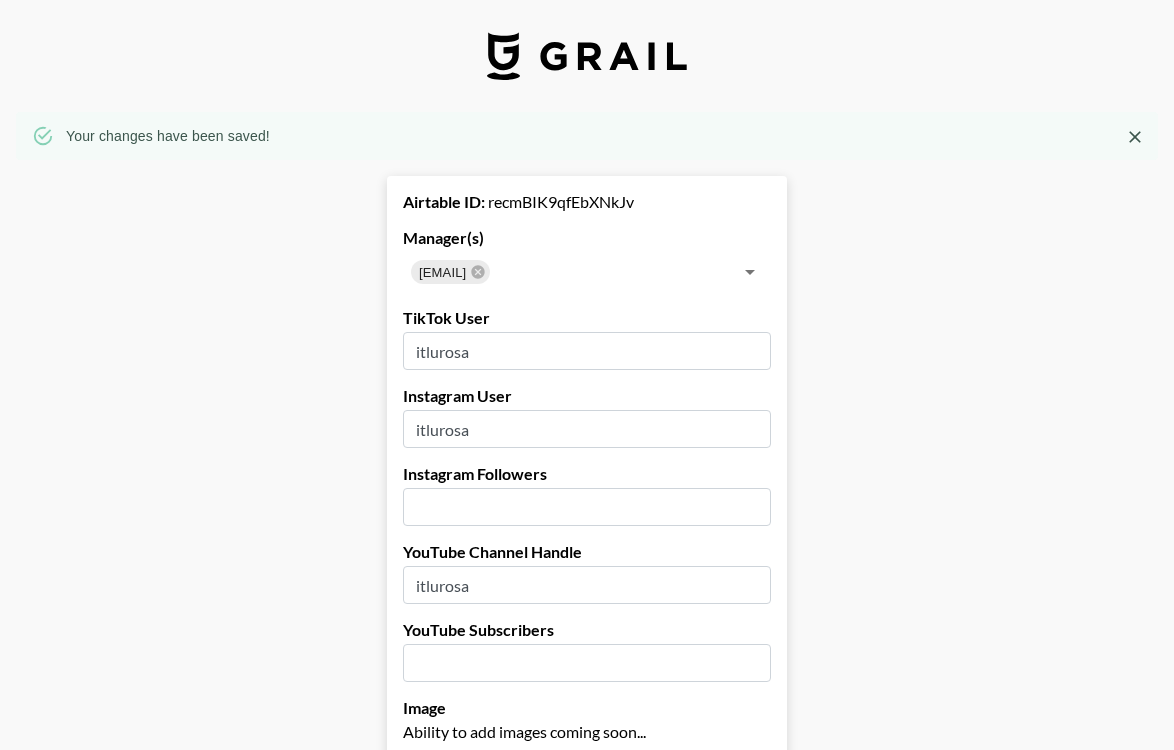 select on "USD" 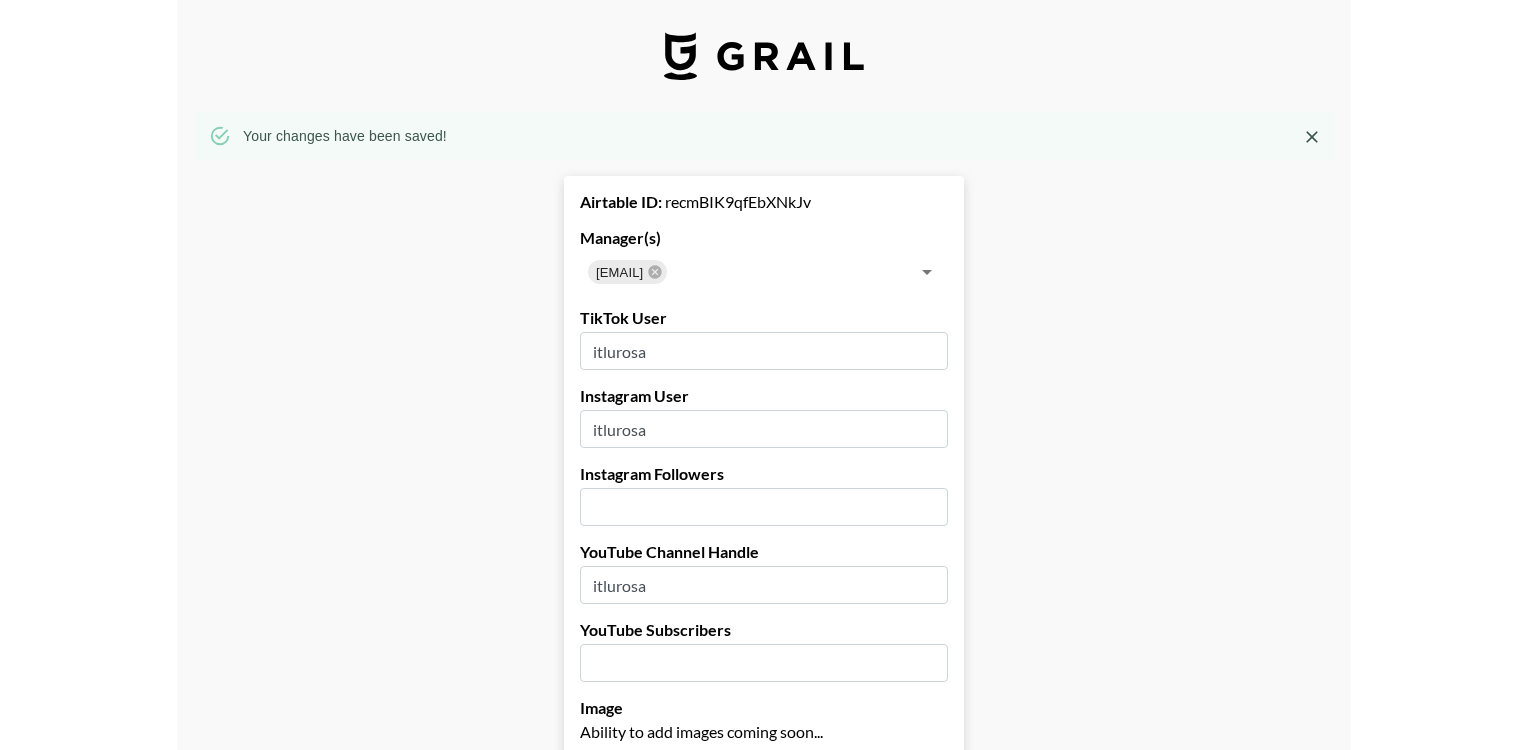 scroll, scrollTop: 112, scrollLeft: 0, axis: vertical 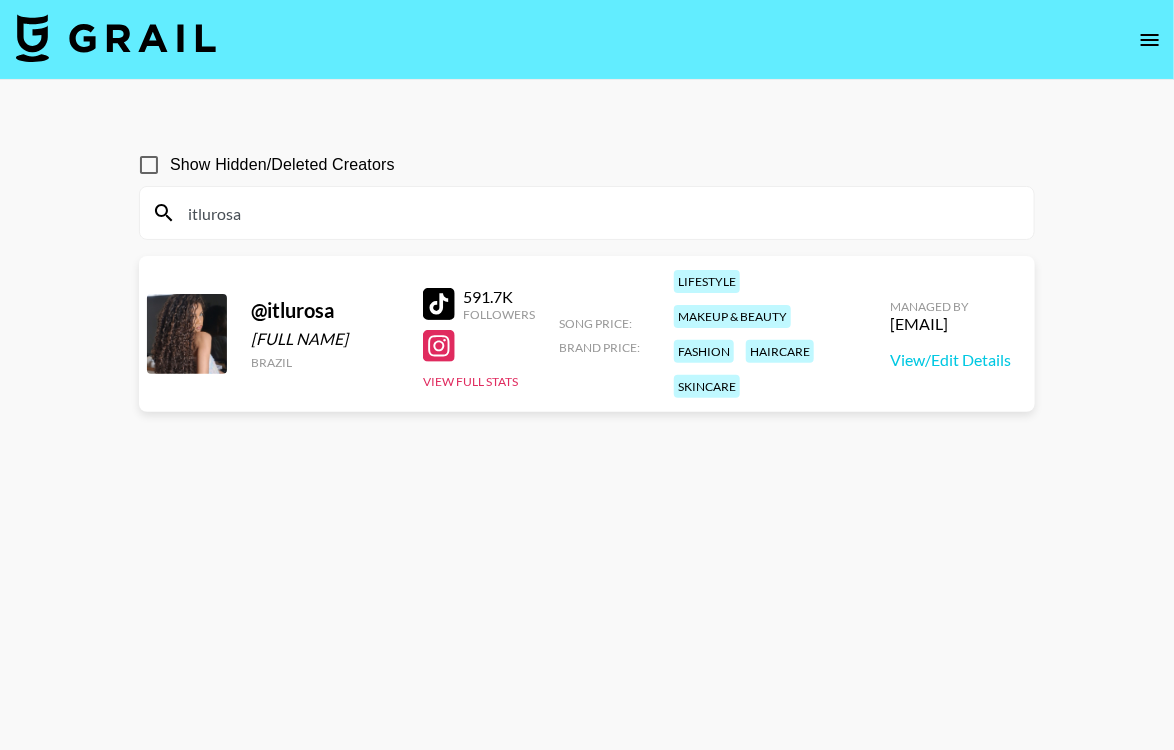 click 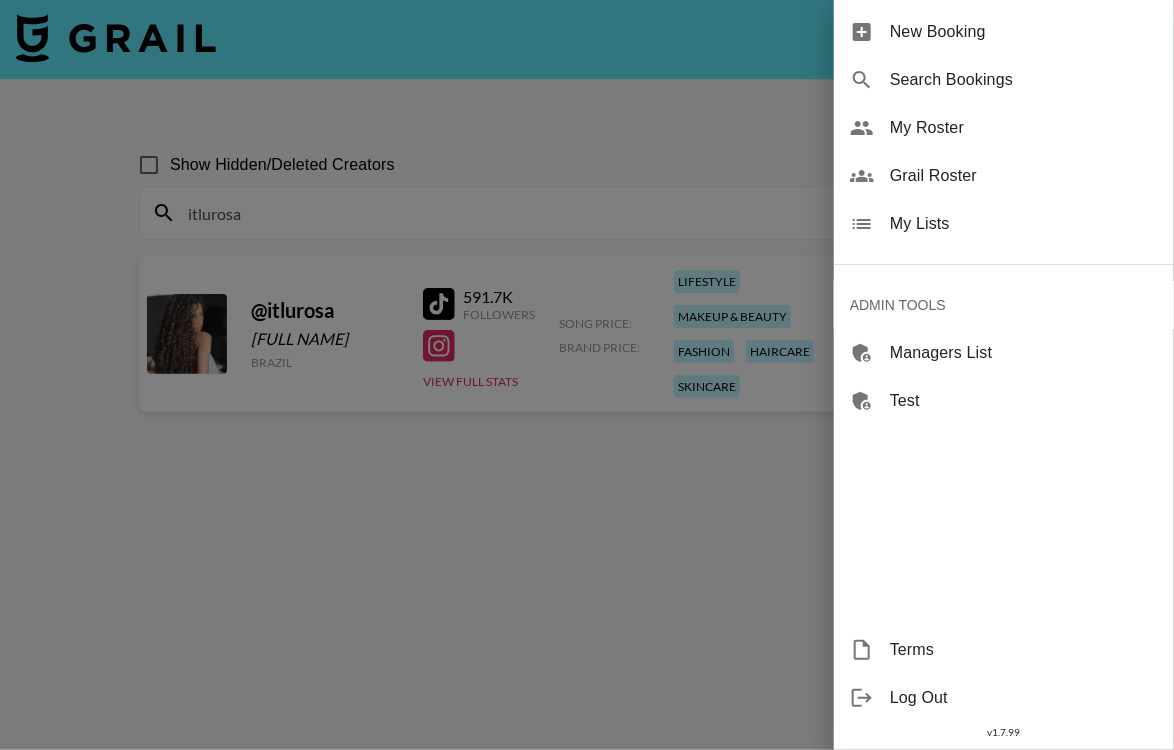 click on "My Lists" at bounding box center (1024, 224) 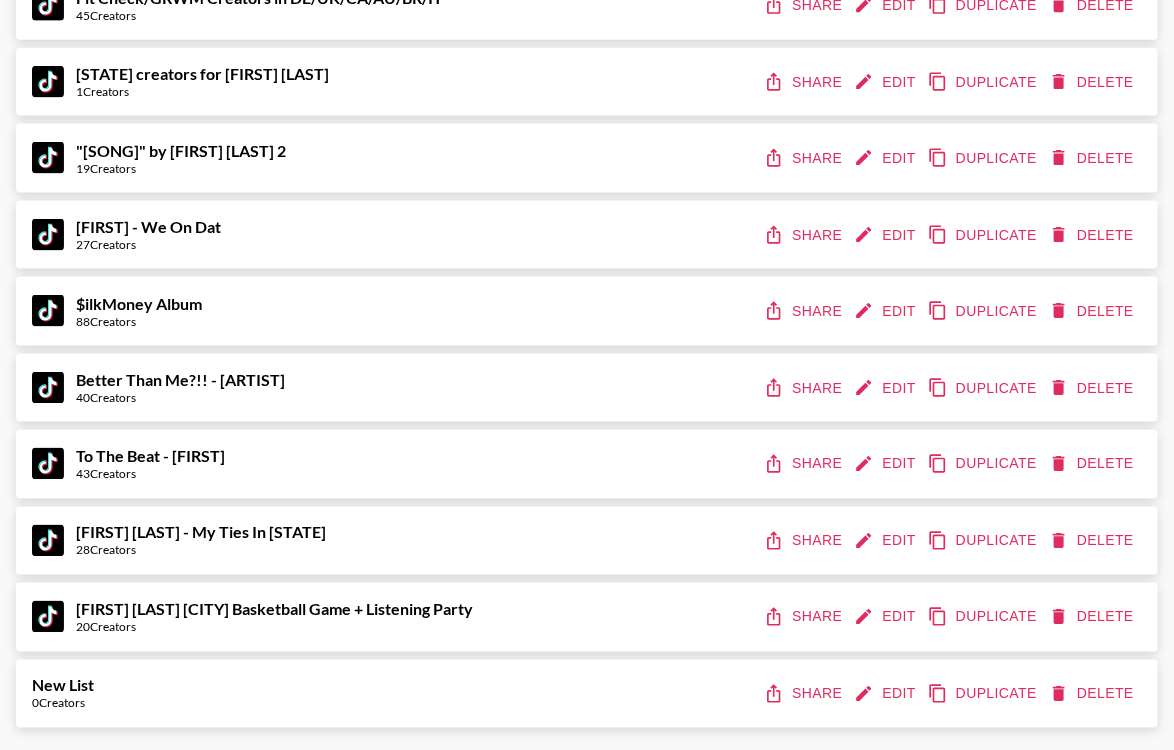 scroll, scrollTop: 22137, scrollLeft: 0, axis: vertical 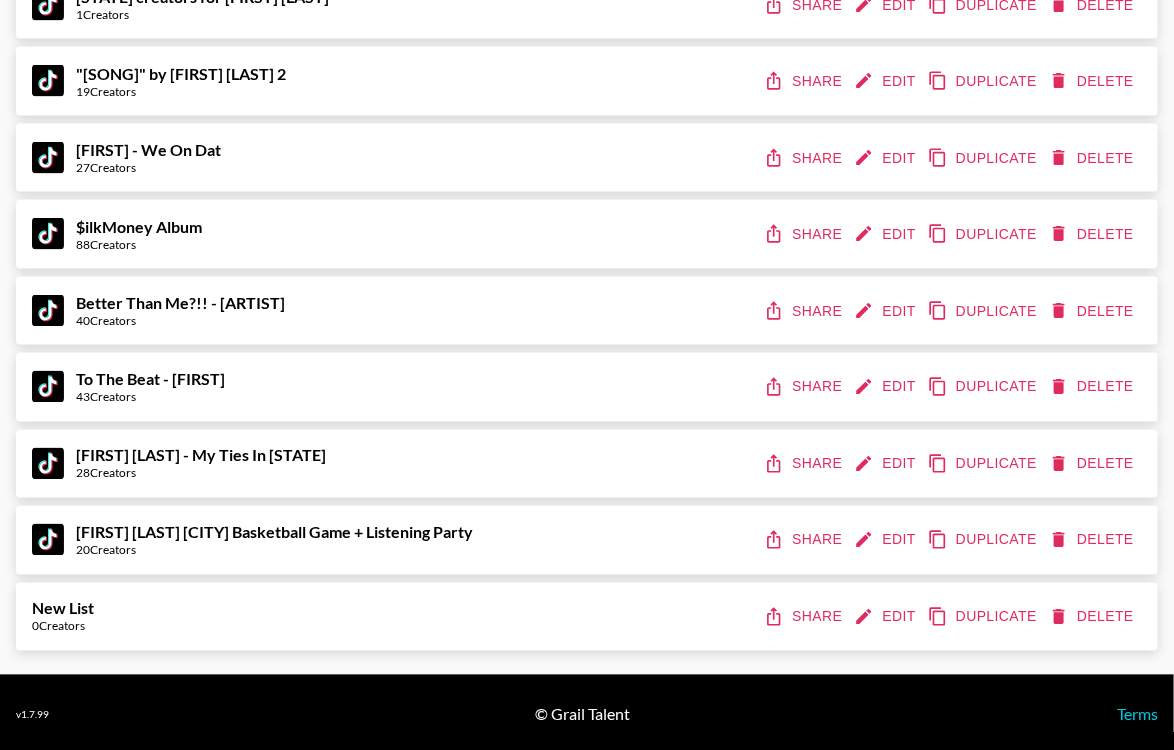 click on "Share" at bounding box center (805, 311) 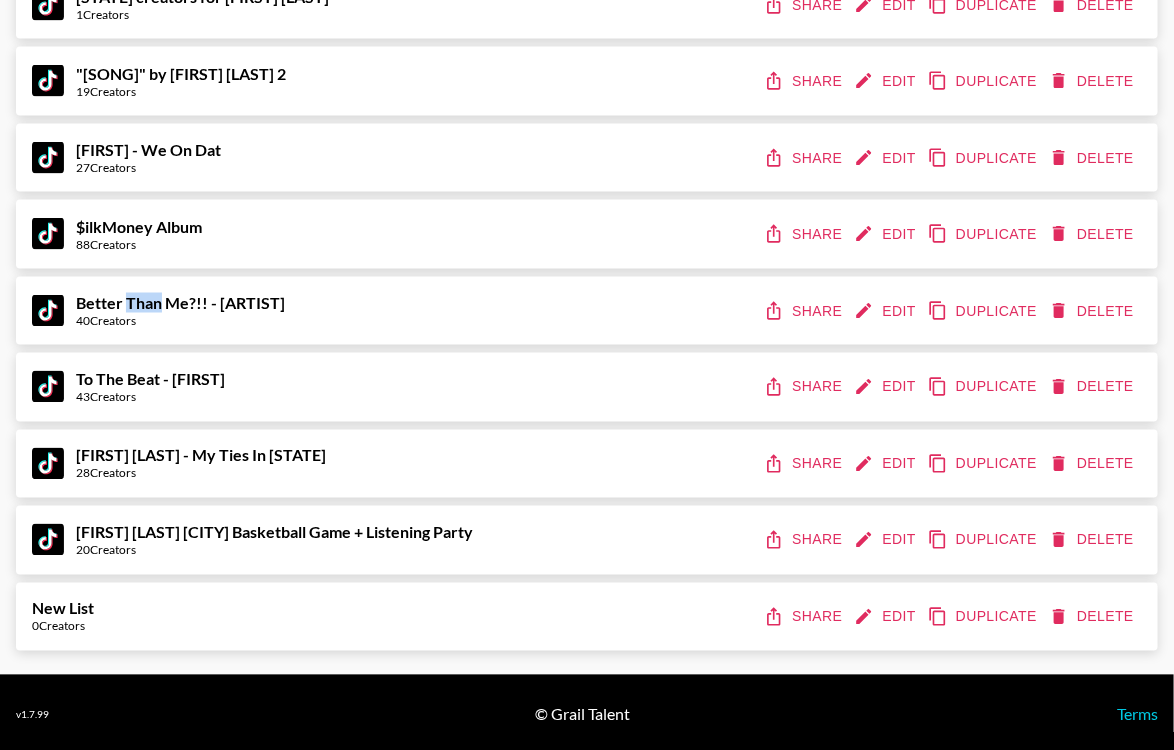 click on "Better Than Me?!! - [ARTIST]" at bounding box center (180, 302) 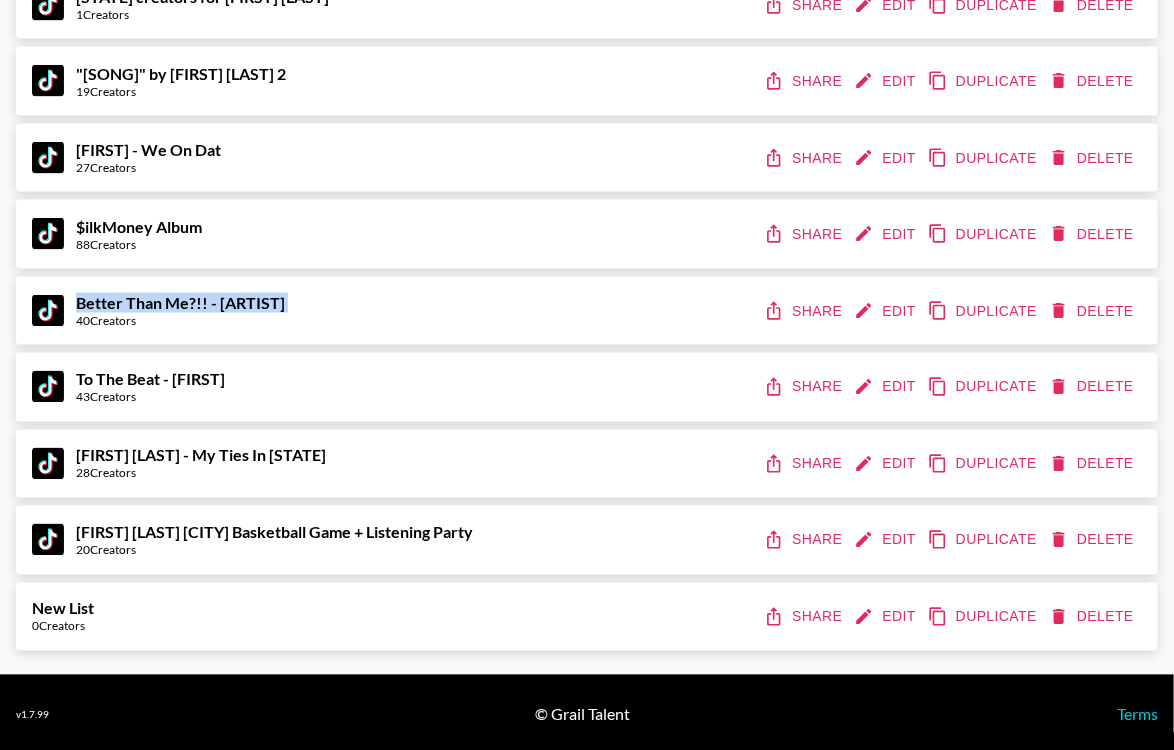 click on "Better Than Me?!! - [ARTIST]" at bounding box center [180, 302] 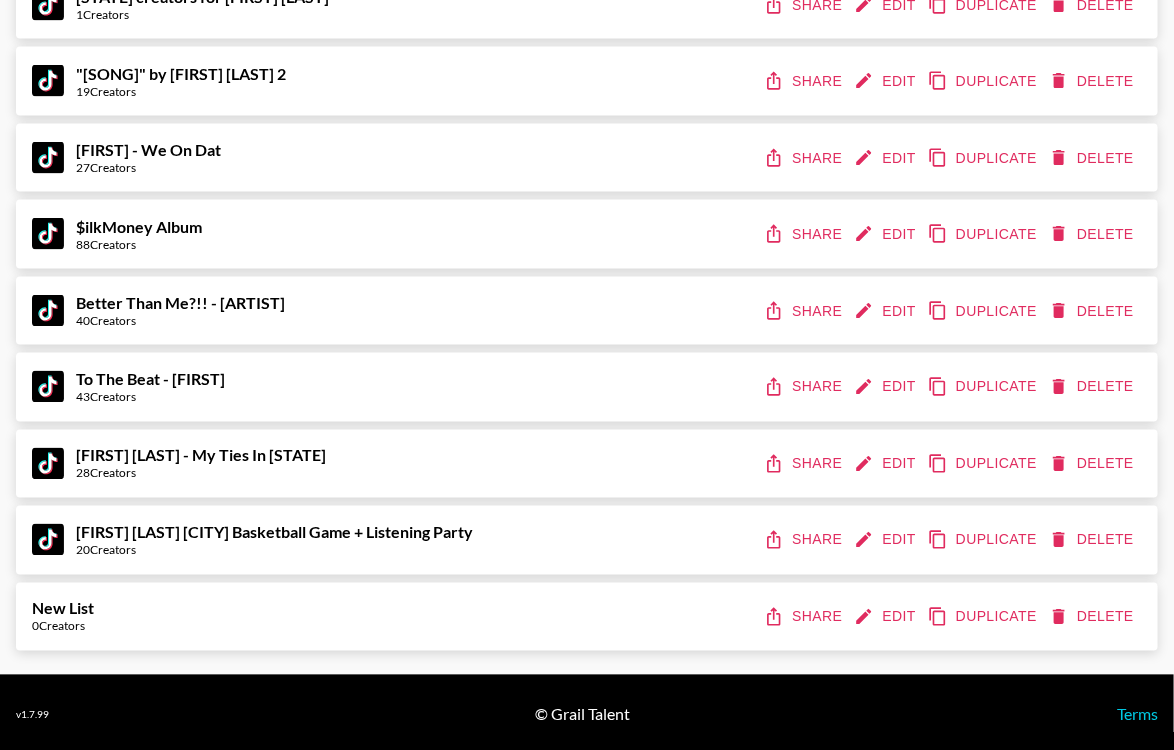 click on "To The Beat - [FIRST]" at bounding box center (150, 379) 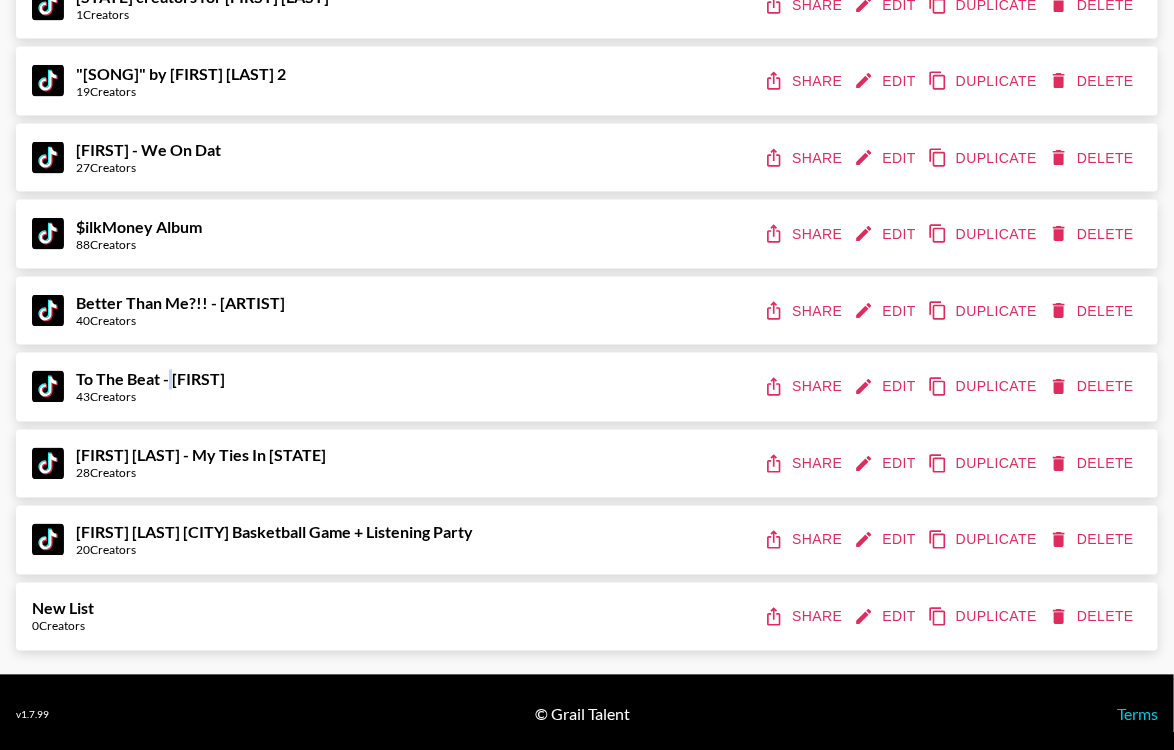 click on "To The Beat - [FIRST]" at bounding box center [150, 379] 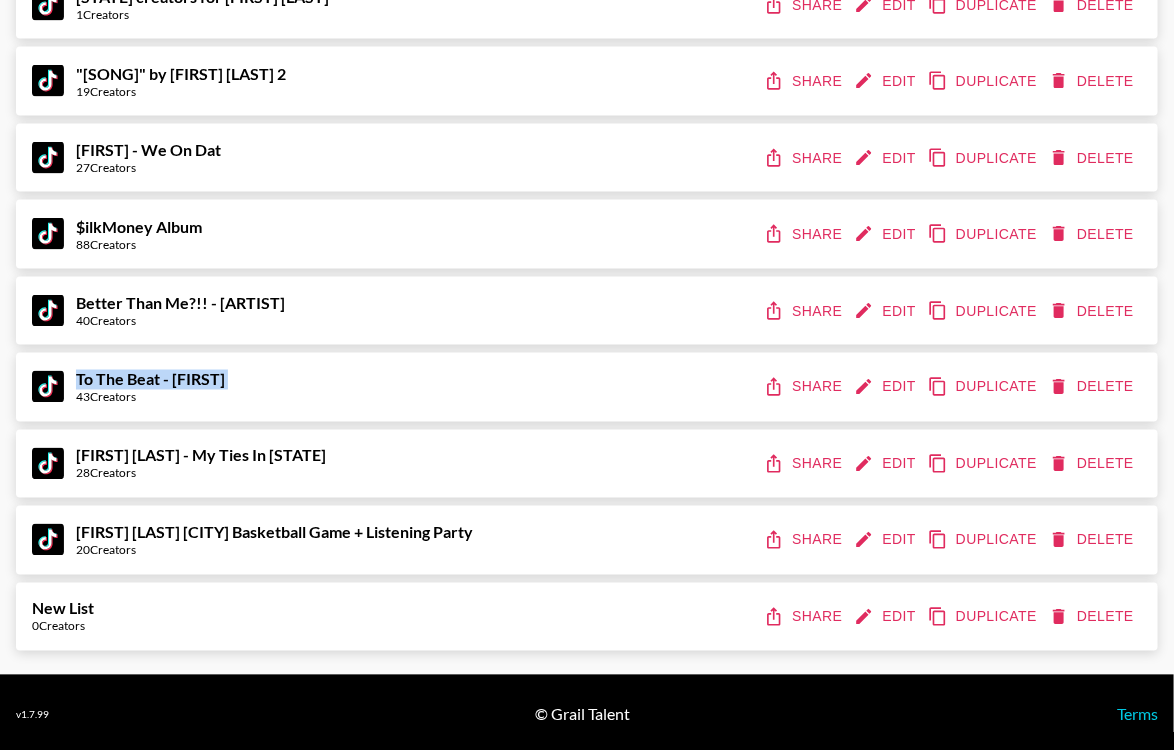 click on "To The Beat - [FIRST]" at bounding box center (150, 379) 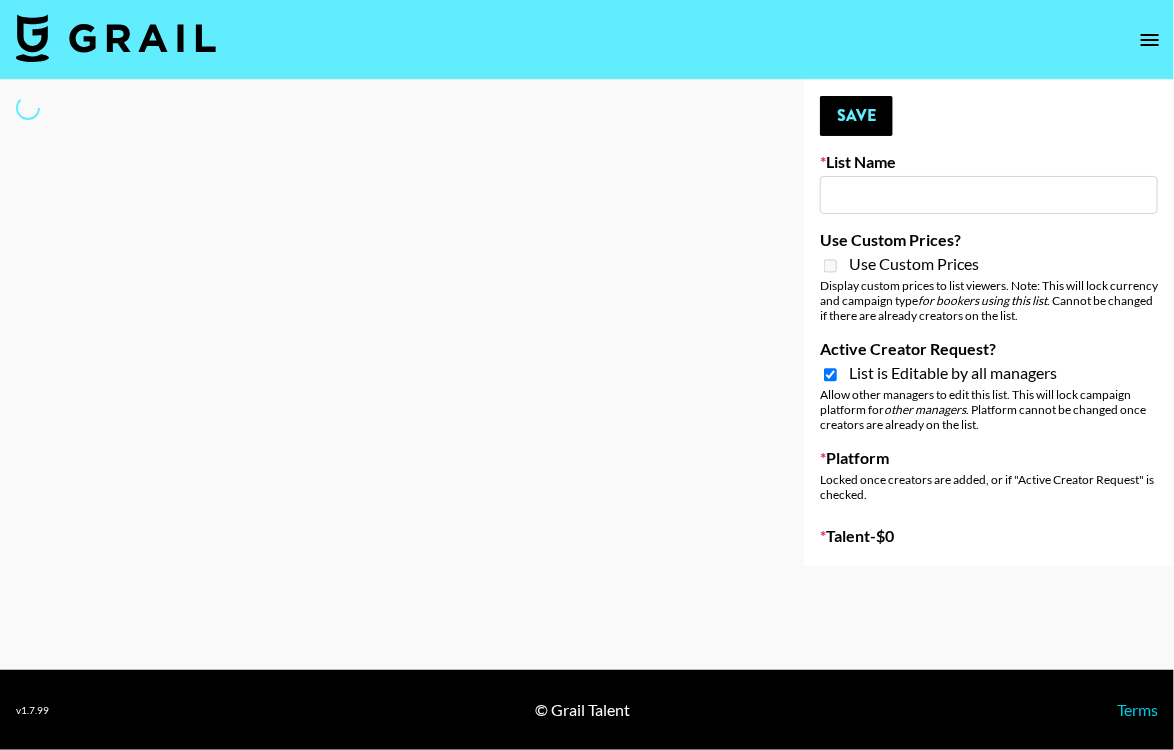 type on "Better Than Me?!! - [ARTIST]" 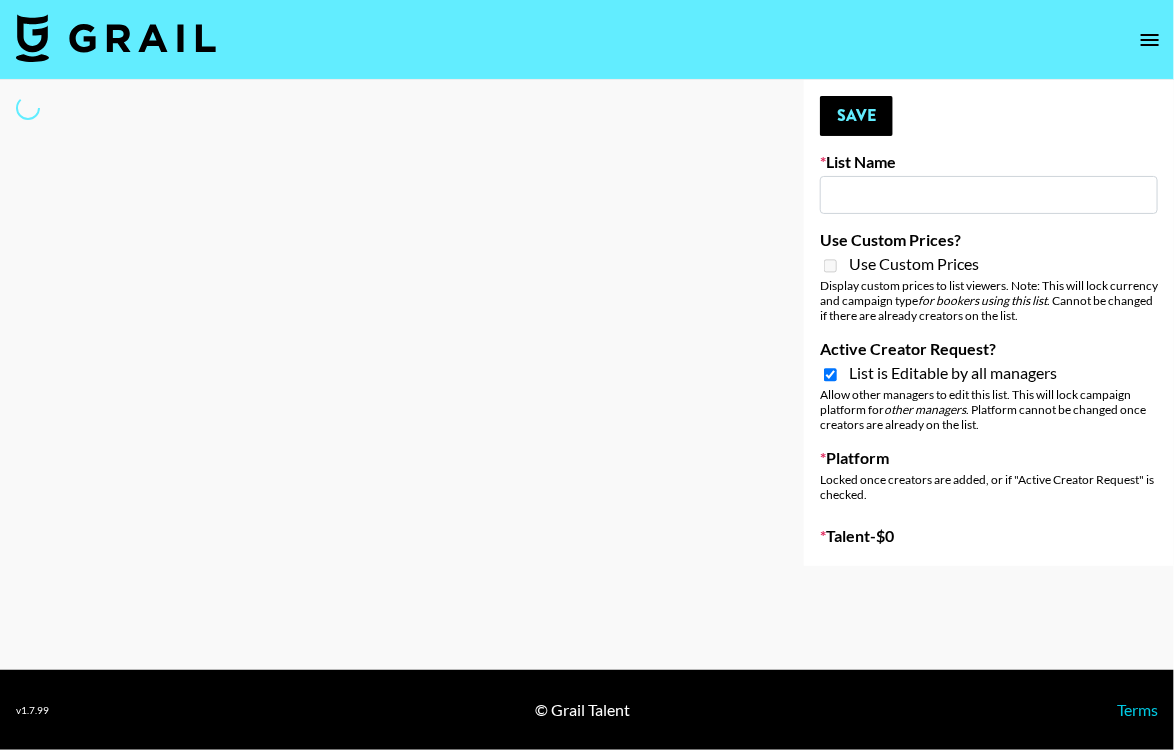 checkbox on "true" 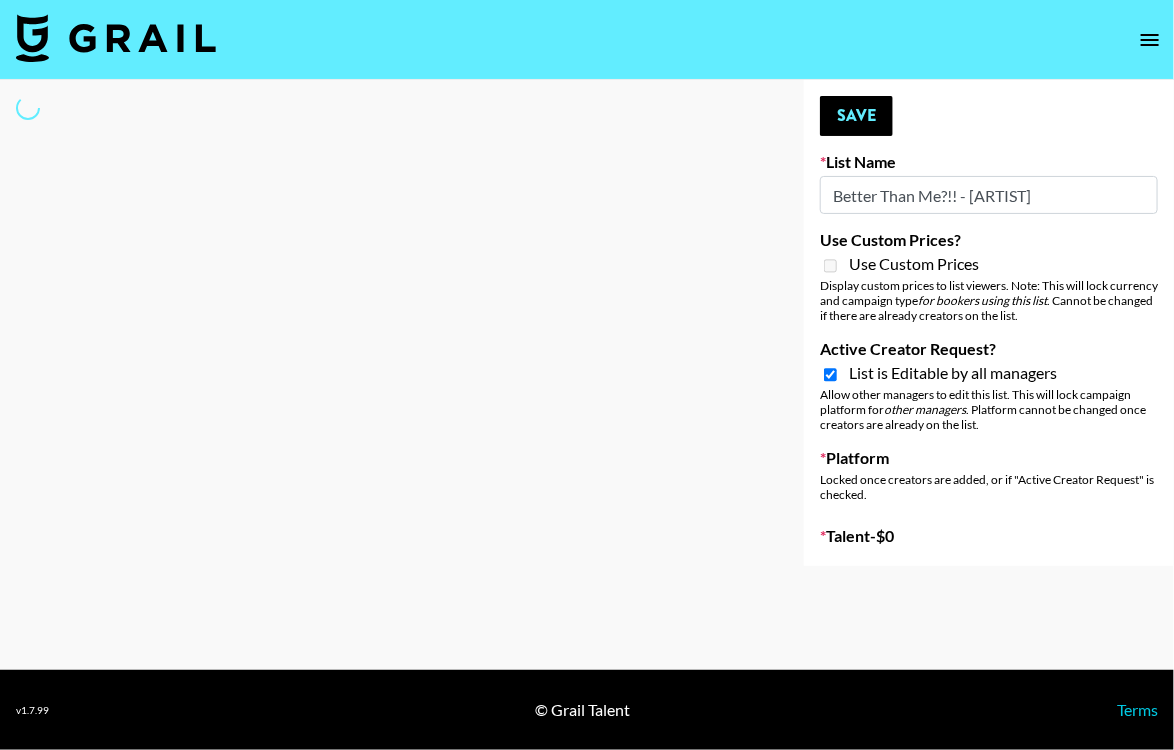scroll, scrollTop: 0, scrollLeft: 0, axis: both 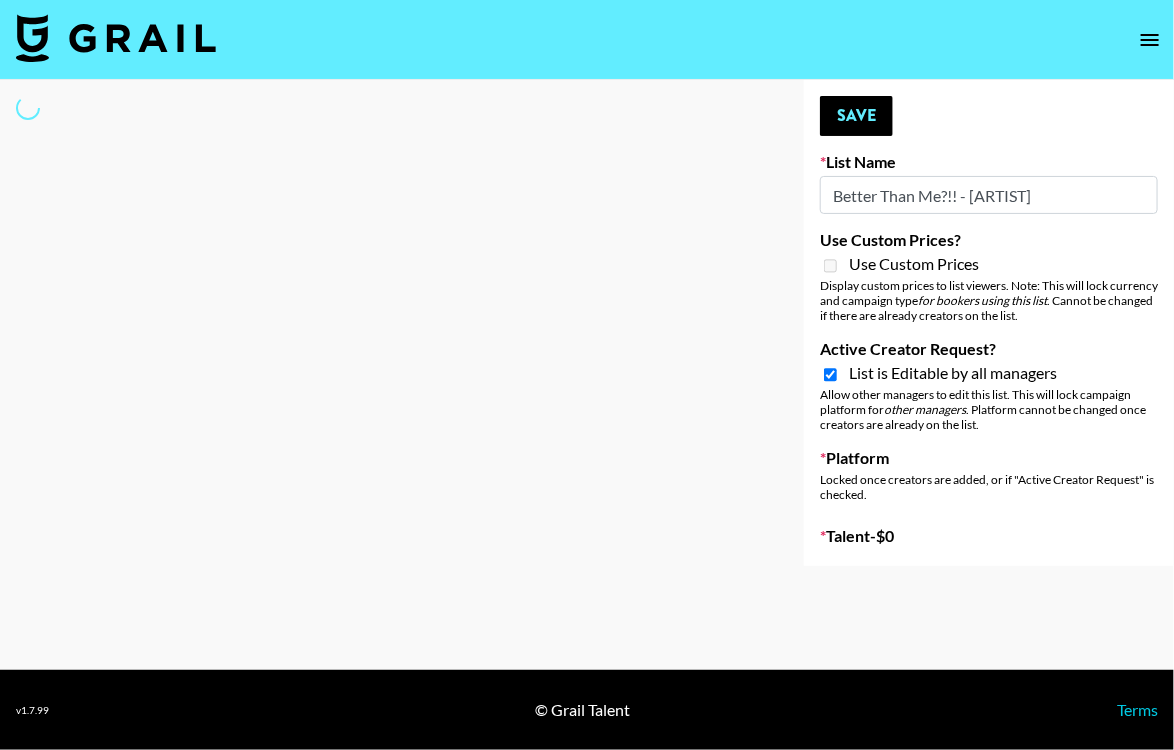 select on "Song" 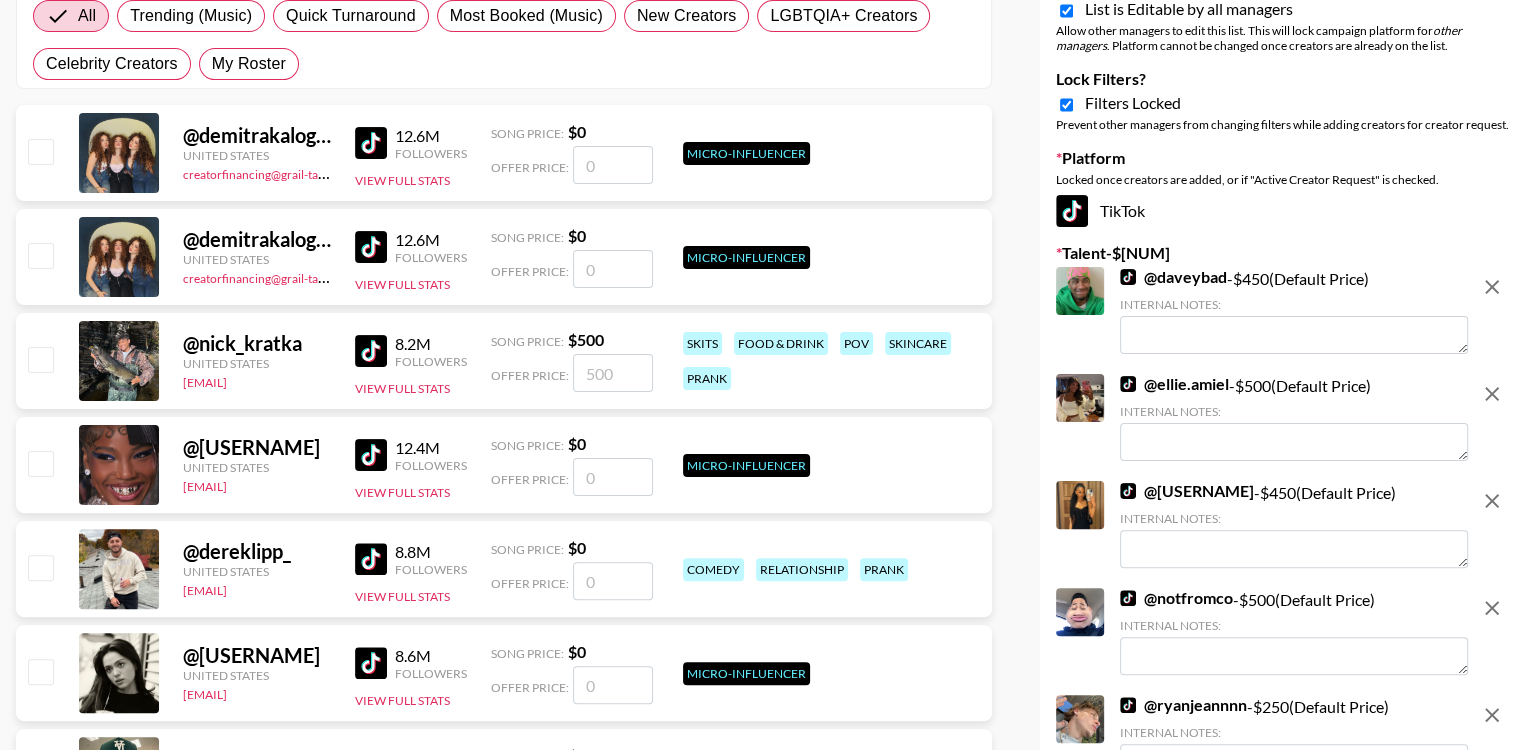 scroll, scrollTop: 0, scrollLeft: 0, axis: both 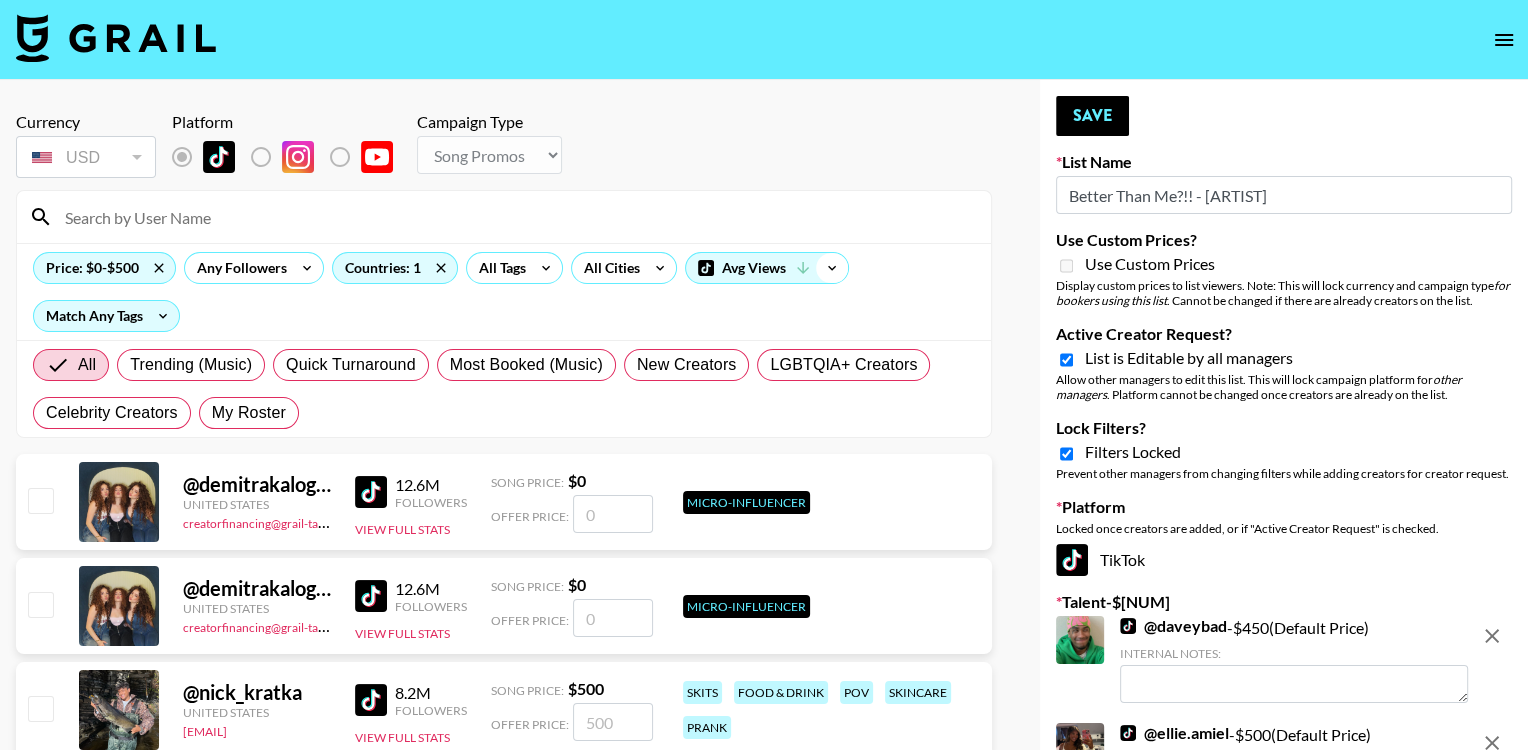 click 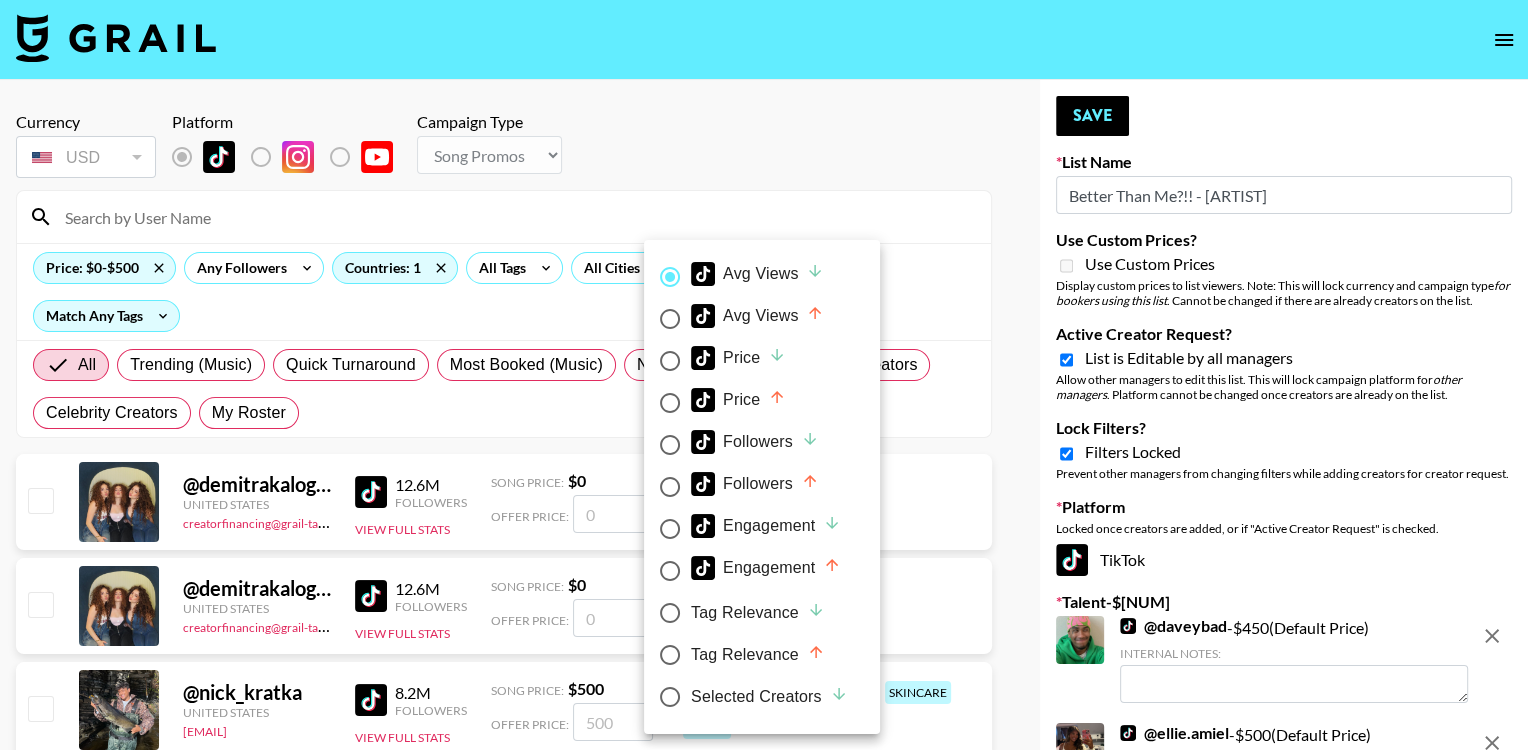 drag, startPoint x: 755, startPoint y: 703, endPoint x: 927, endPoint y: 383, distance: 363.29602 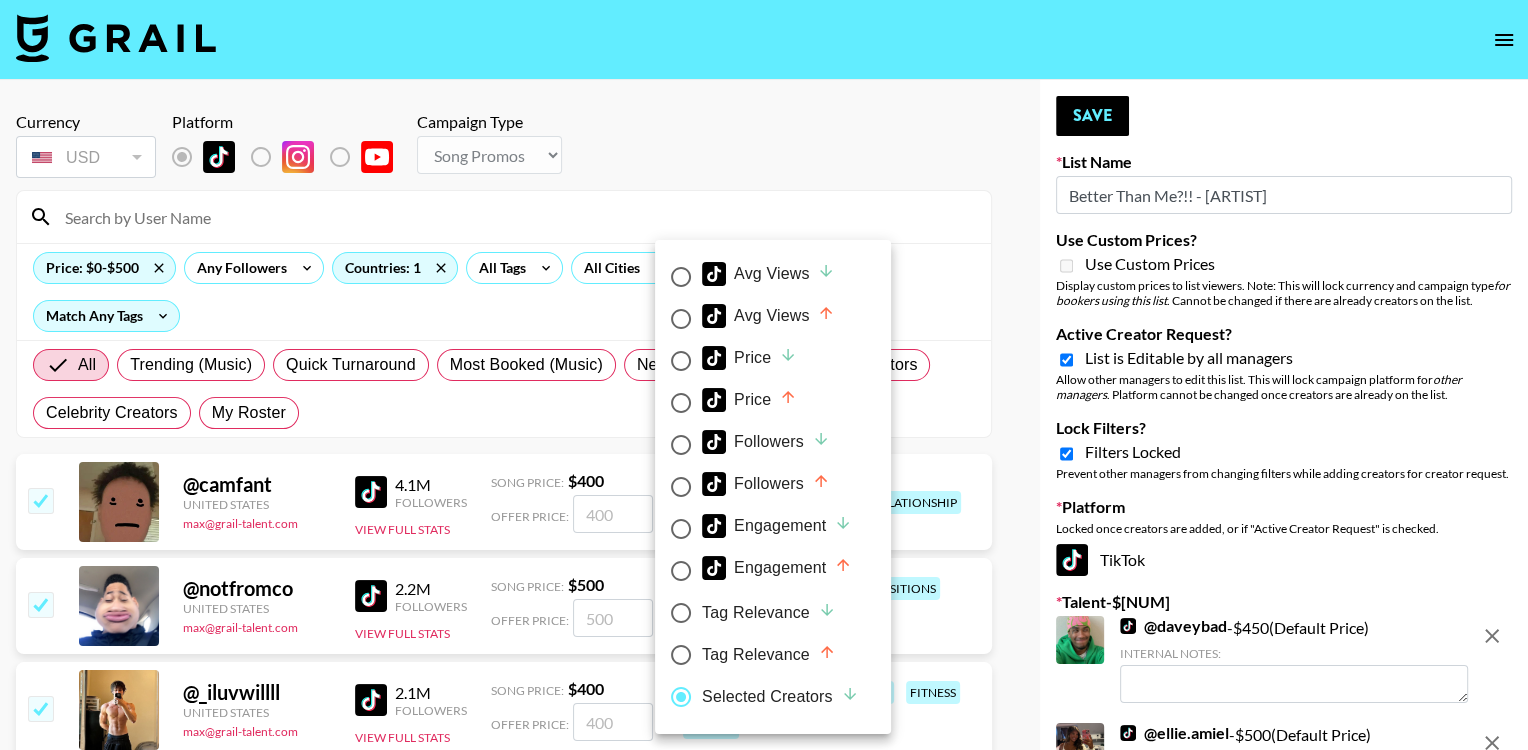 click at bounding box center [764, 375] 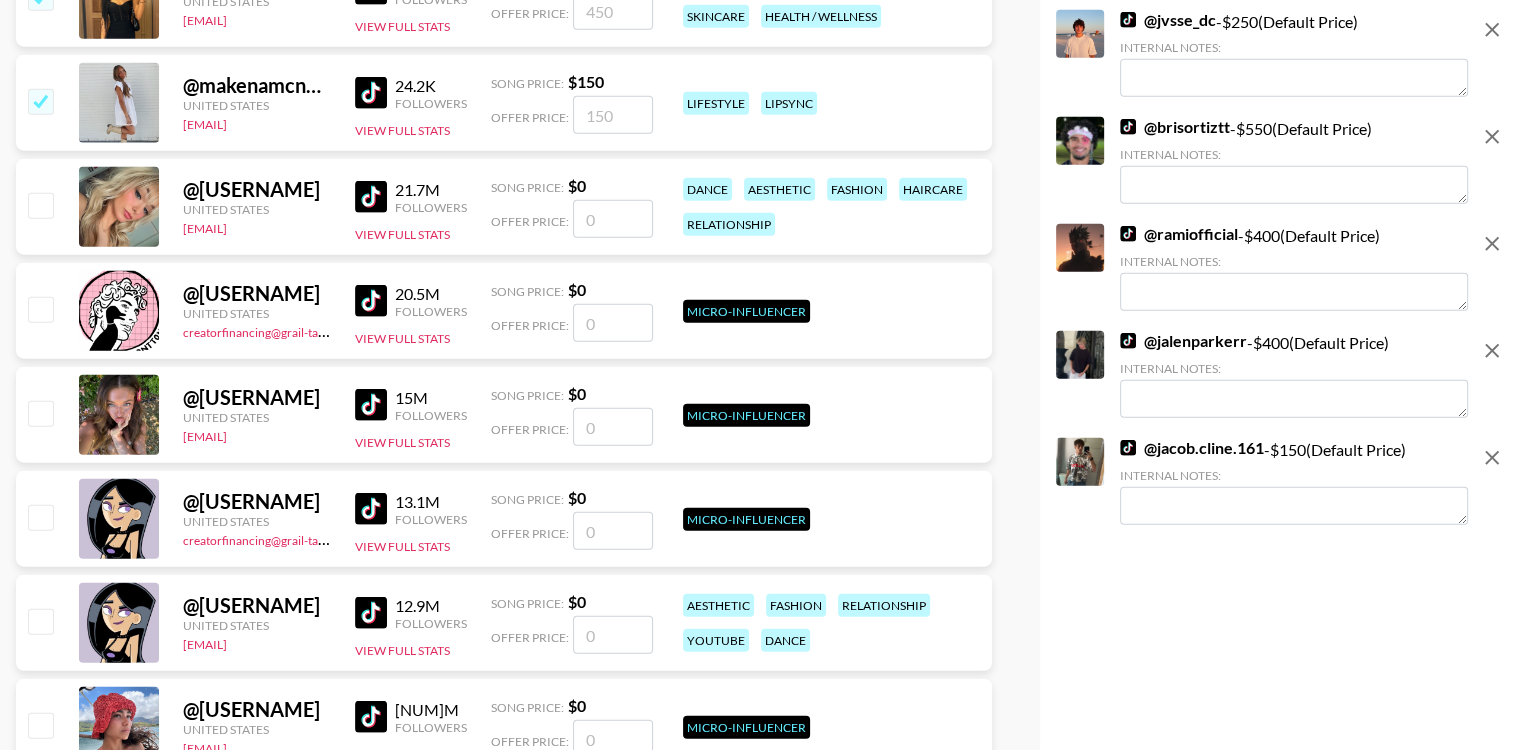 scroll, scrollTop: 4177, scrollLeft: 0, axis: vertical 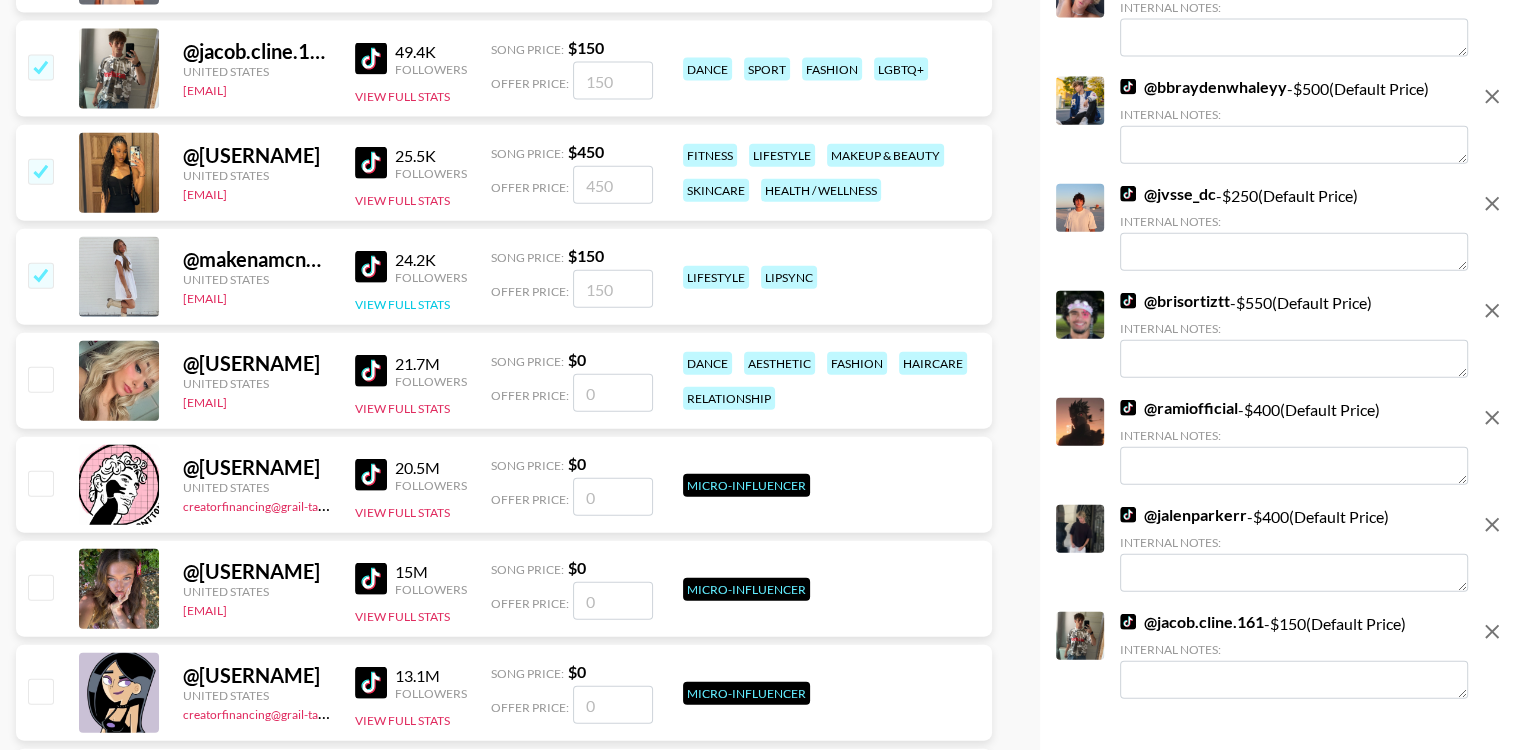 click on "View Full Stats" at bounding box center [402, 304] 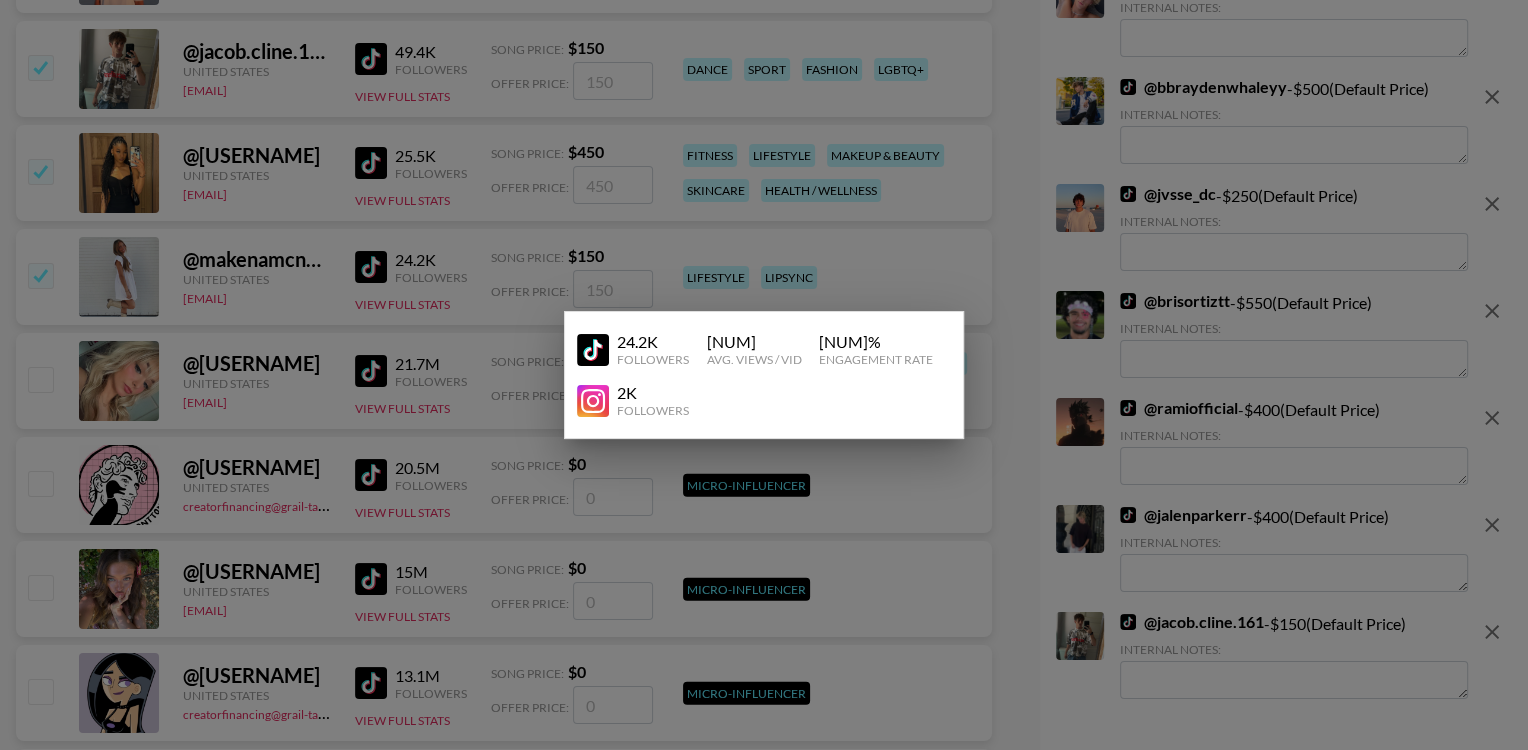 click at bounding box center [764, 375] 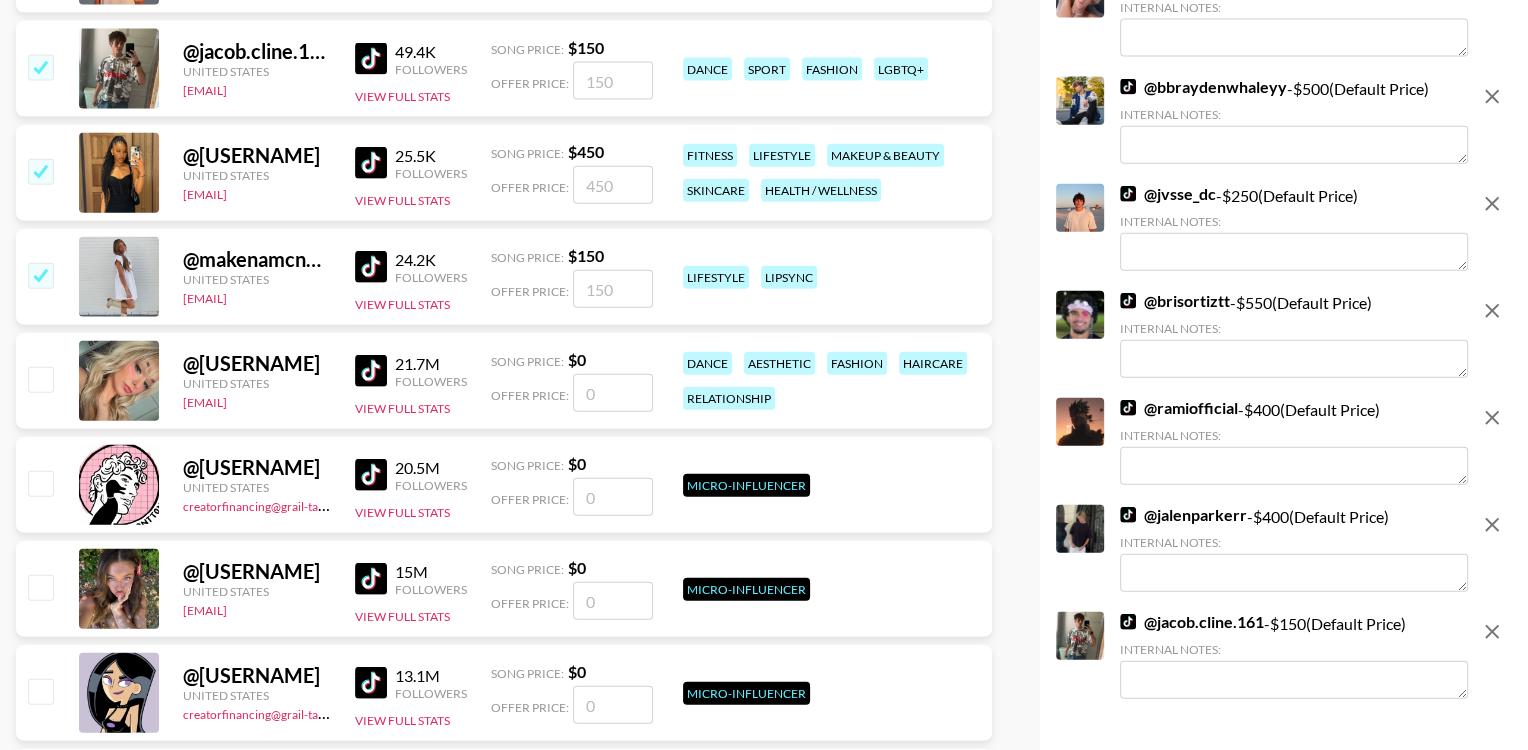 click at bounding box center [371, 267] 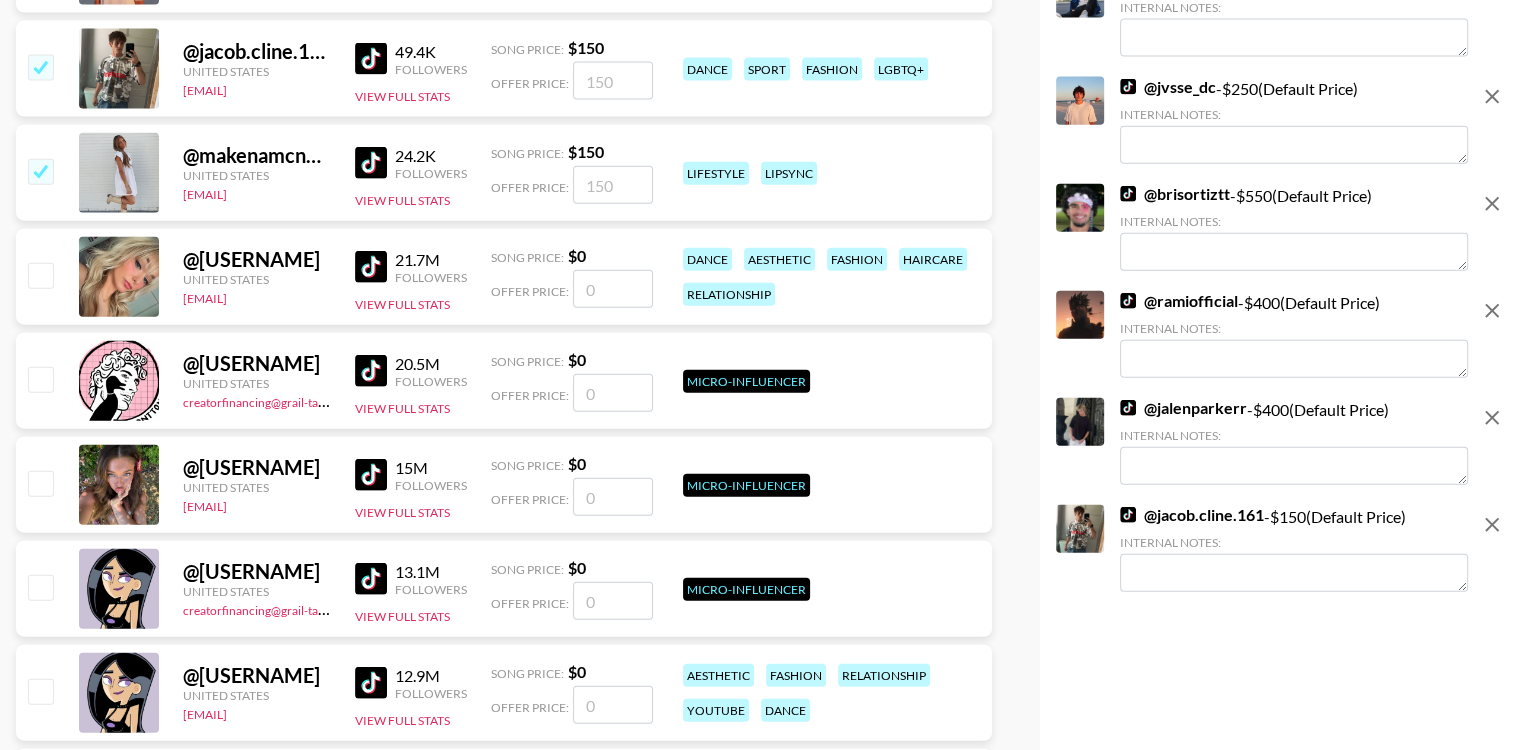 click at bounding box center [371, 59] 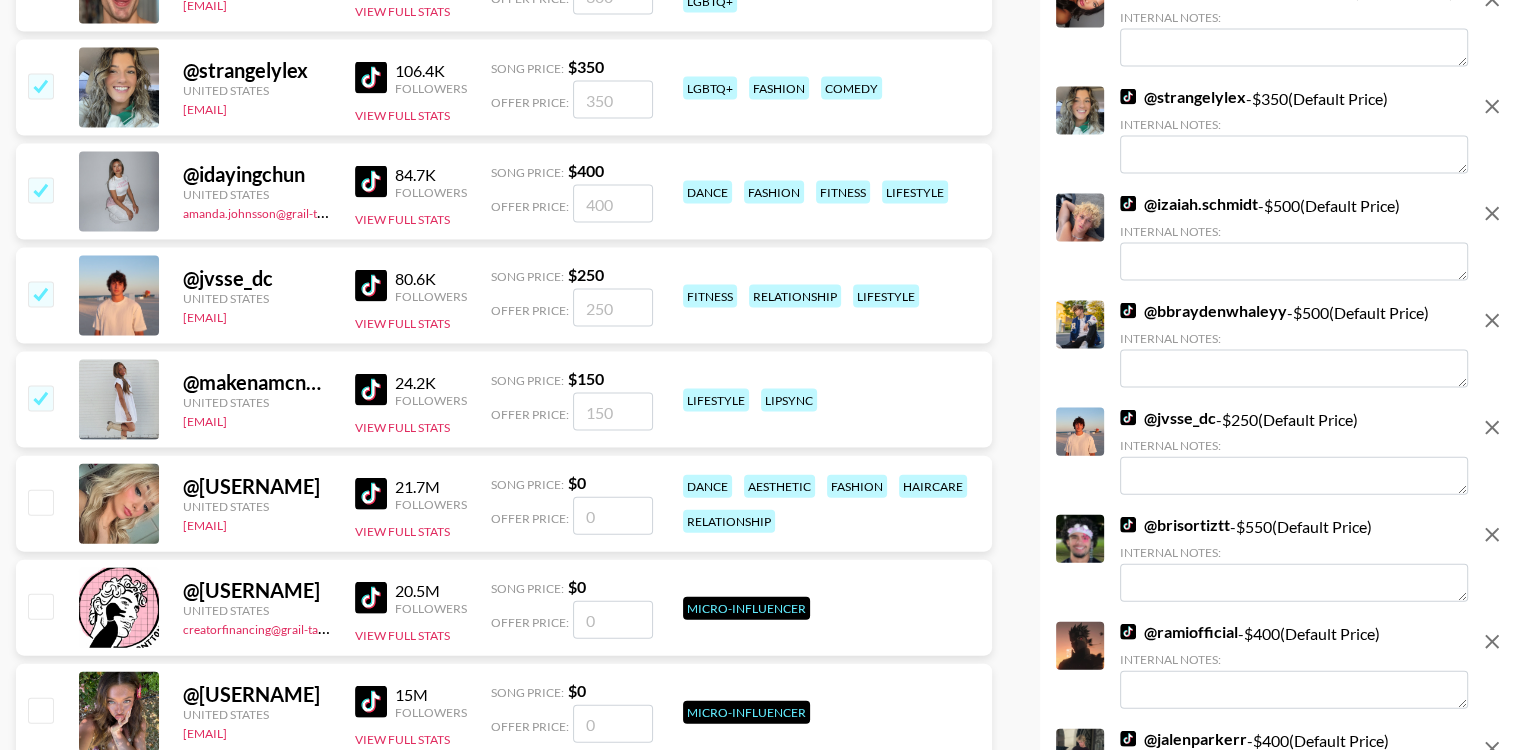 scroll, scrollTop: 3845, scrollLeft: 0, axis: vertical 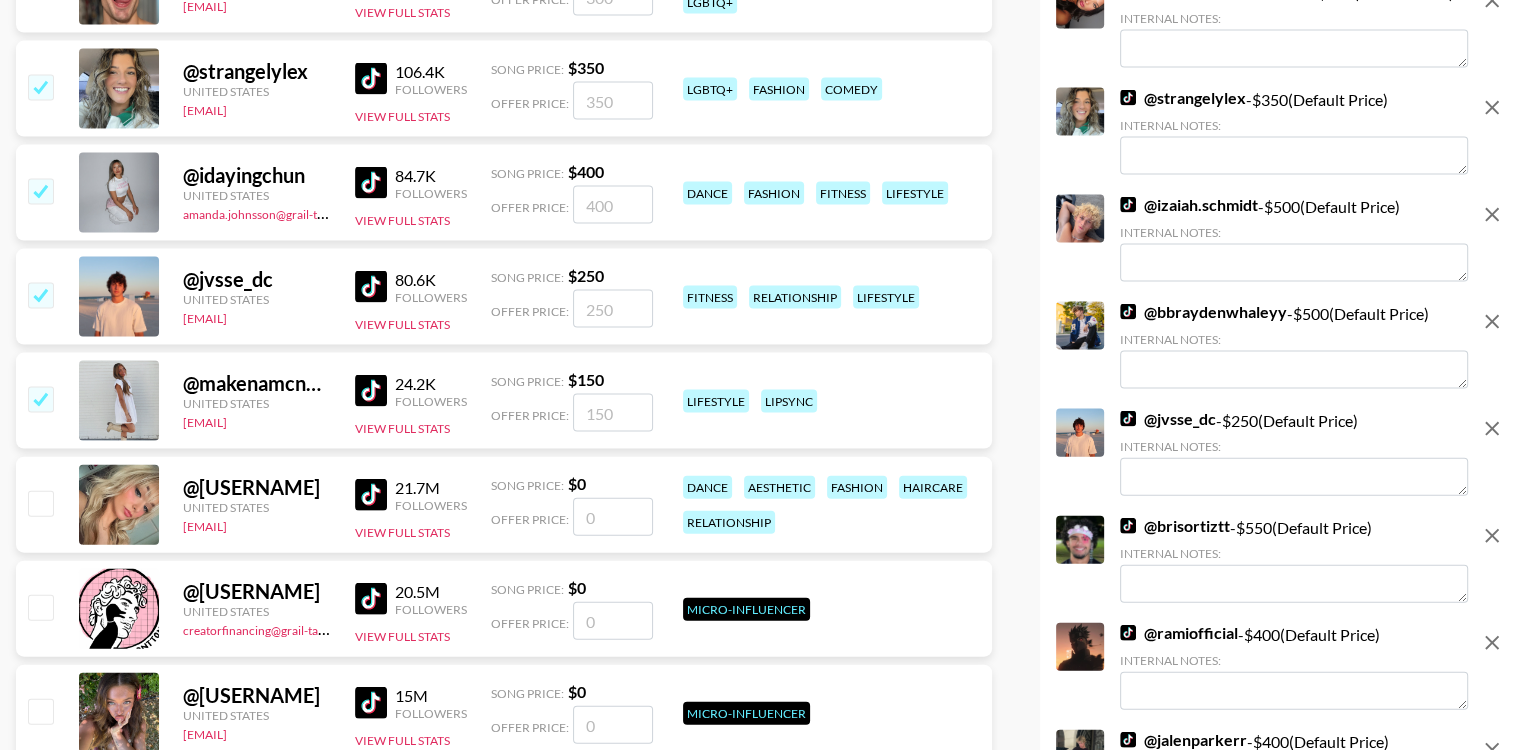 click at bounding box center (371, 287) 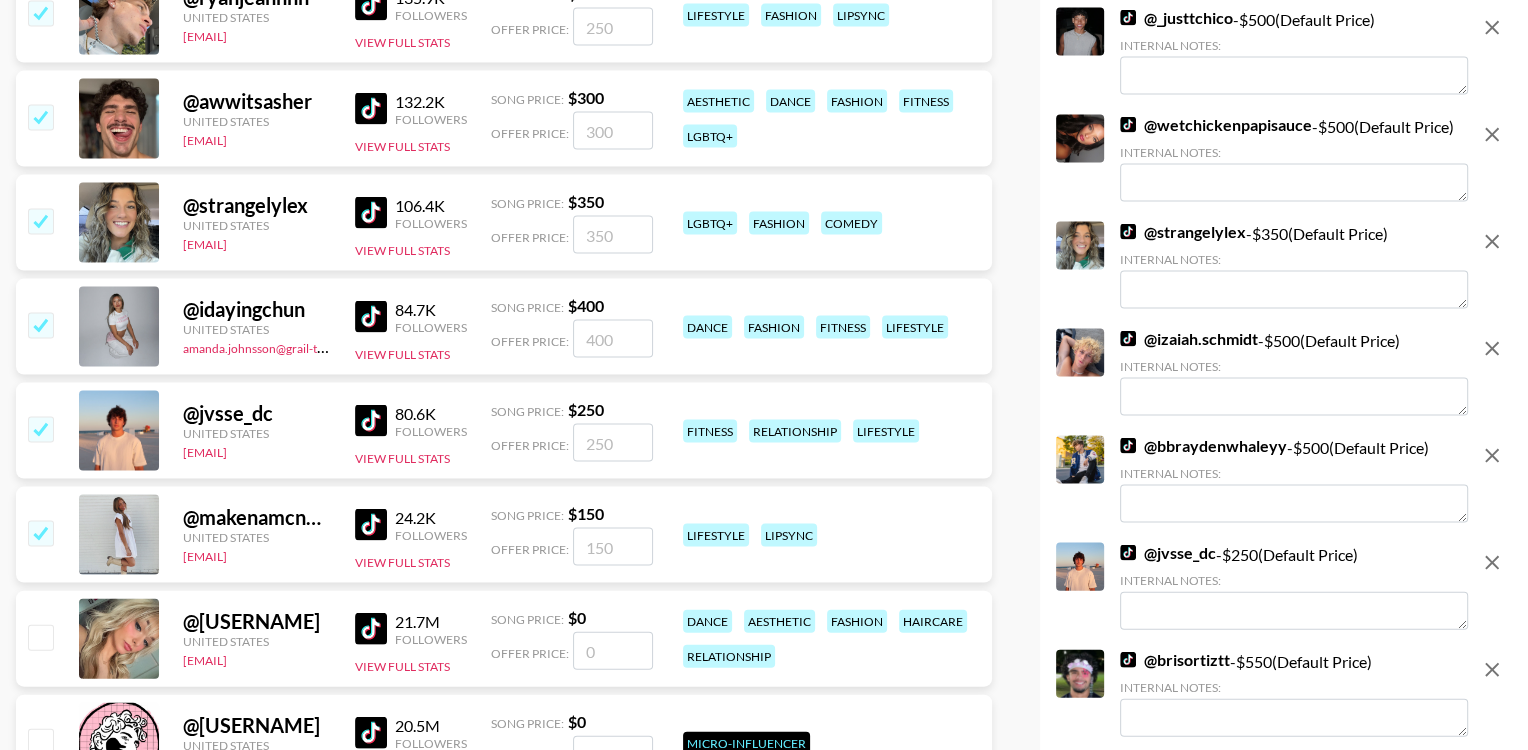 scroll, scrollTop: 3705, scrollLeft: 0, axis: vertical 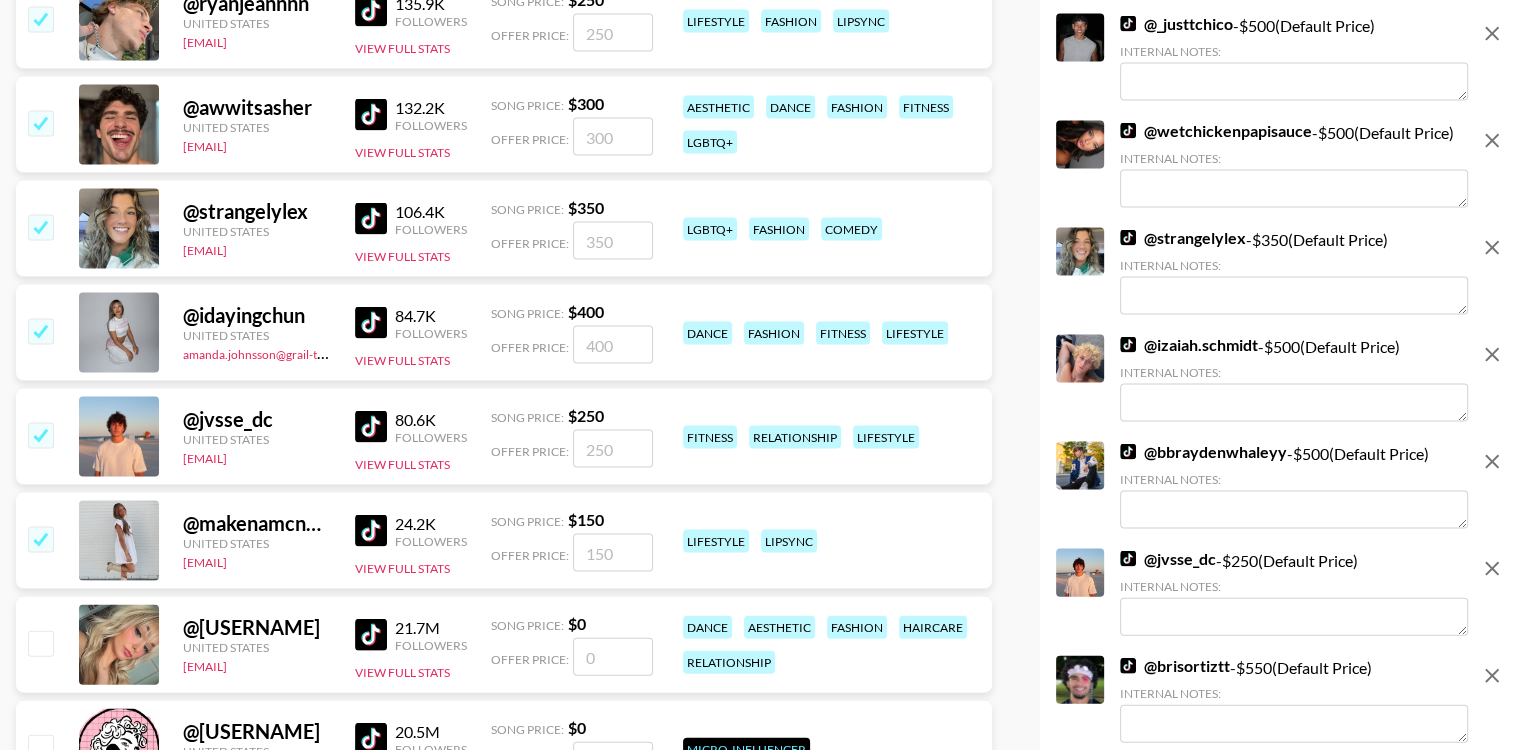 click at bounding box center [371, 323] 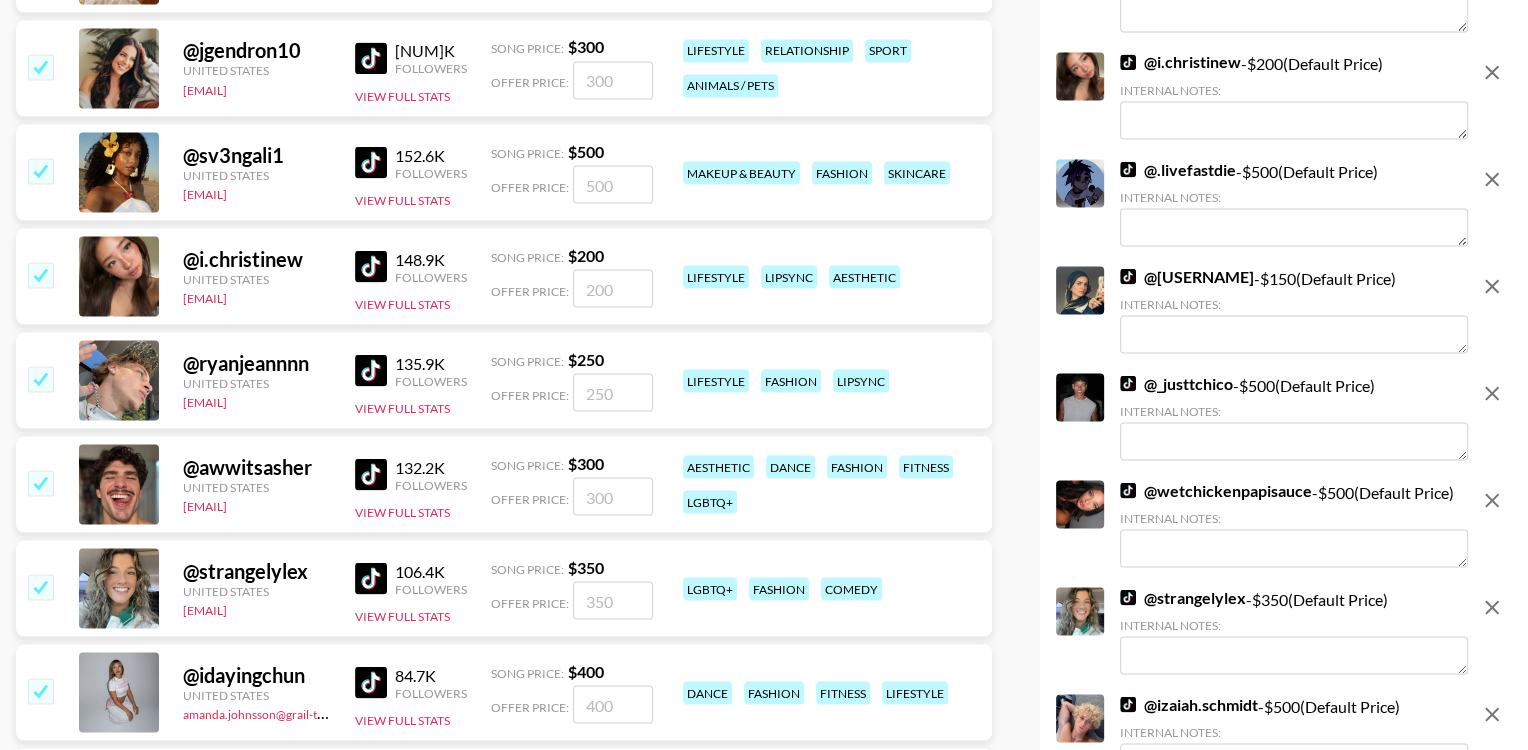scroll, scrollTop: 3368, scrollLeft: 0, axis: vertical 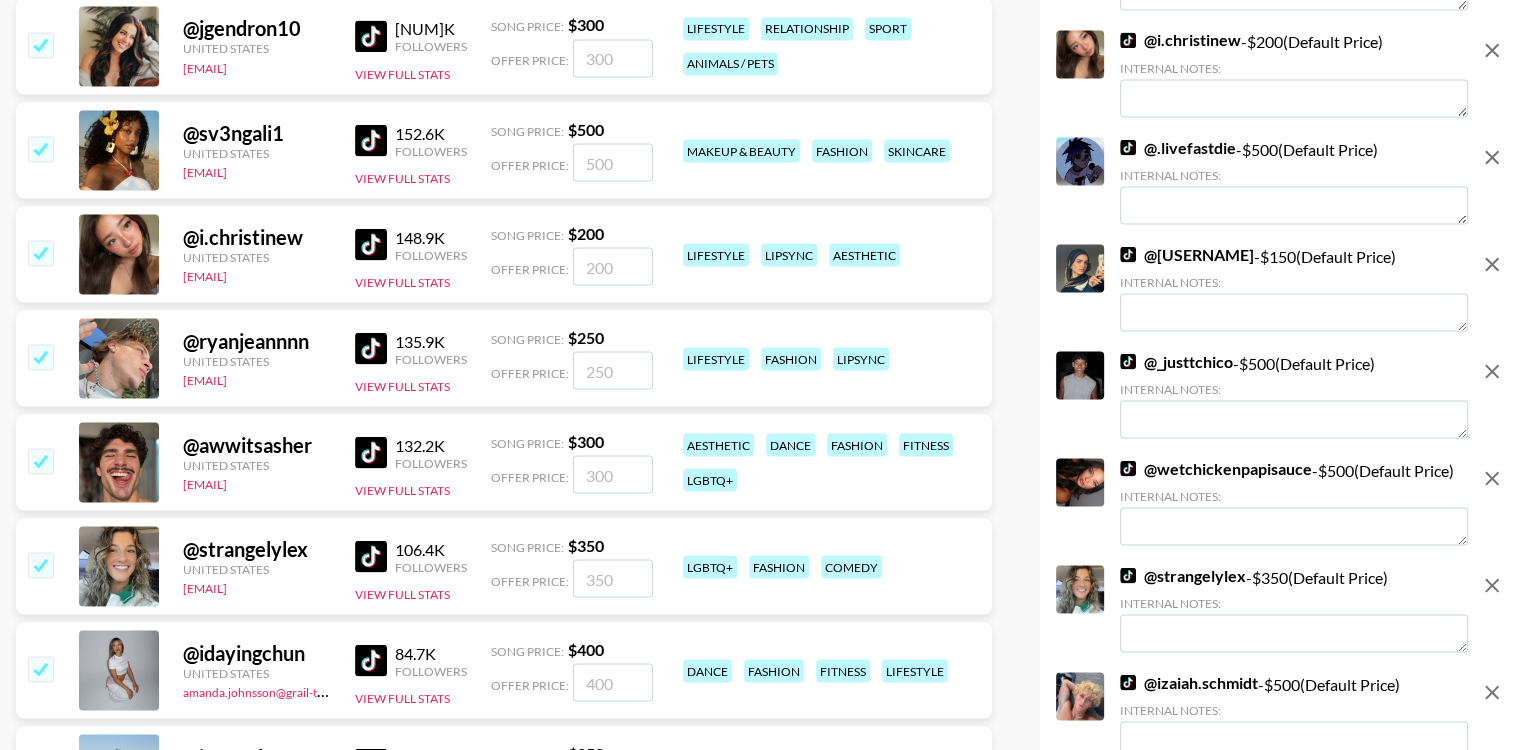 click at bounding box center [371, 556] 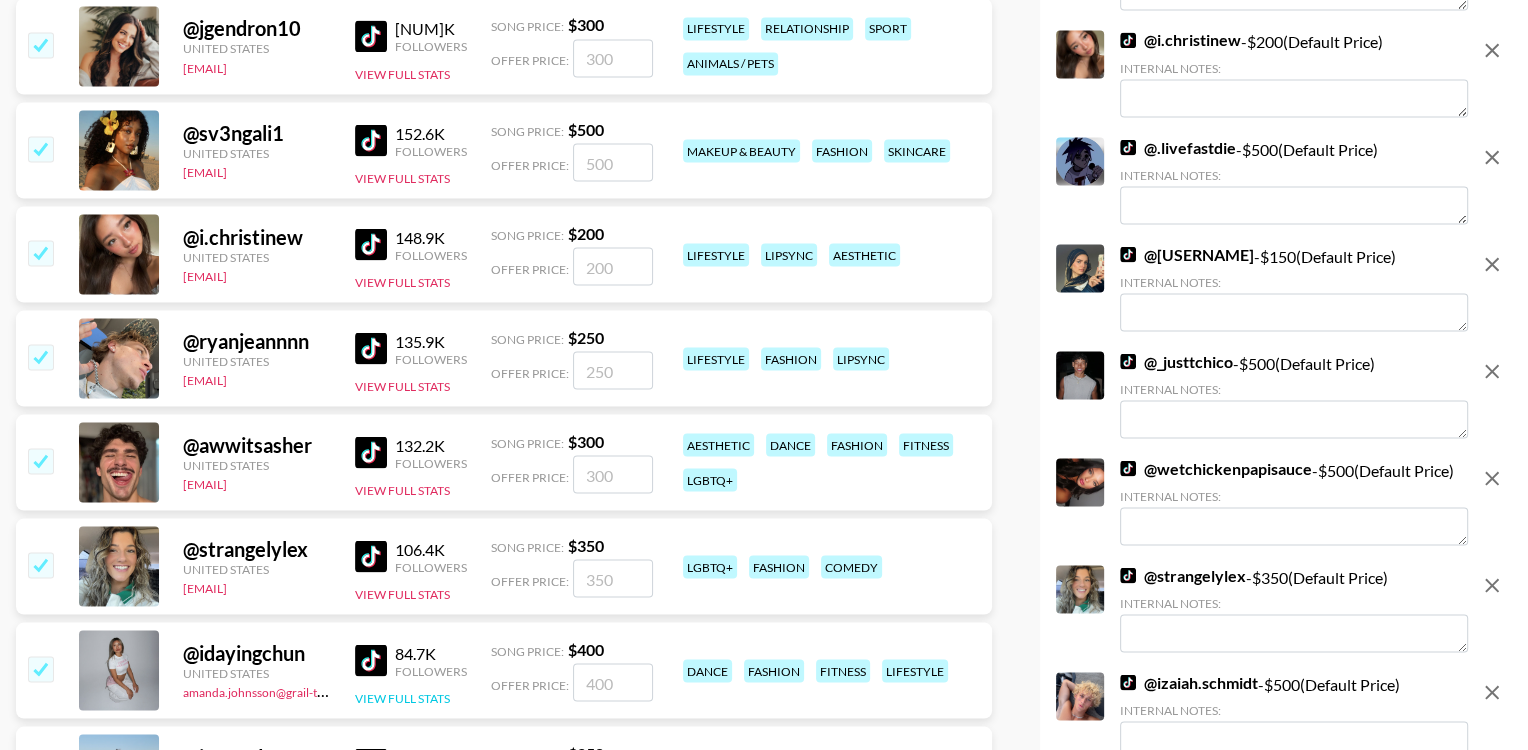 click on "View Full Stats" at bounding box center [402, 697] 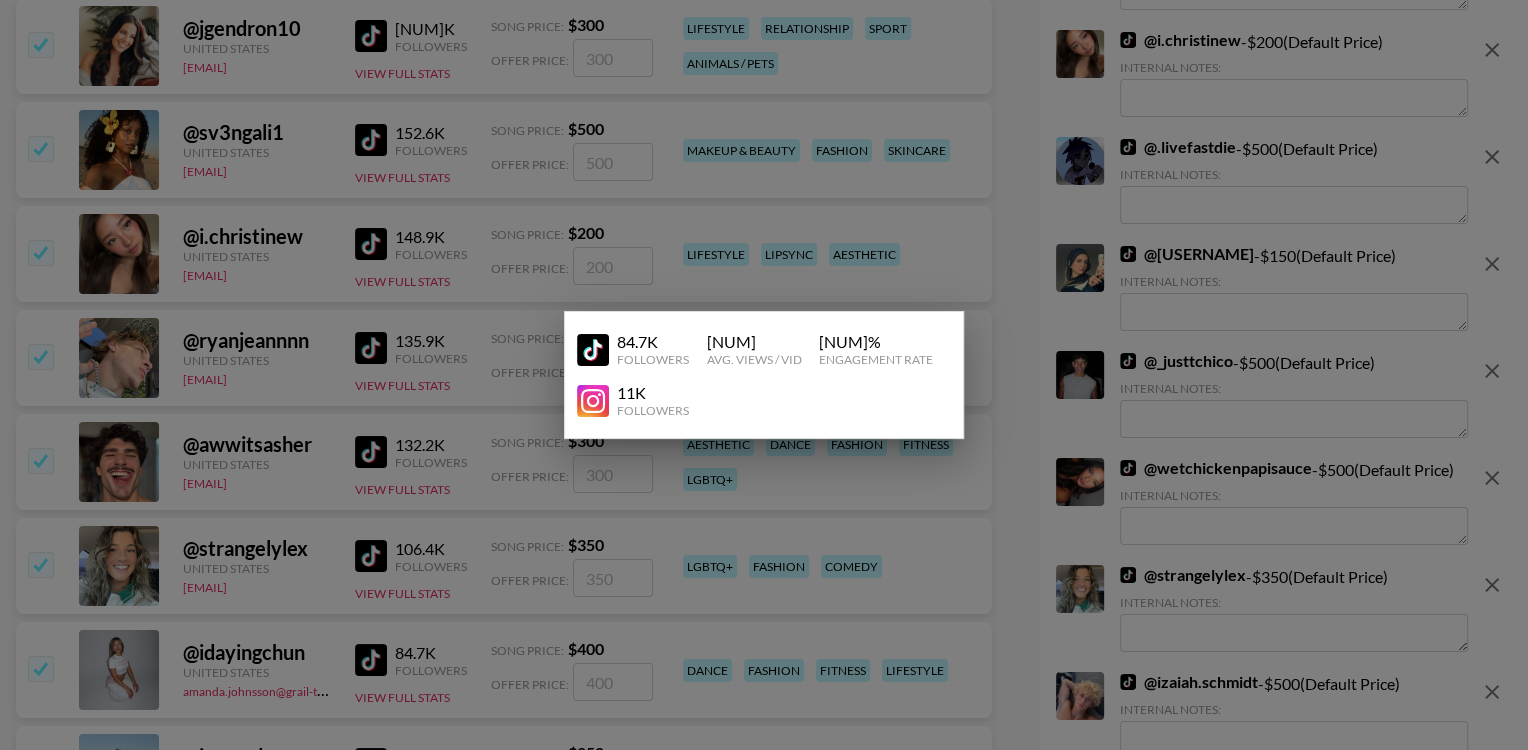 click at bounding box center (764, 375) 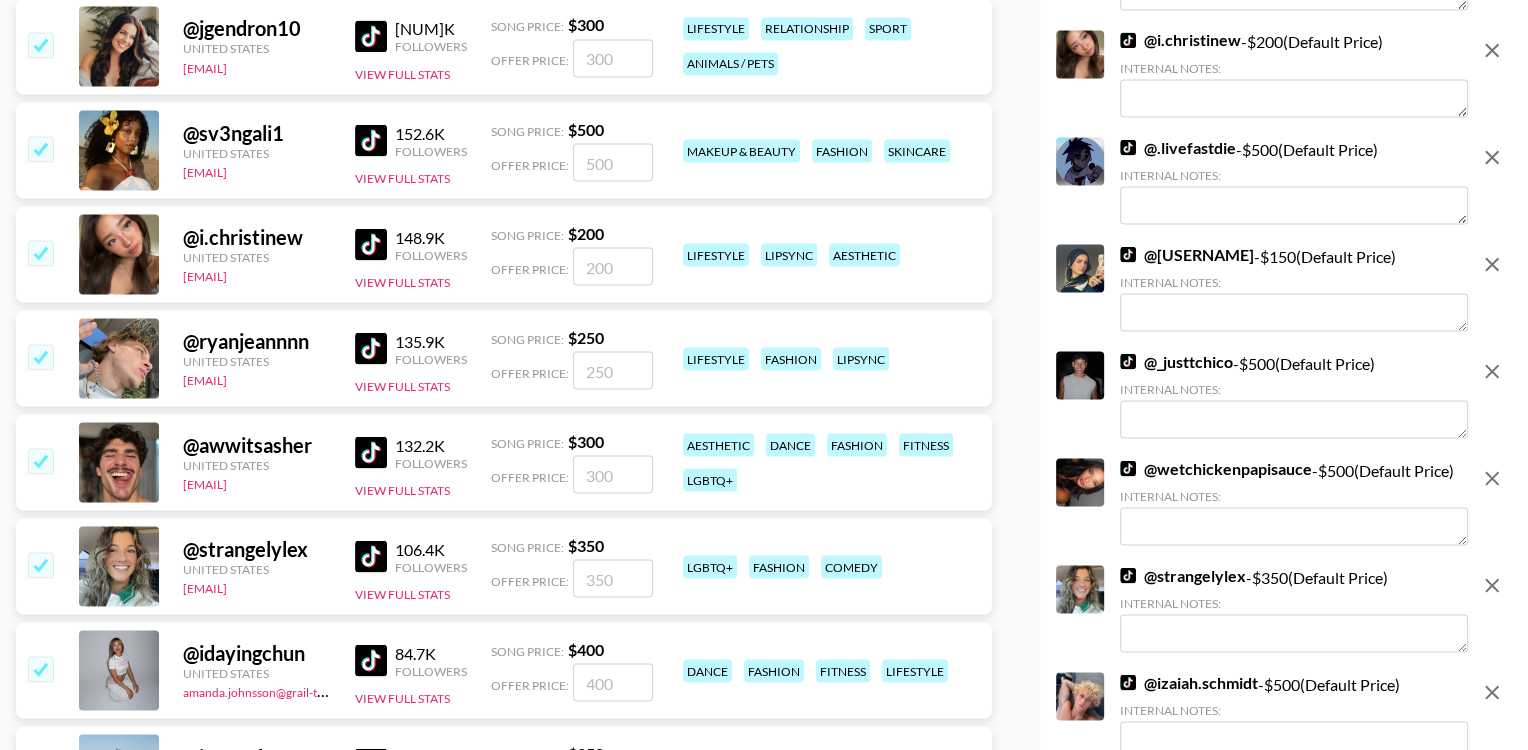 click at bounding box center [40, 668] 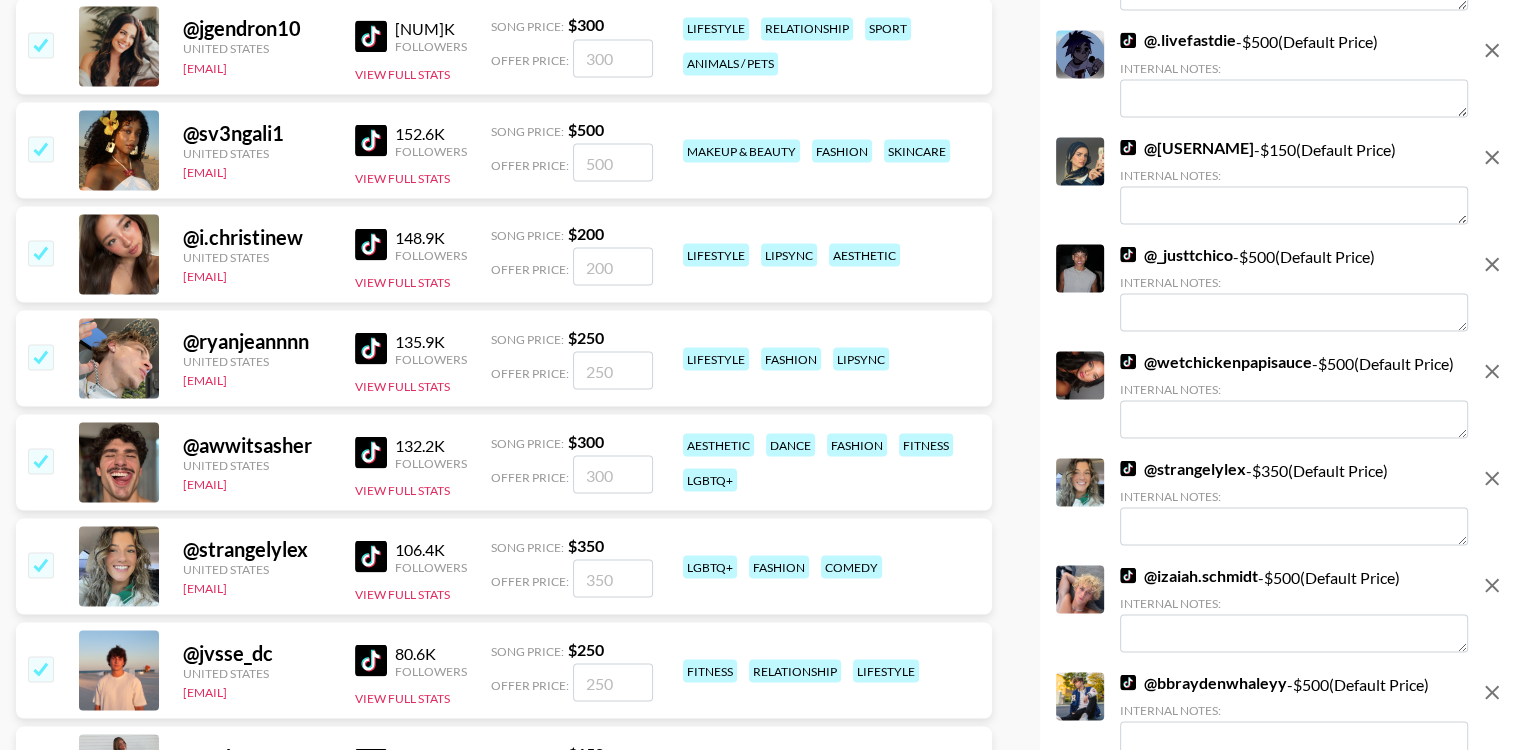 click at bounding box center [40, 460] 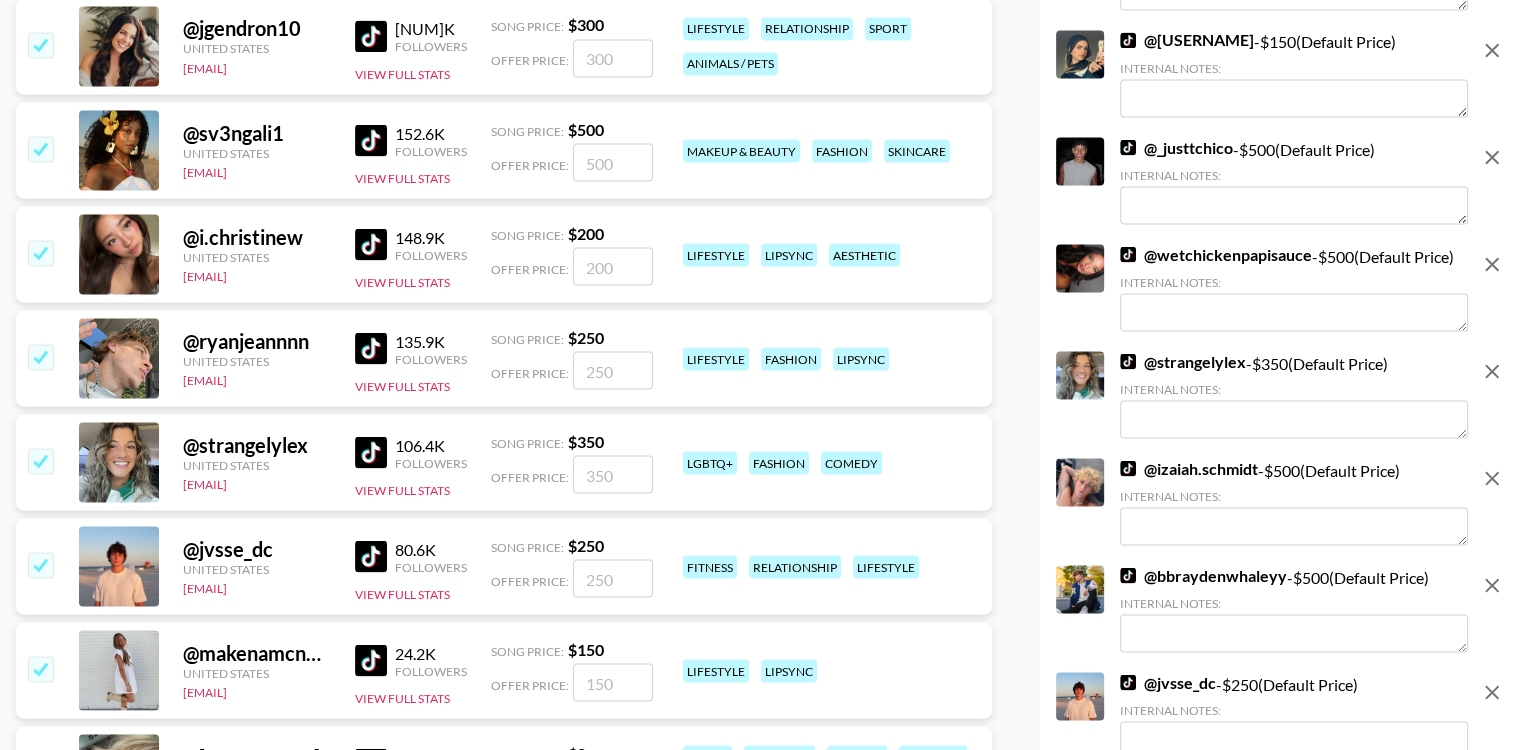 click at bounding box center [40, 44] 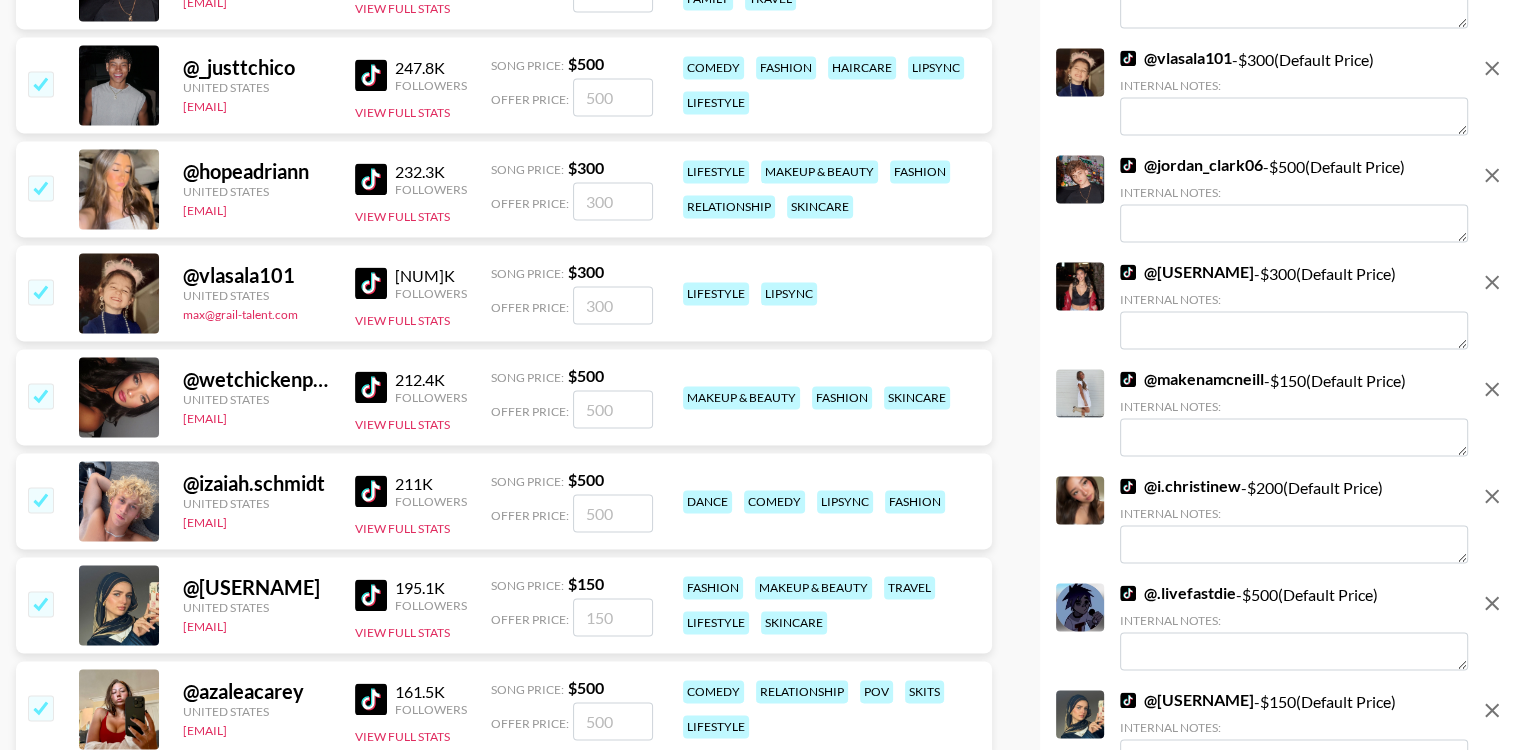 scroll, scrollTop: 2611, scrollLeft: 0, axis: vertical 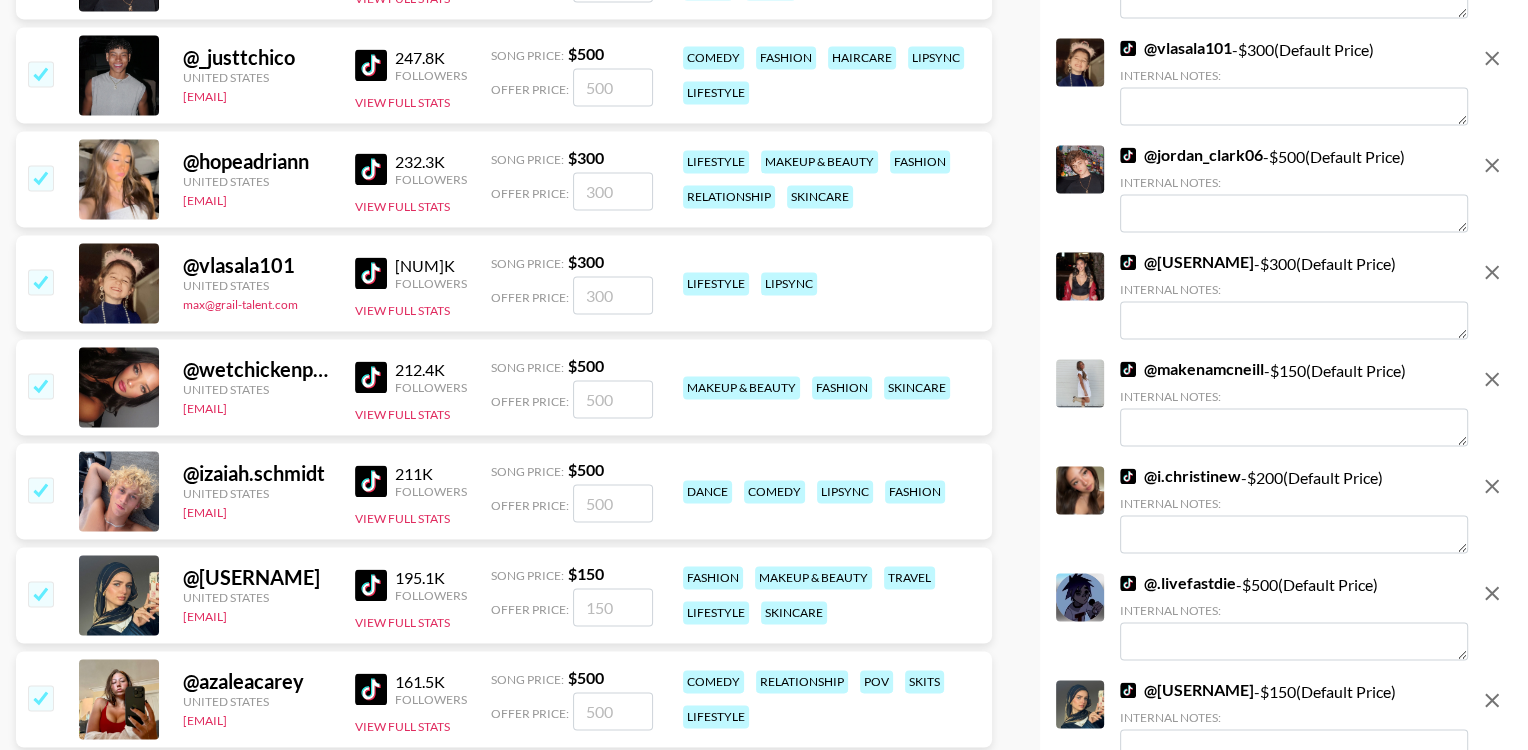 click at bounding box center [371, 689] 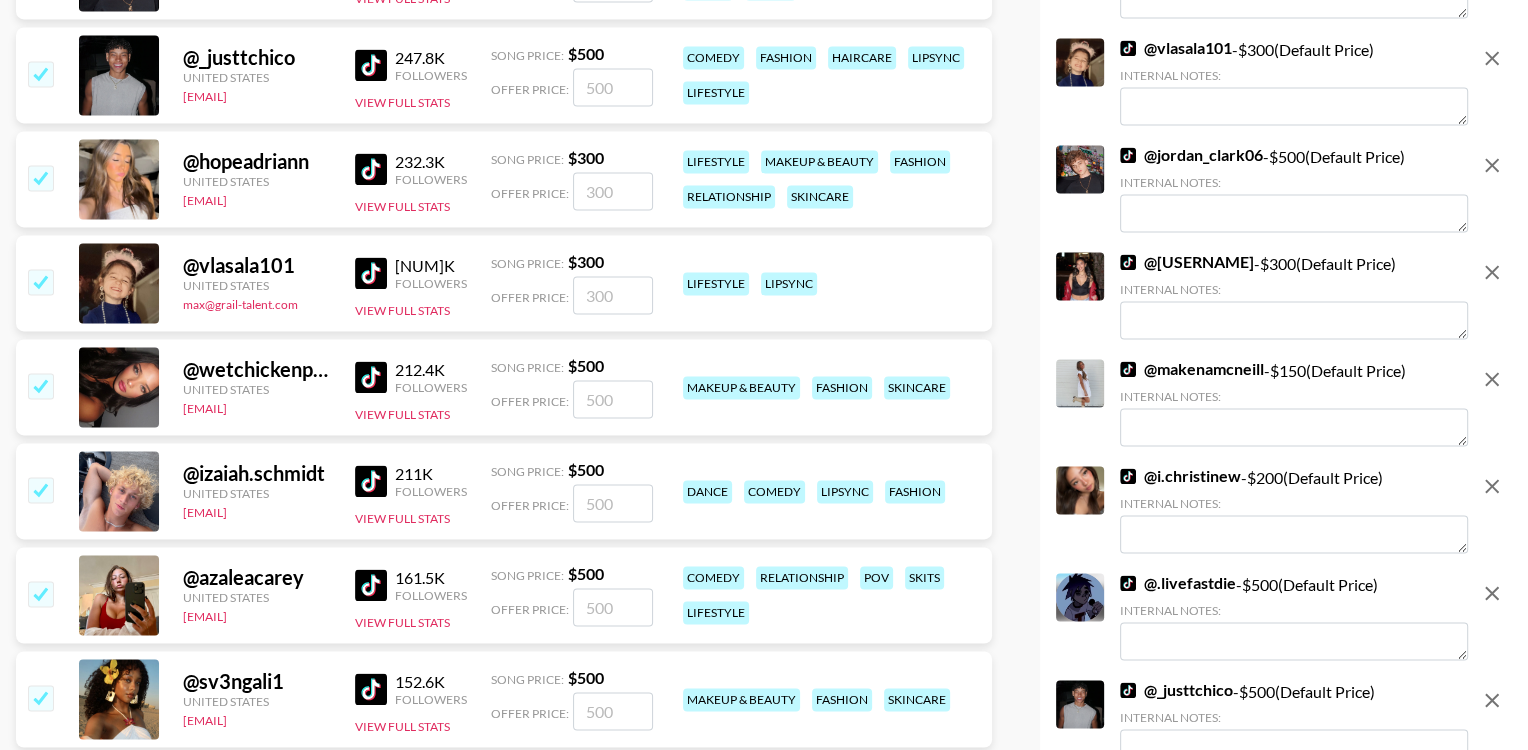 click at bounding box center [40, 281] 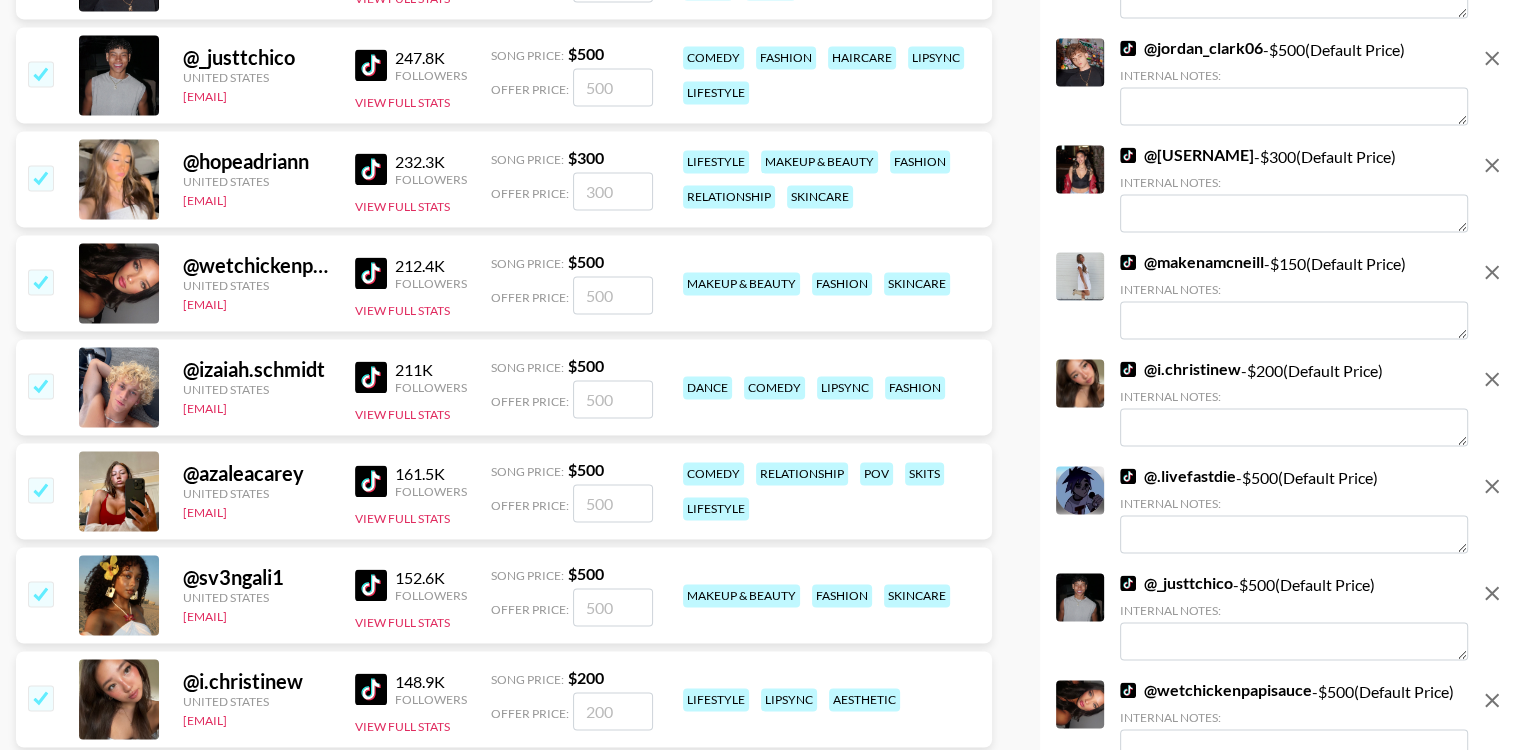 click at bounding box center (40, 177) 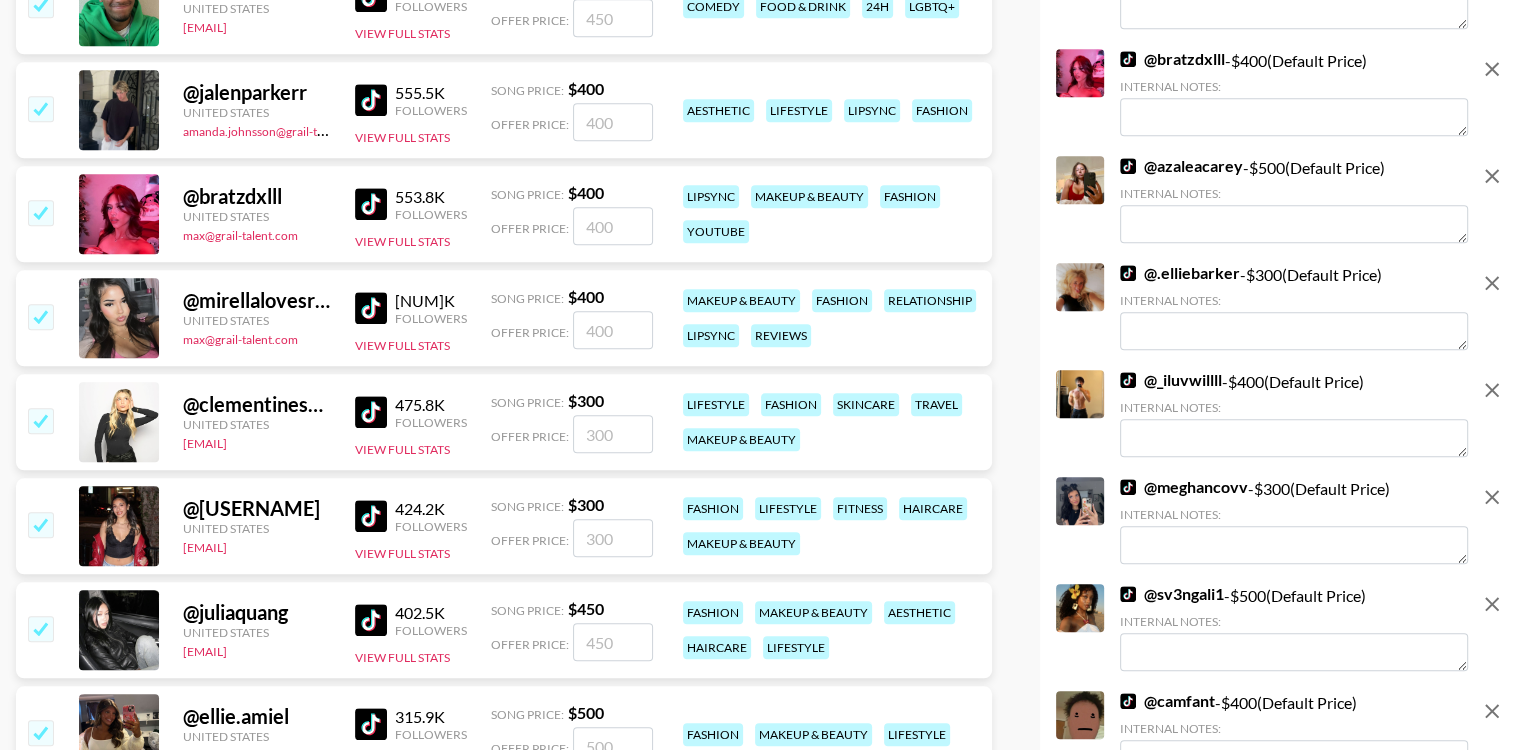 scroll, scrollTop: 1748, scrollLeft: 0, axis: vertical 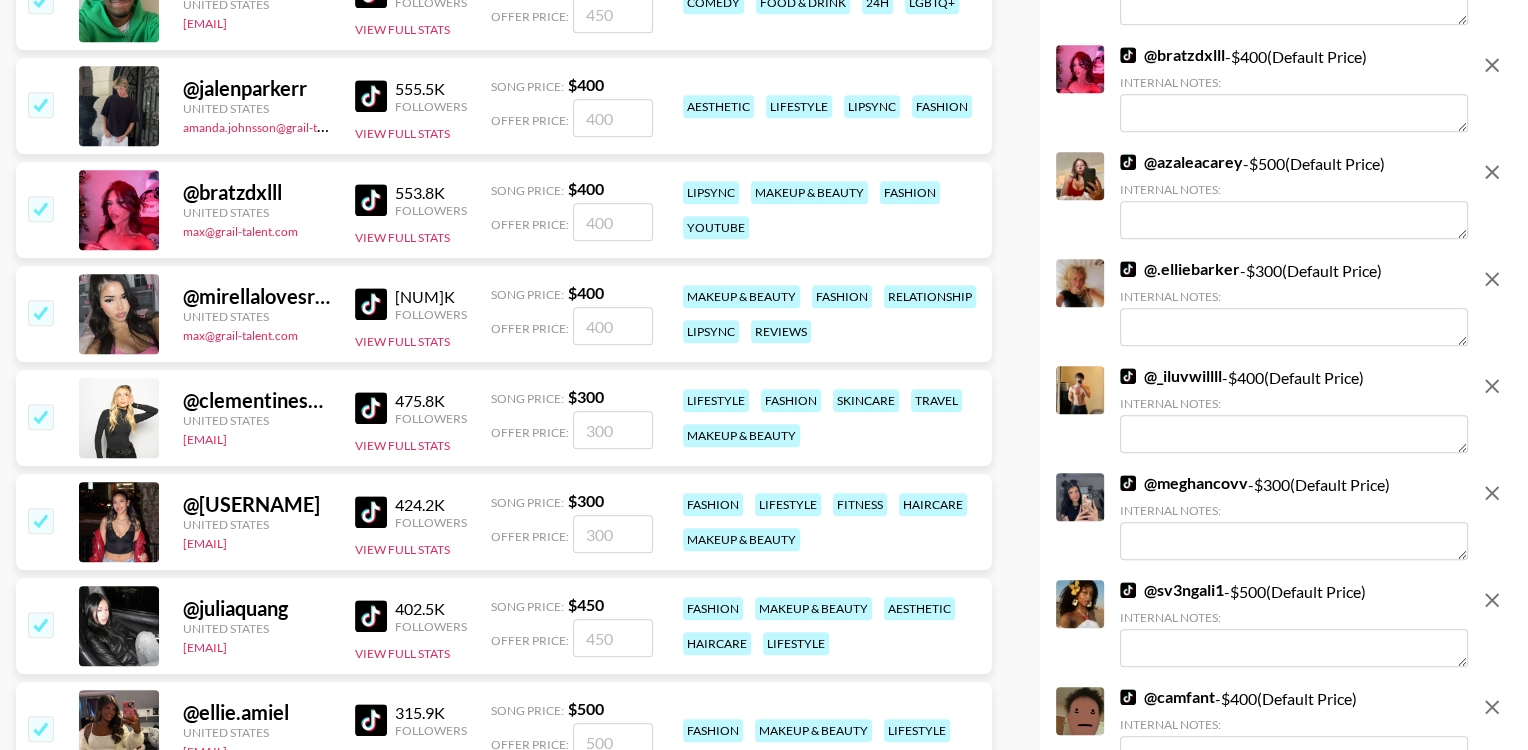 click at bounding box center (371, 720) 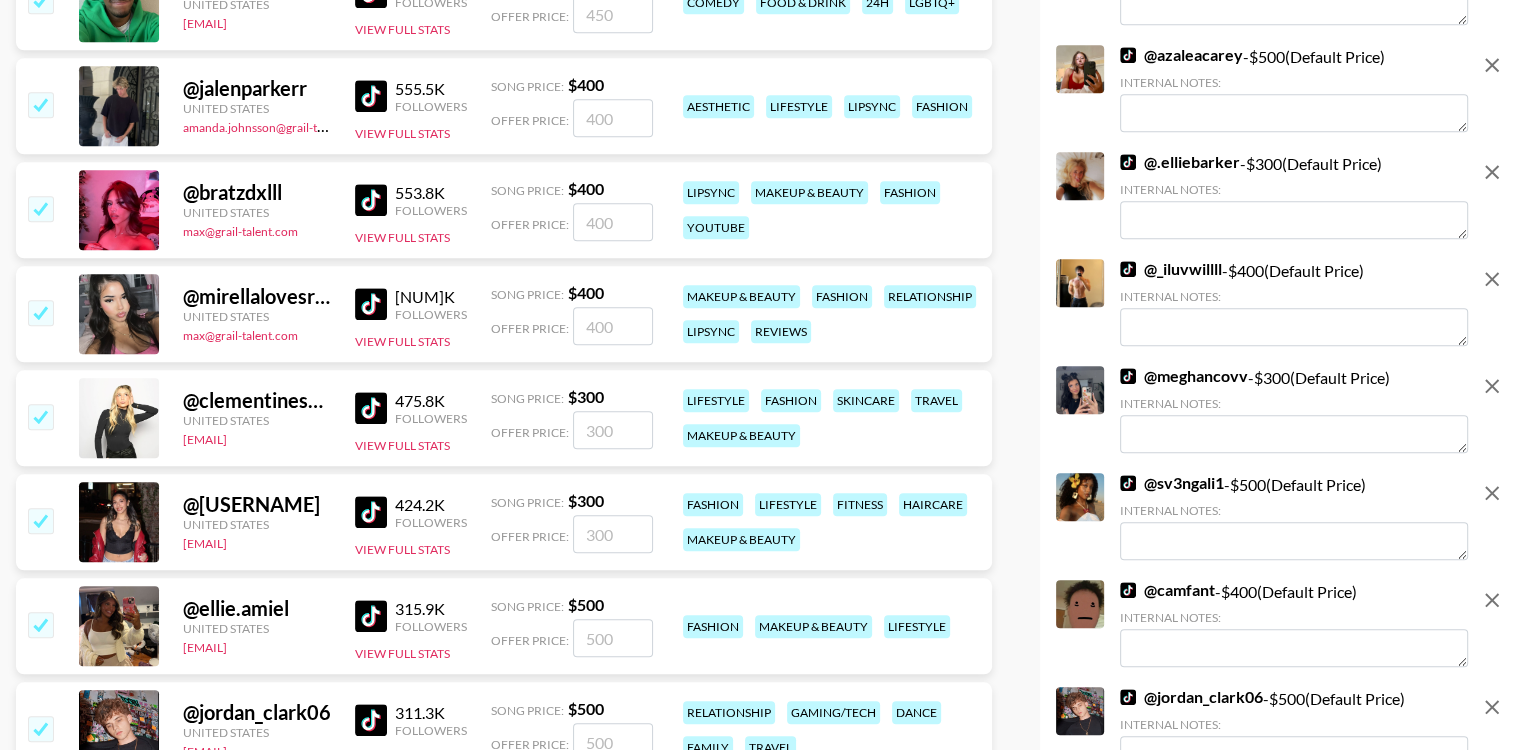 click at bounding box center [40, 520] 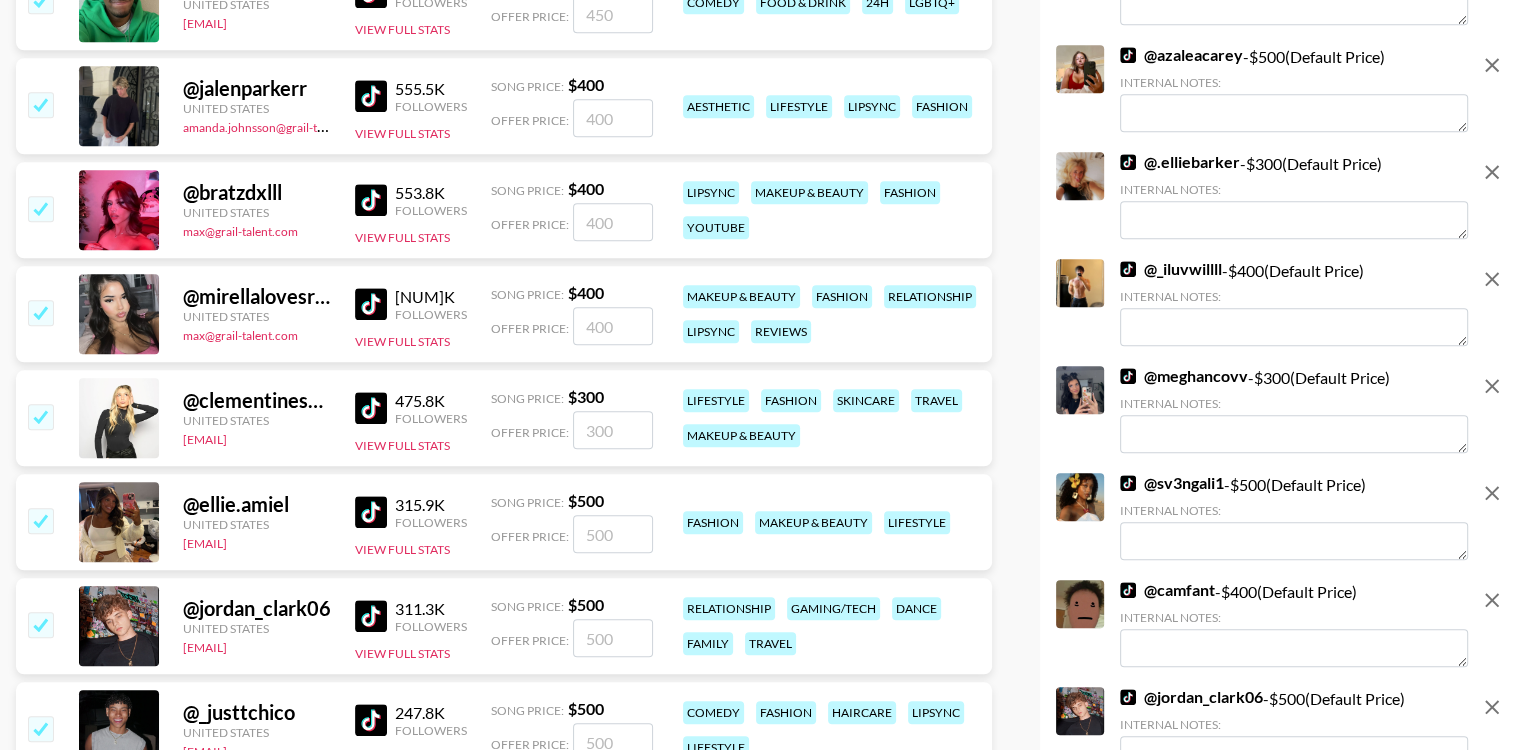 click at bounding box center (40, 416) 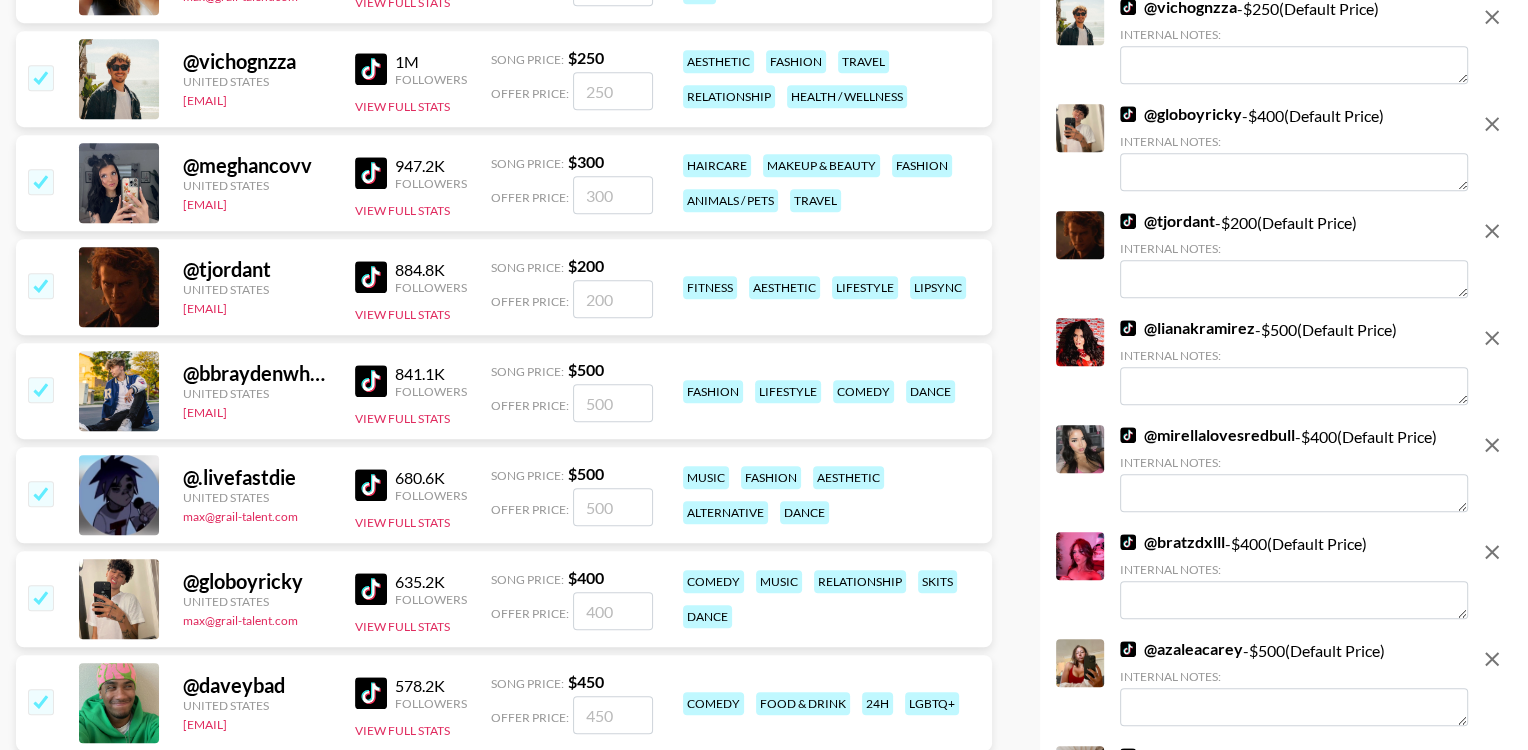 scroll, scrollTop: 1042, scrollLeft: 0, axis: vertical 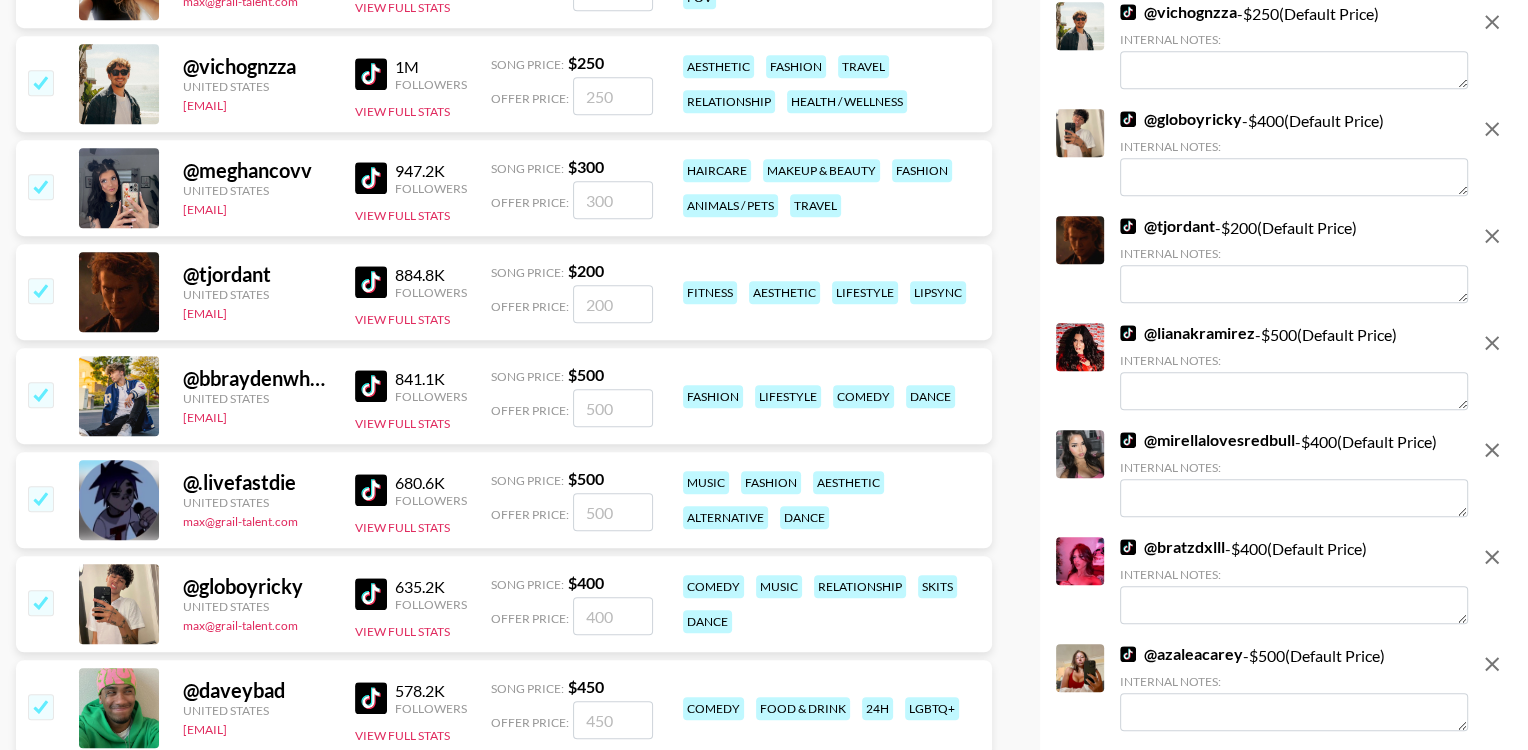 click at bounding box center [40, 706] 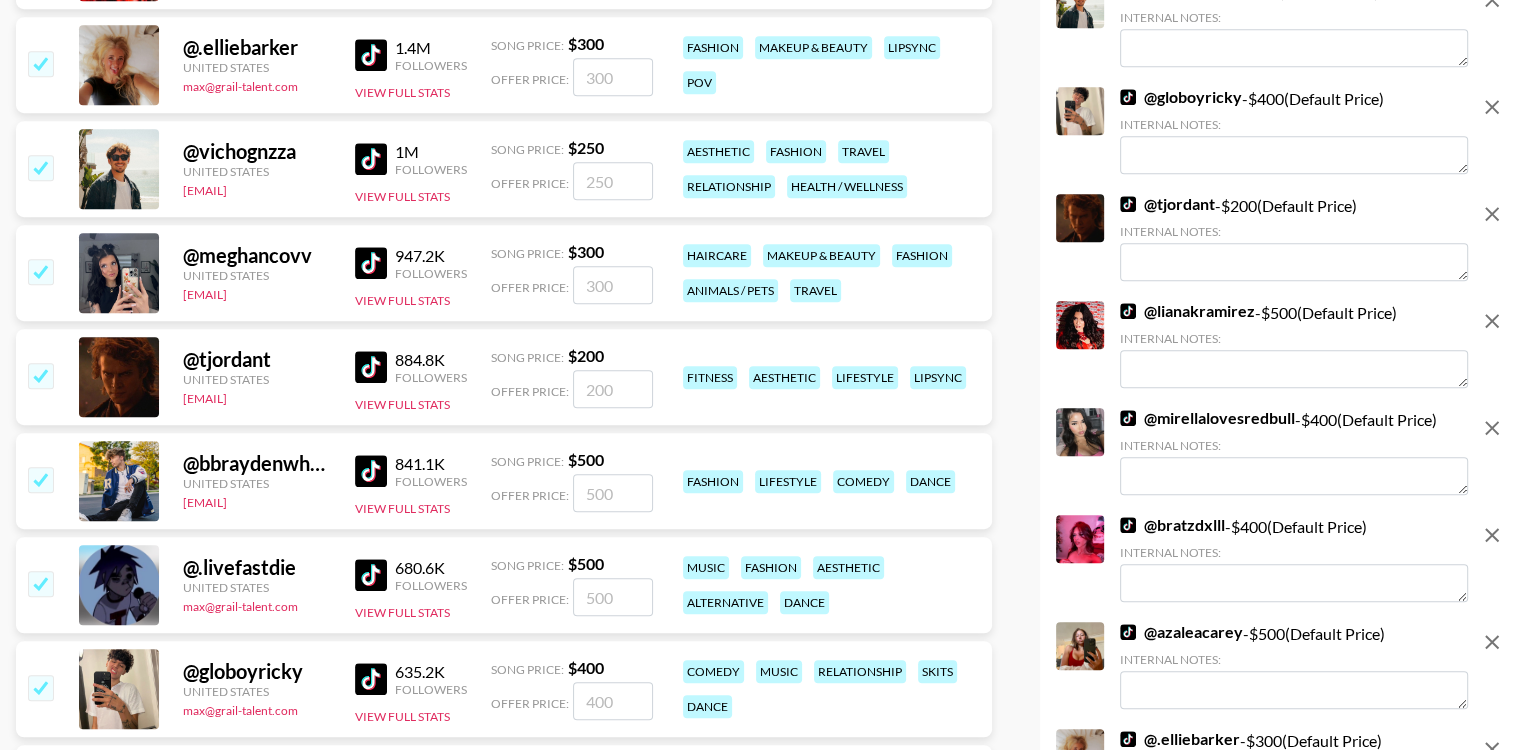 scroll, scrollTop: 950, scrollLeft: 0, axis: vertical 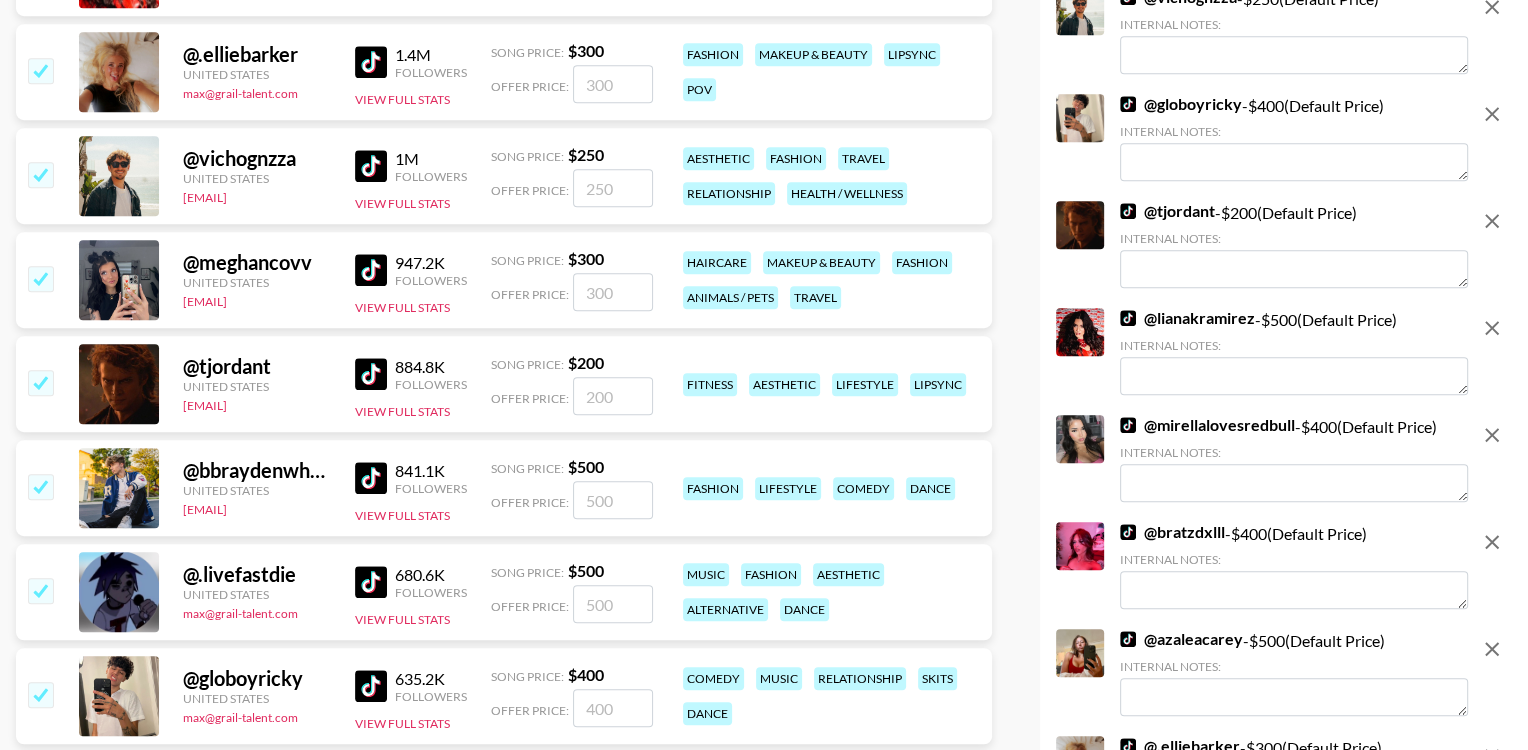 click at bounding box center (371, 686) 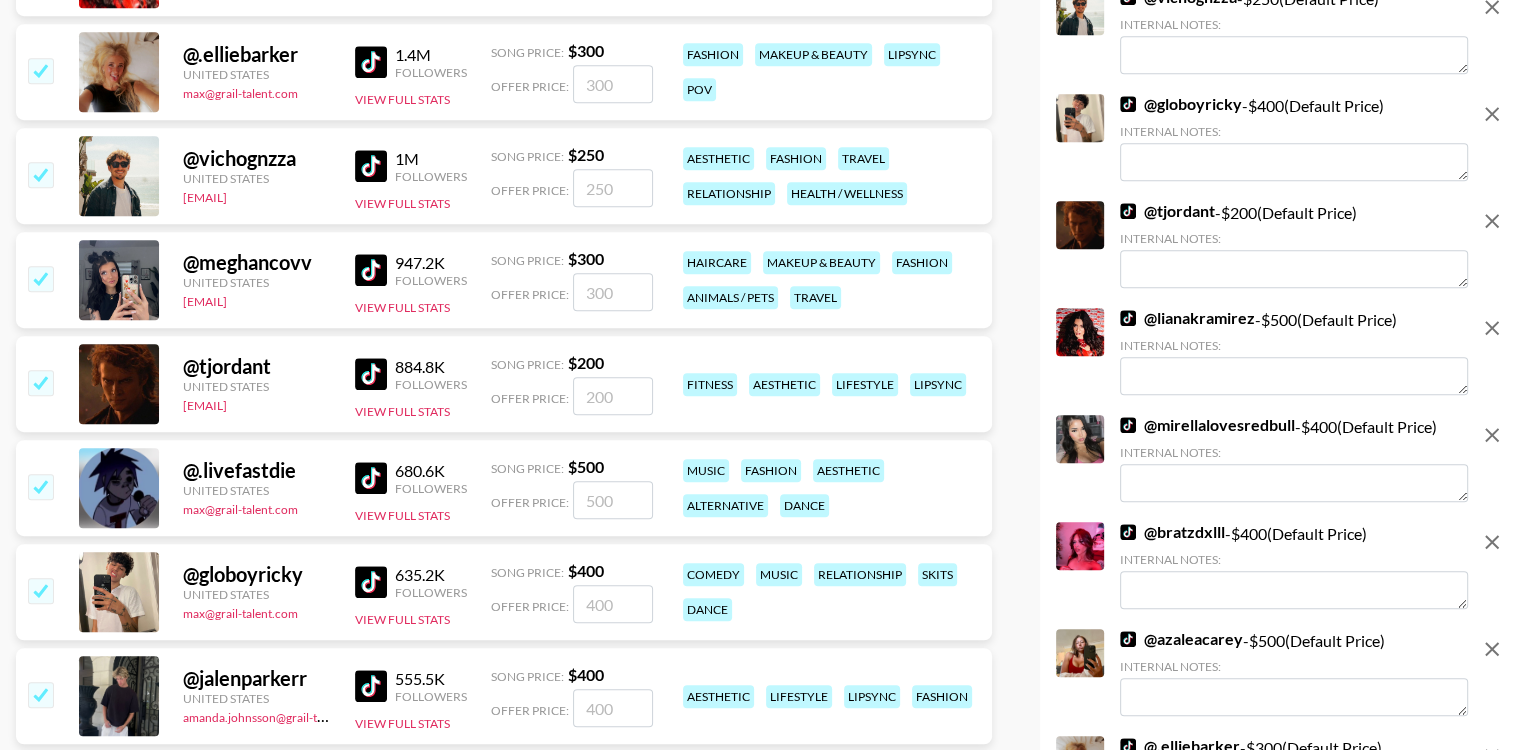 click at bounding box center (40, 382) 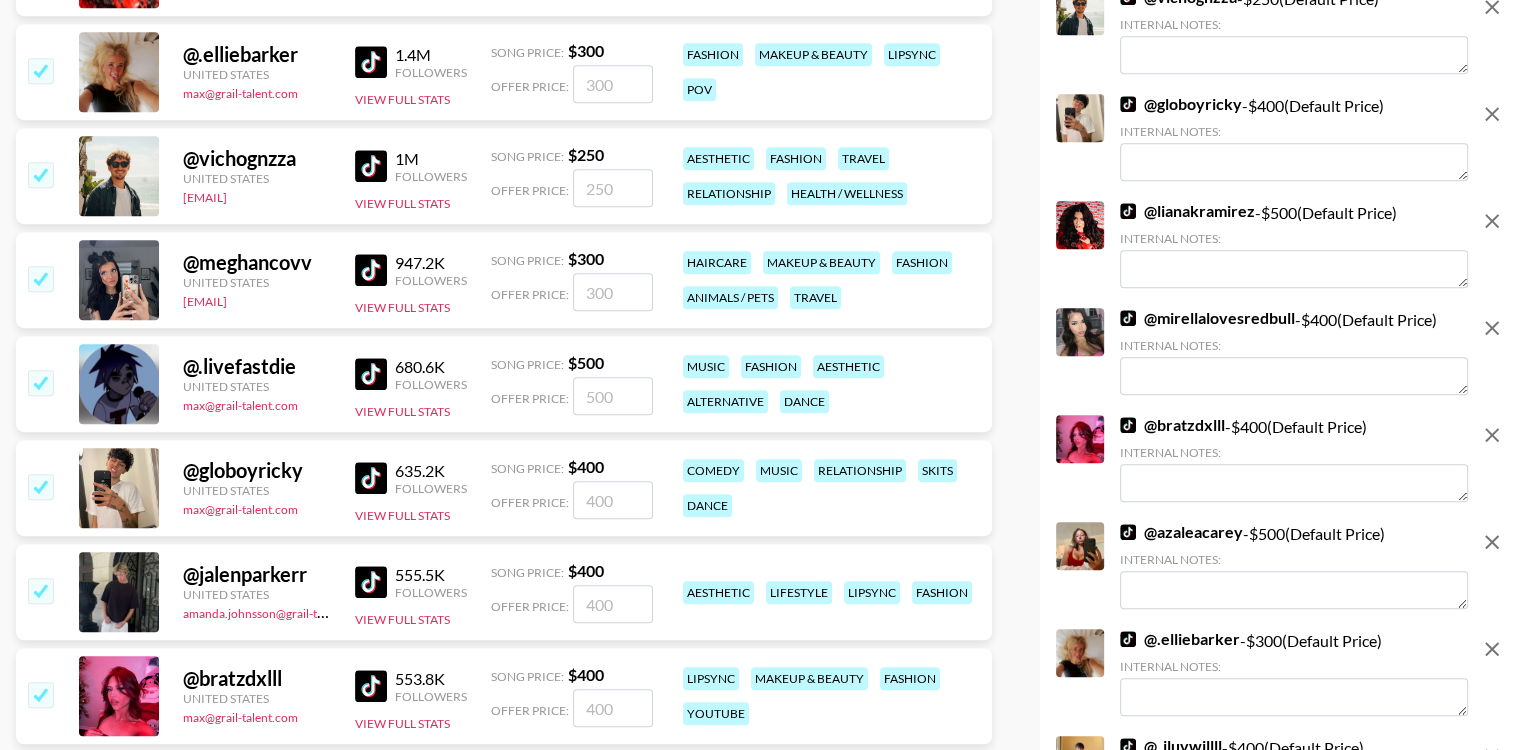 click at bounding box center (40, 278) 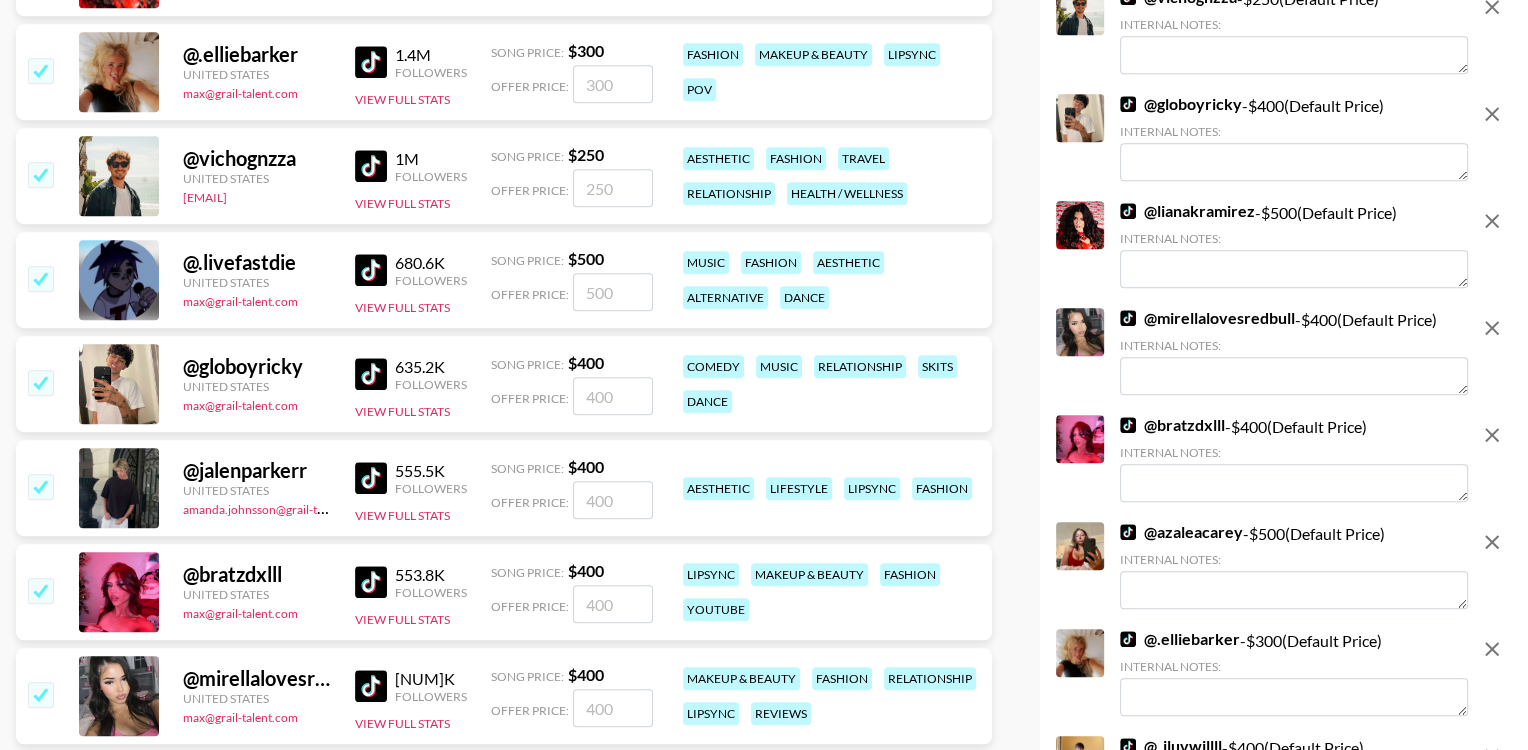 click at bounding box center [40, 174] 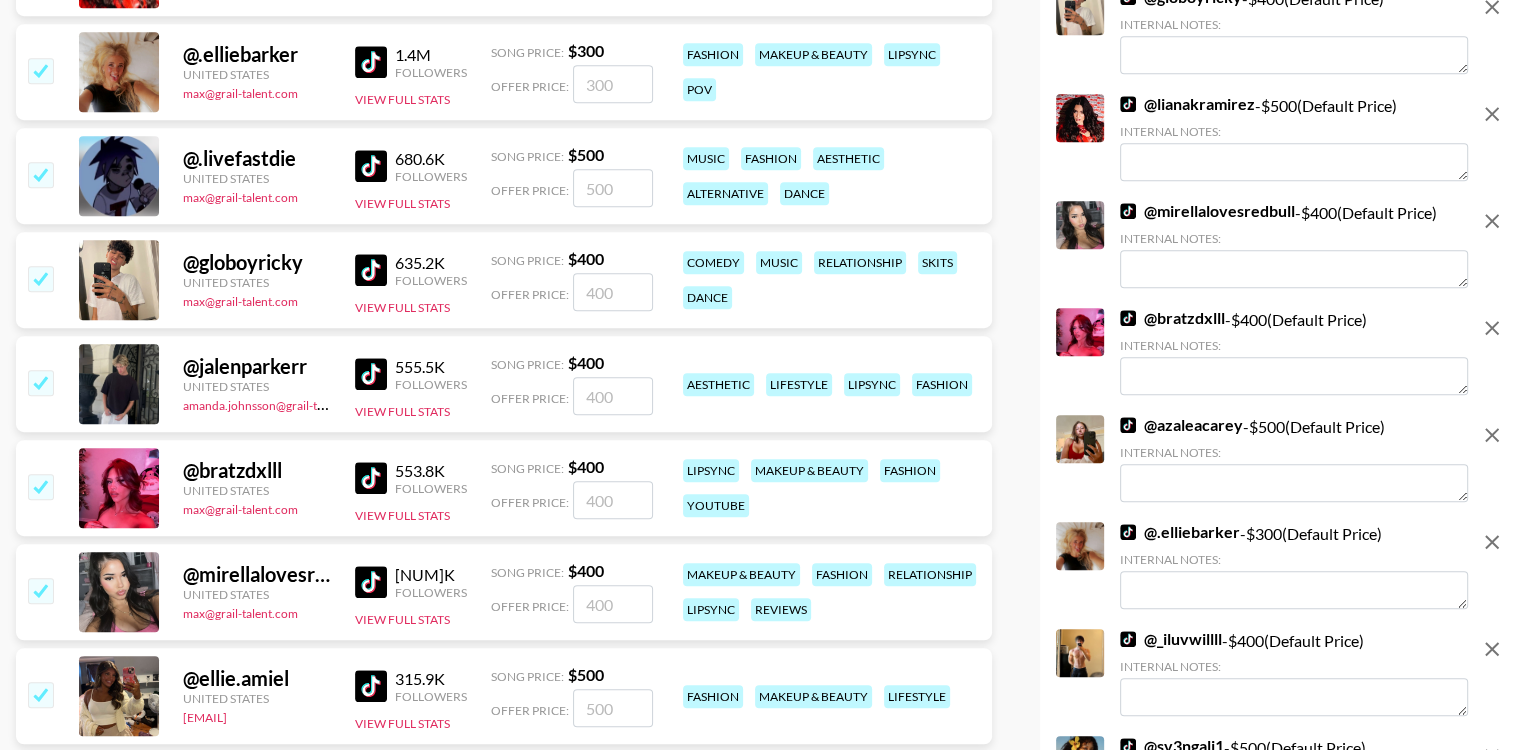 click at bounding box center (40, 70) 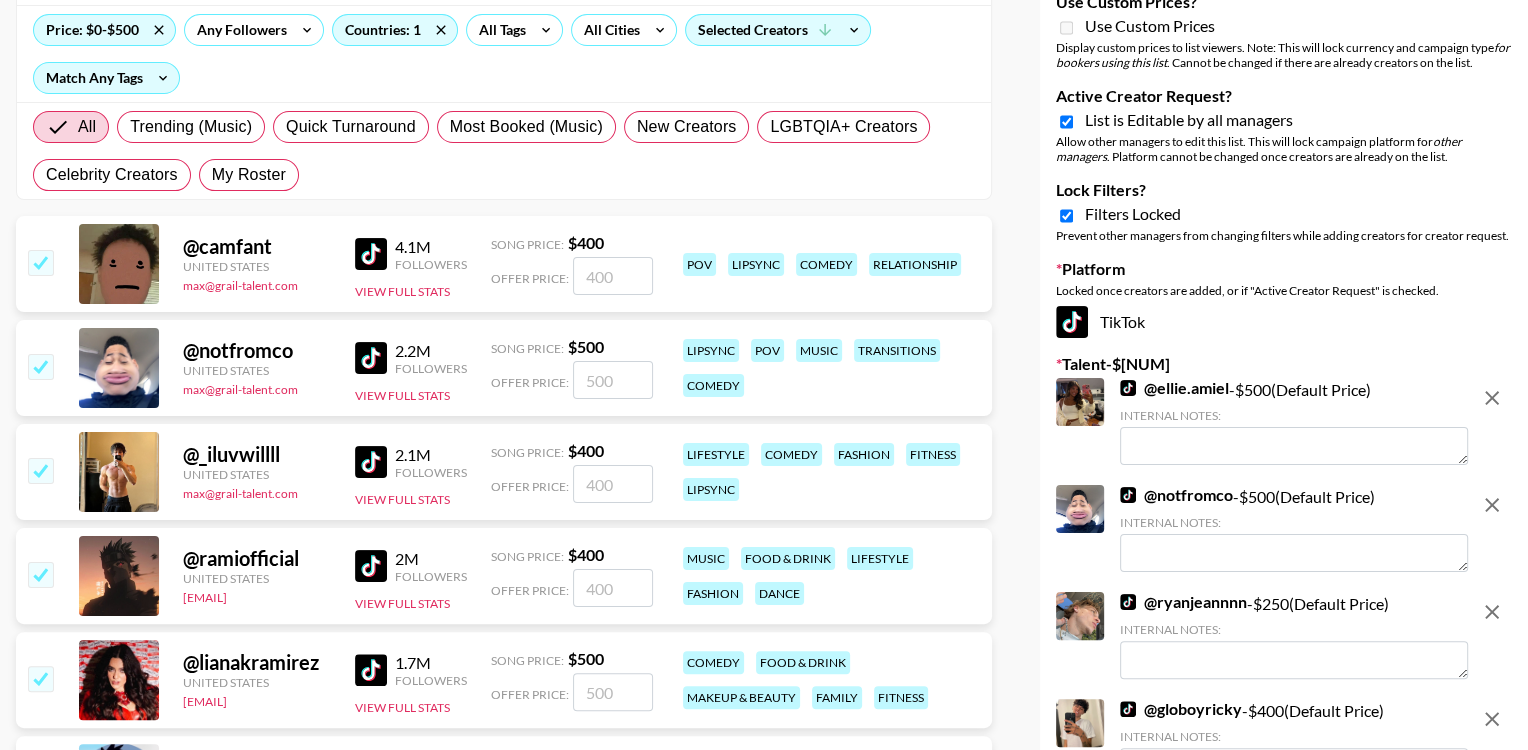 scroll, scrollTop: 214, scrollLeft: 0, axis: vertical 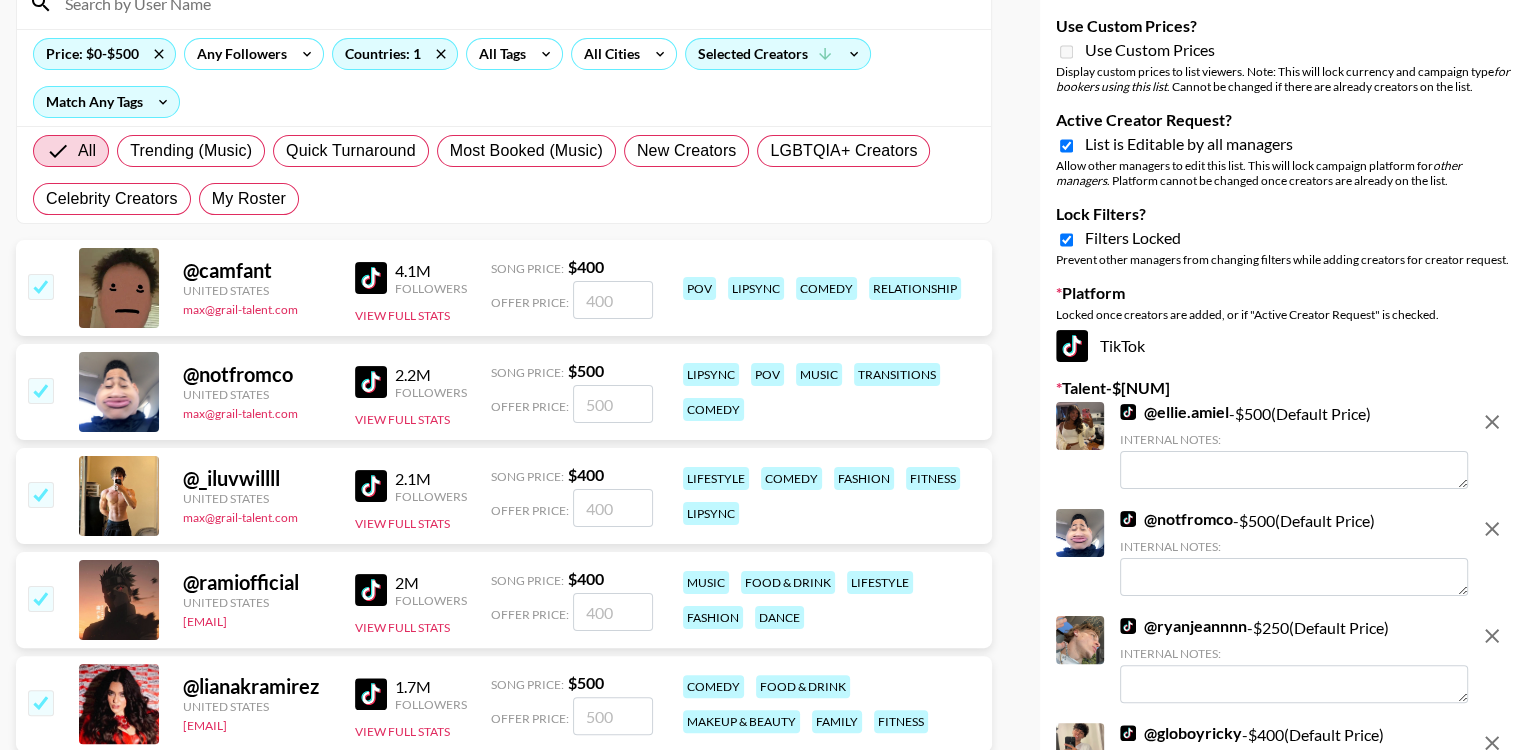 click at bounding box center [371, 694] 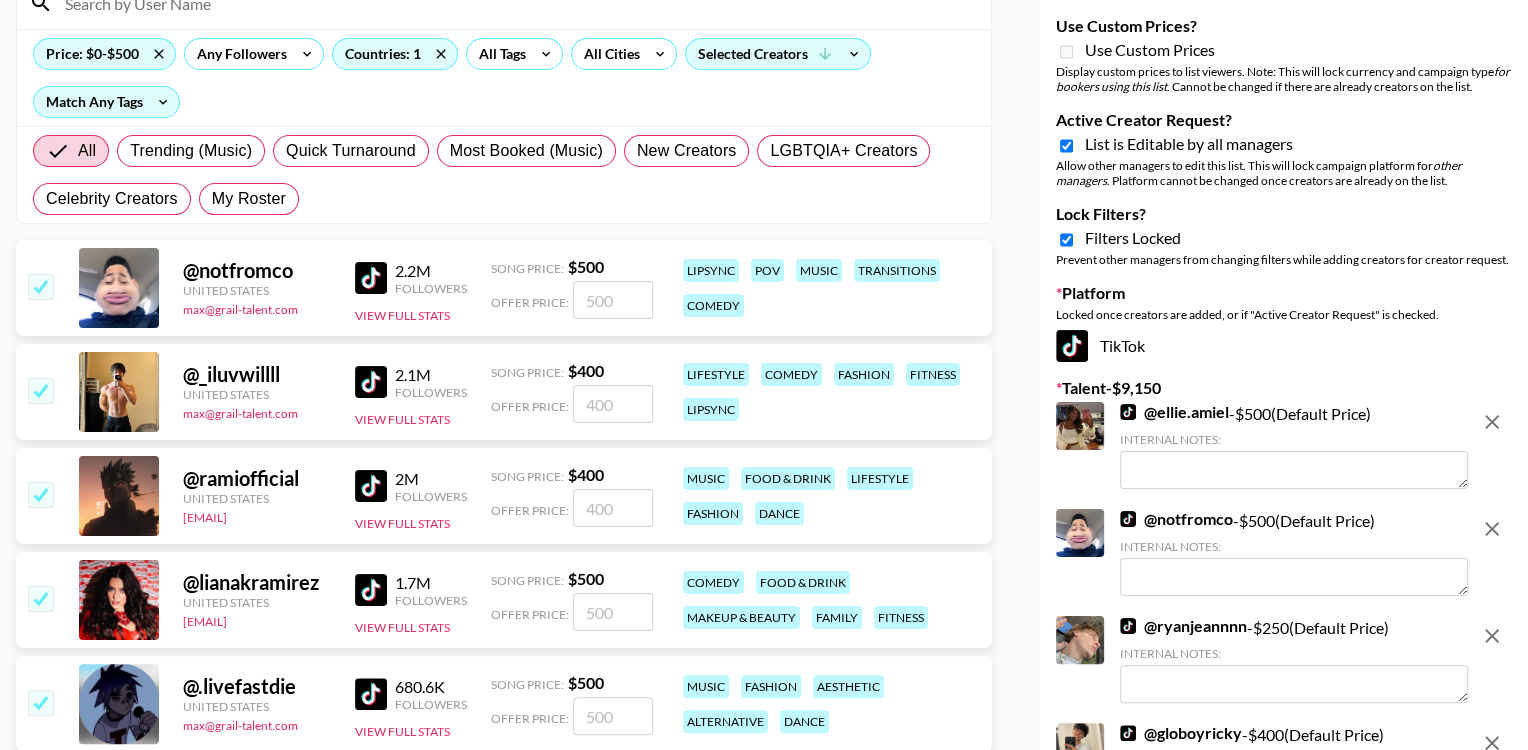 scroll, scrollTop: 0, scrollLeft: 0, axis: both 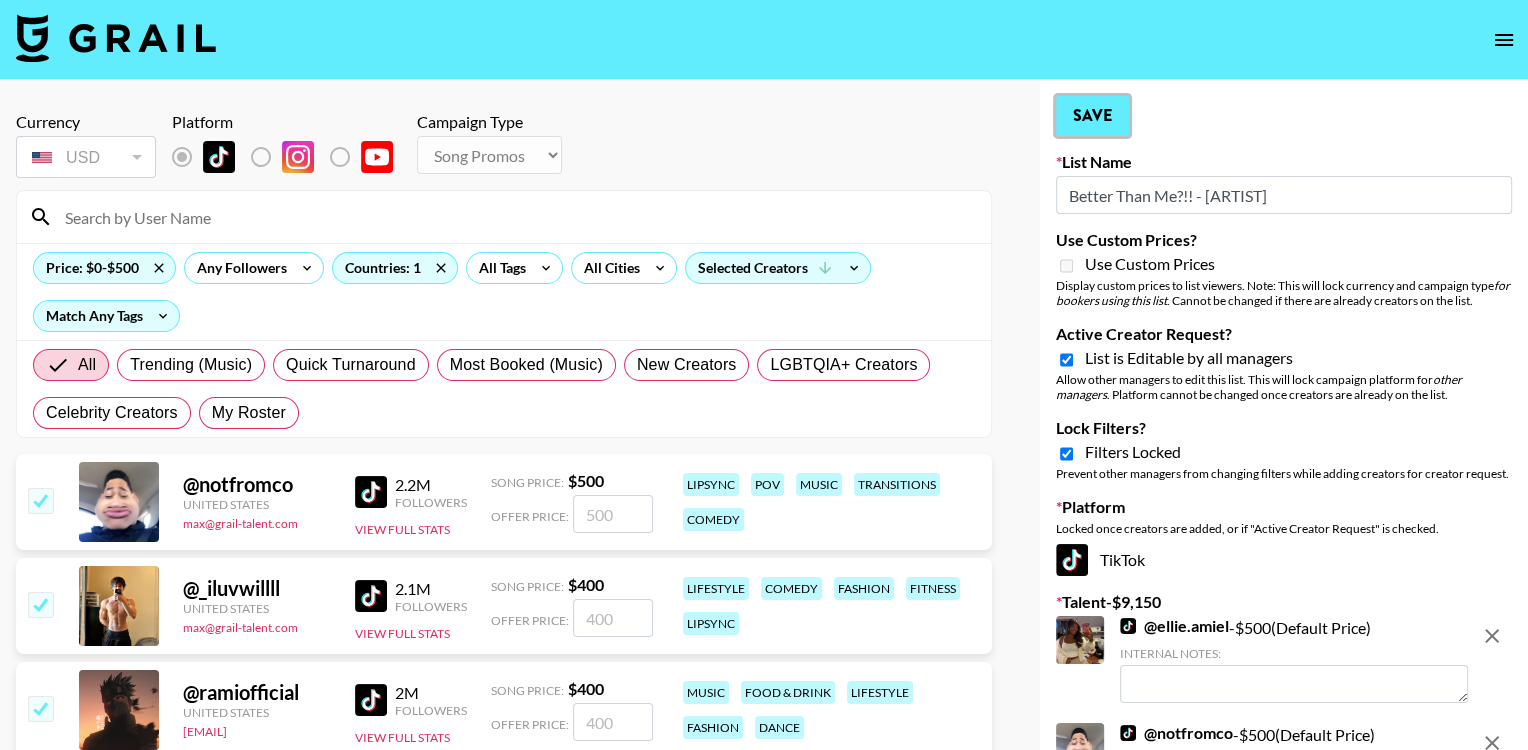 click on "Save" at bounding box center (1092, 116) 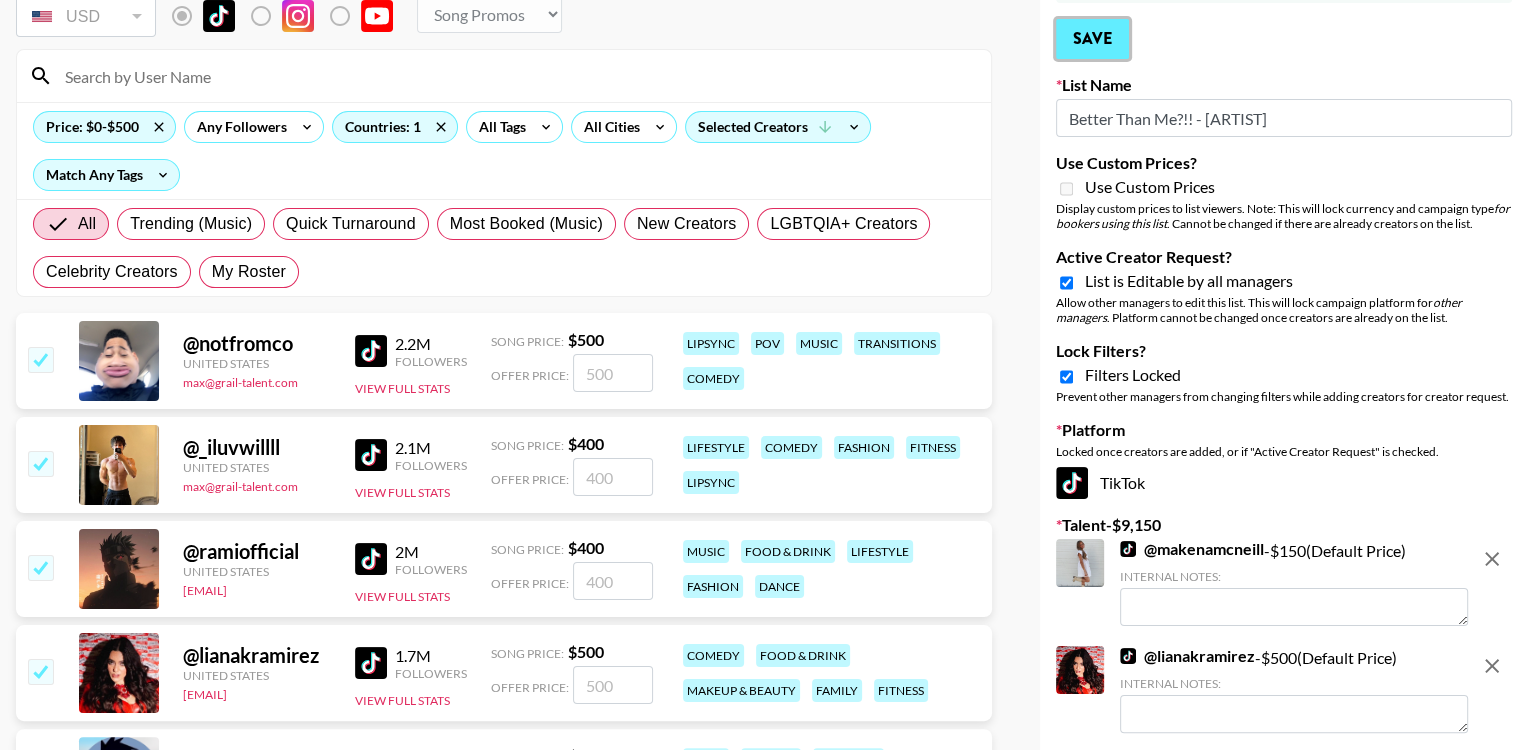 scroll, scrollTop: 0, scrollLeft: 0, axis: both 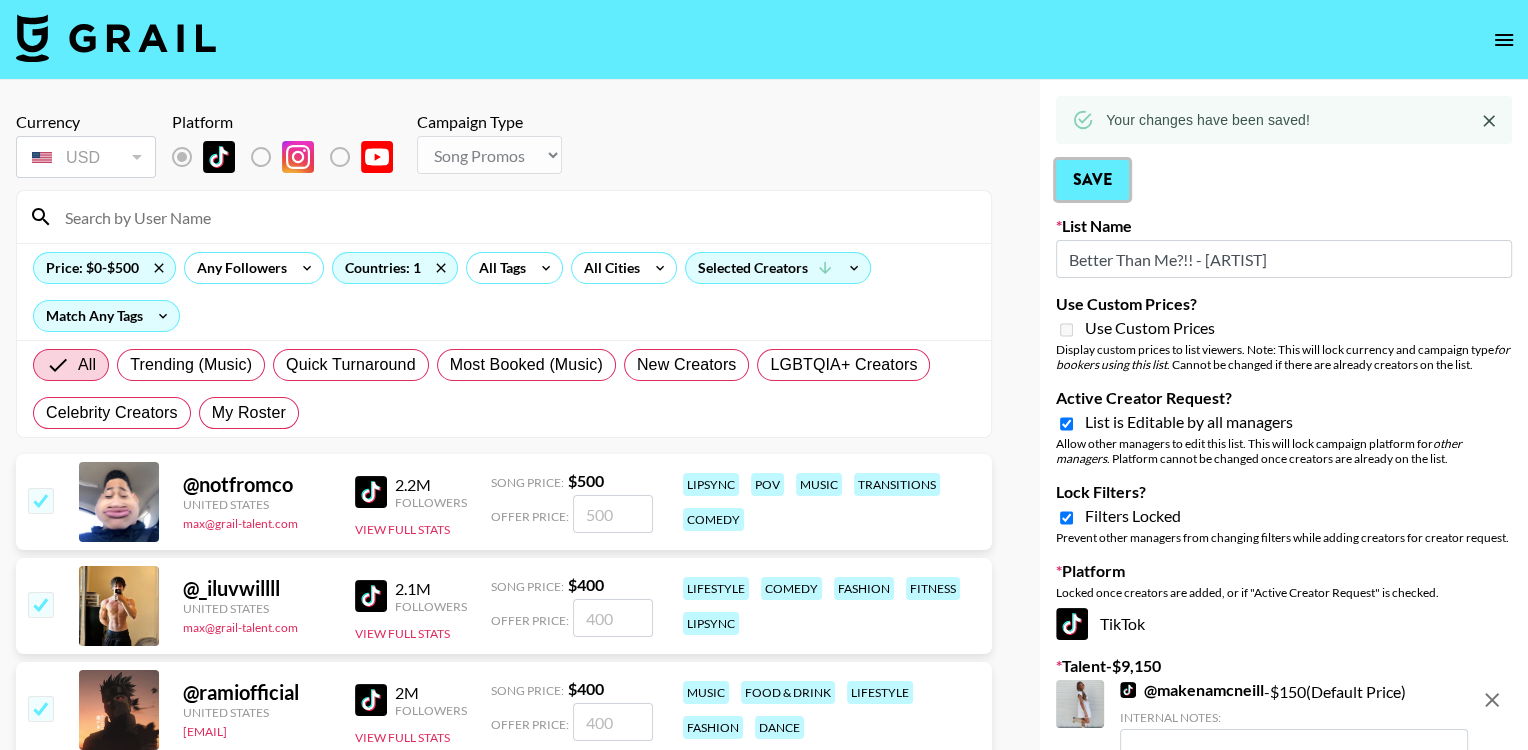 click on "Save" at bounding box center (1092, 180) 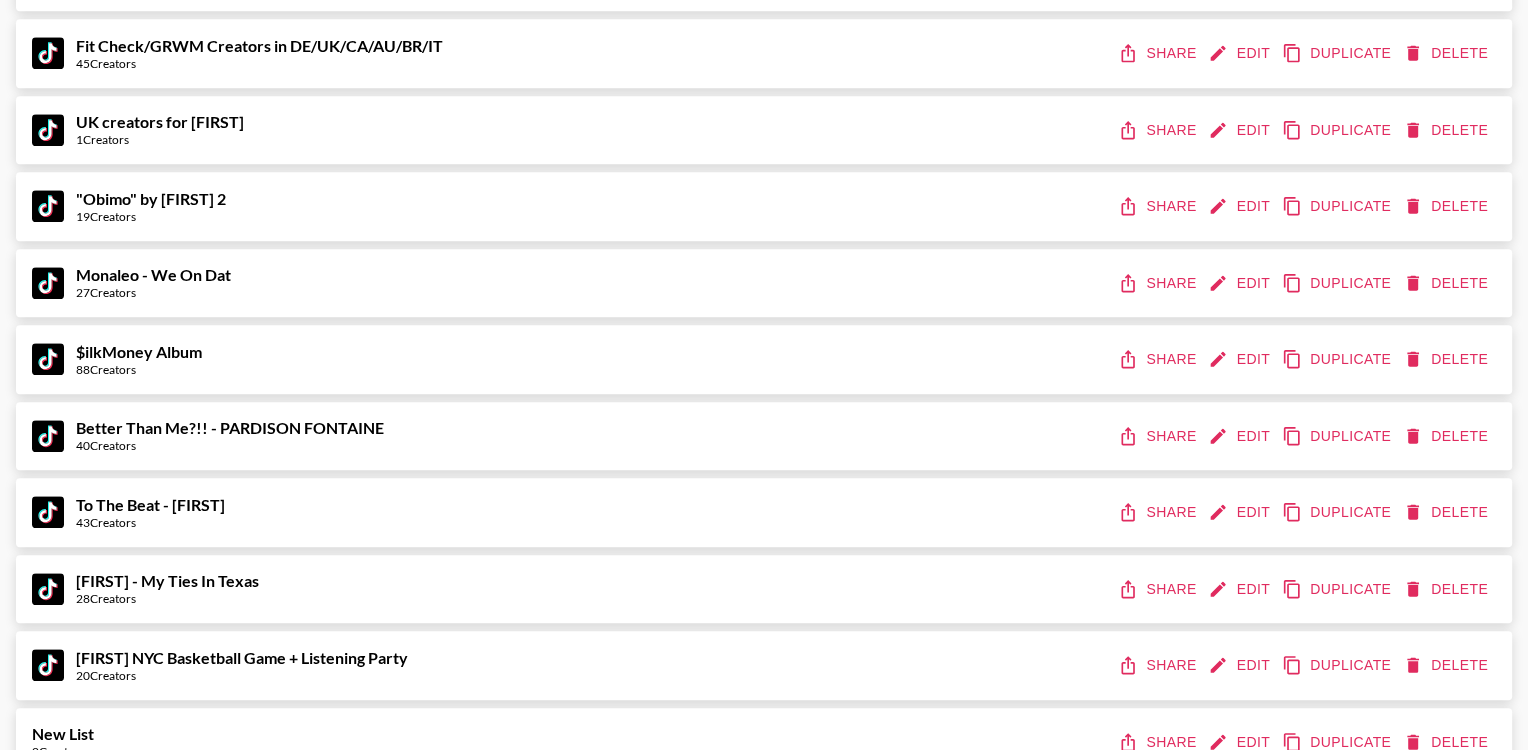 scroll, scrollTop: 22137, scrollLeft: 0, axis: vertical 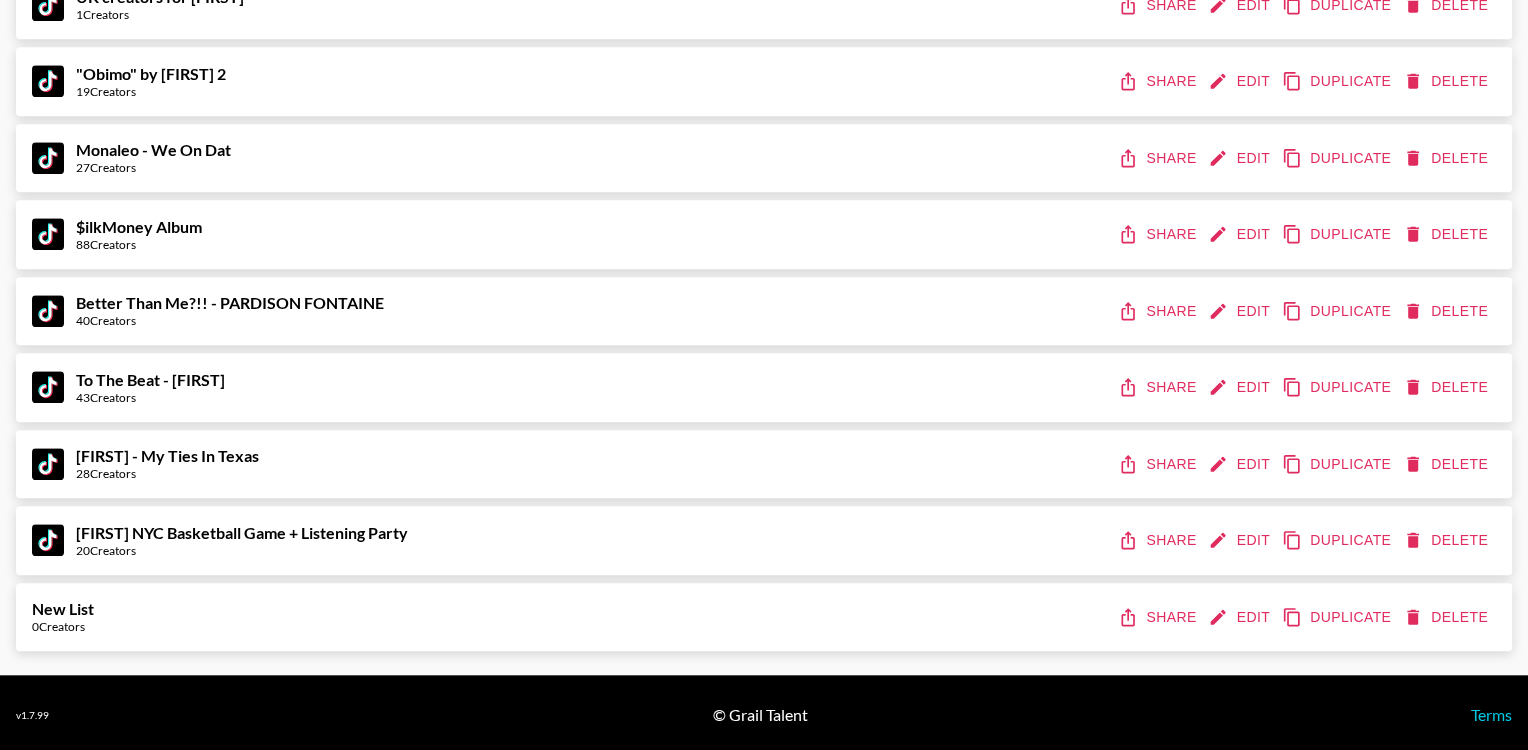 click on "Edit" at bounding box center [1241, 387] 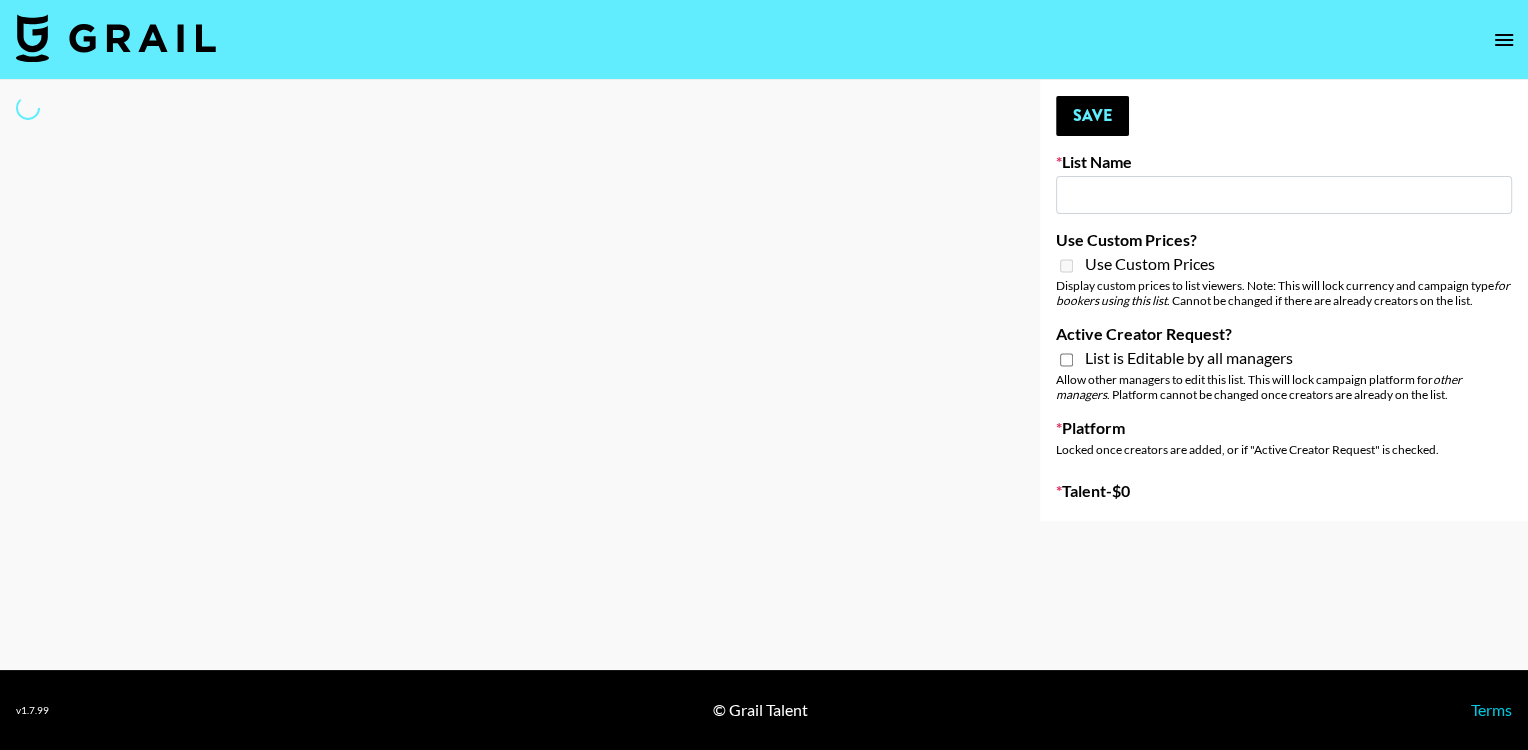 scroll, scrollTop: 0, scrollLeft: 0, axis: both 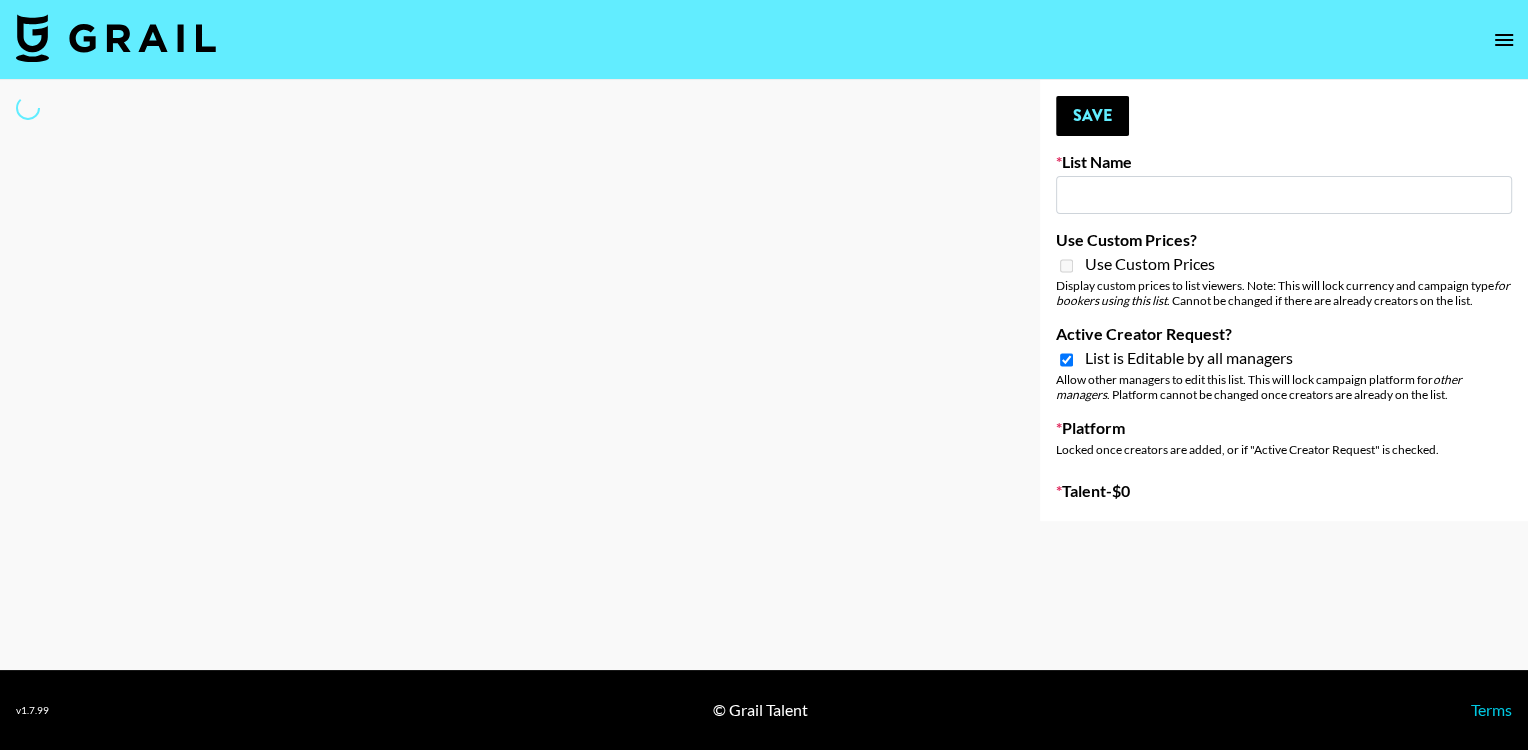 type on "To The Beat - [FIRST]" 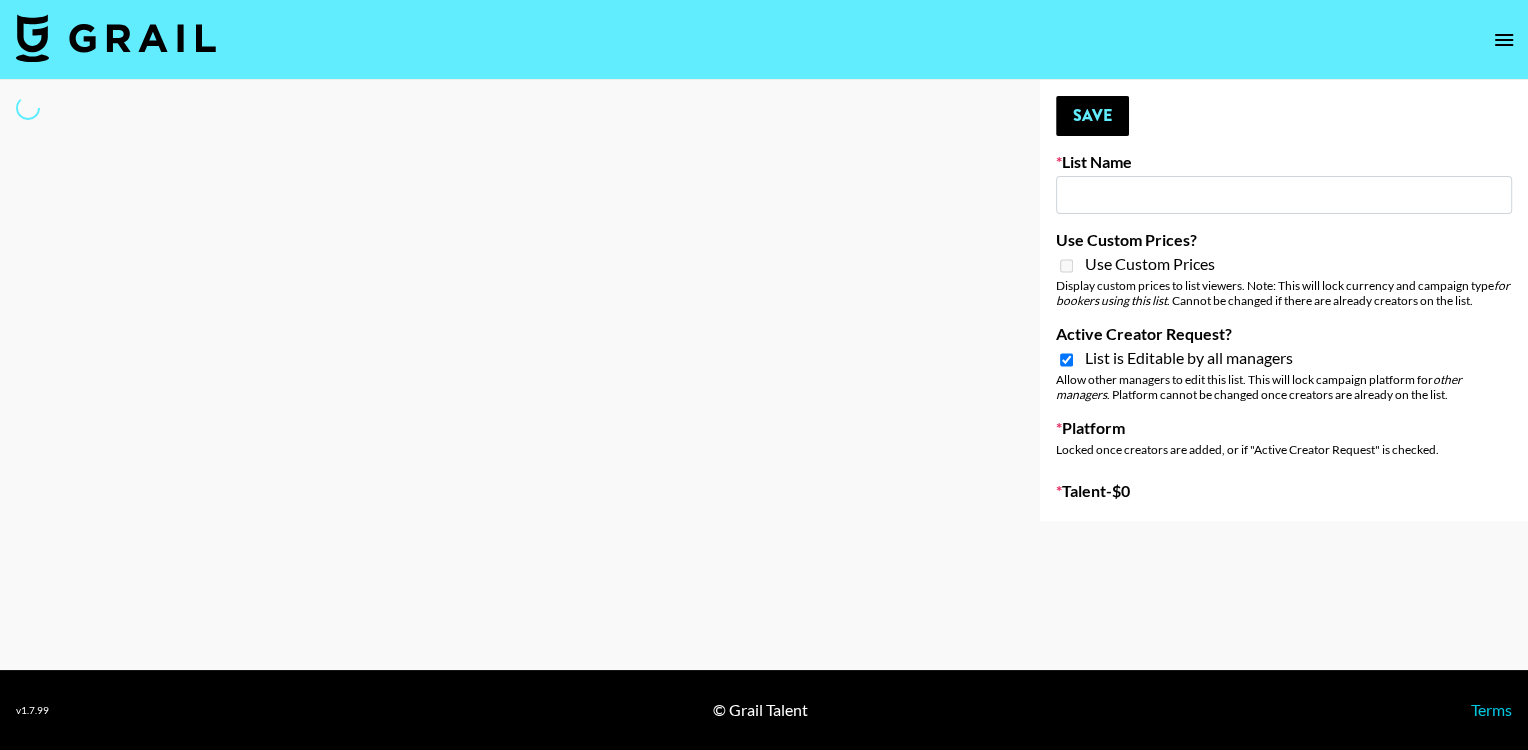 checkbox on "true" 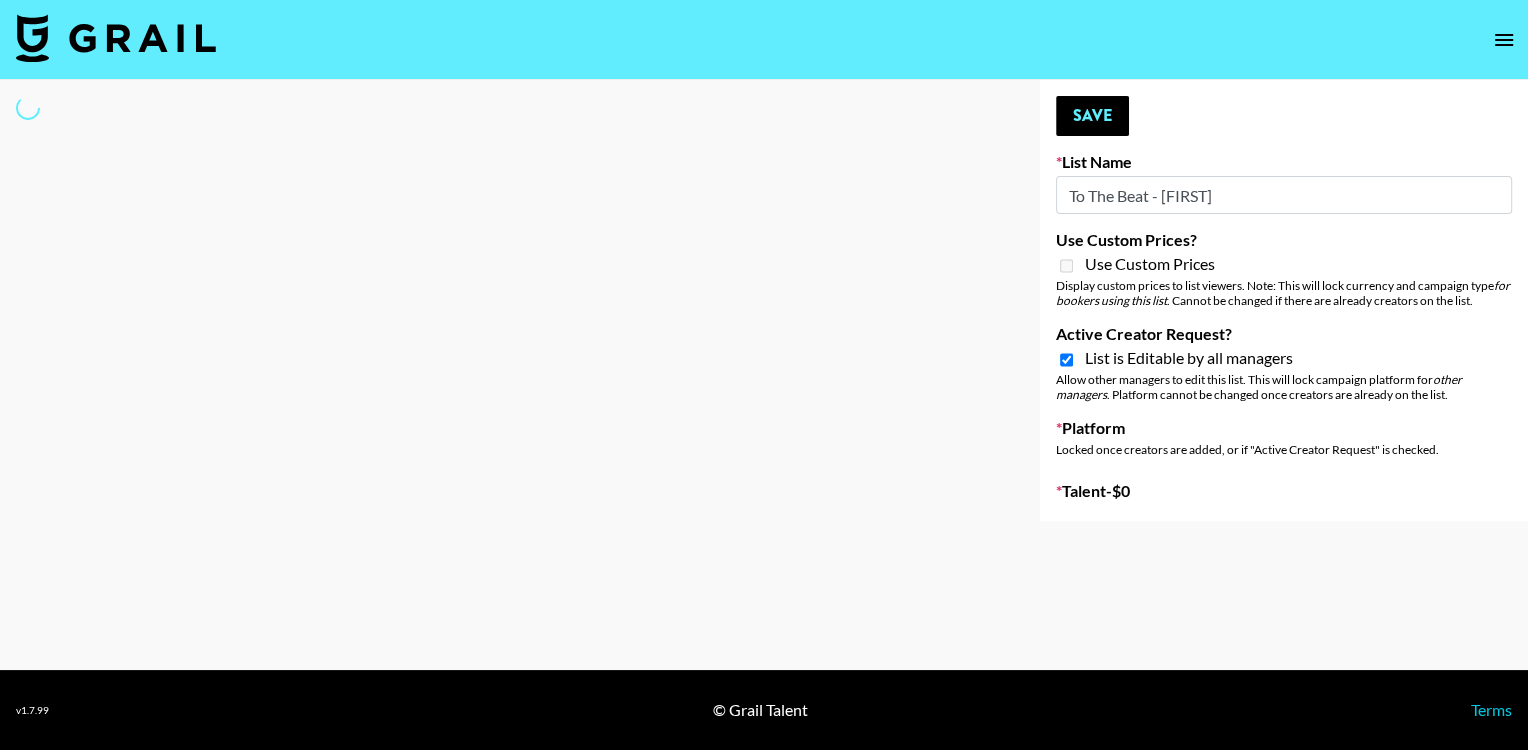 select on "Song" 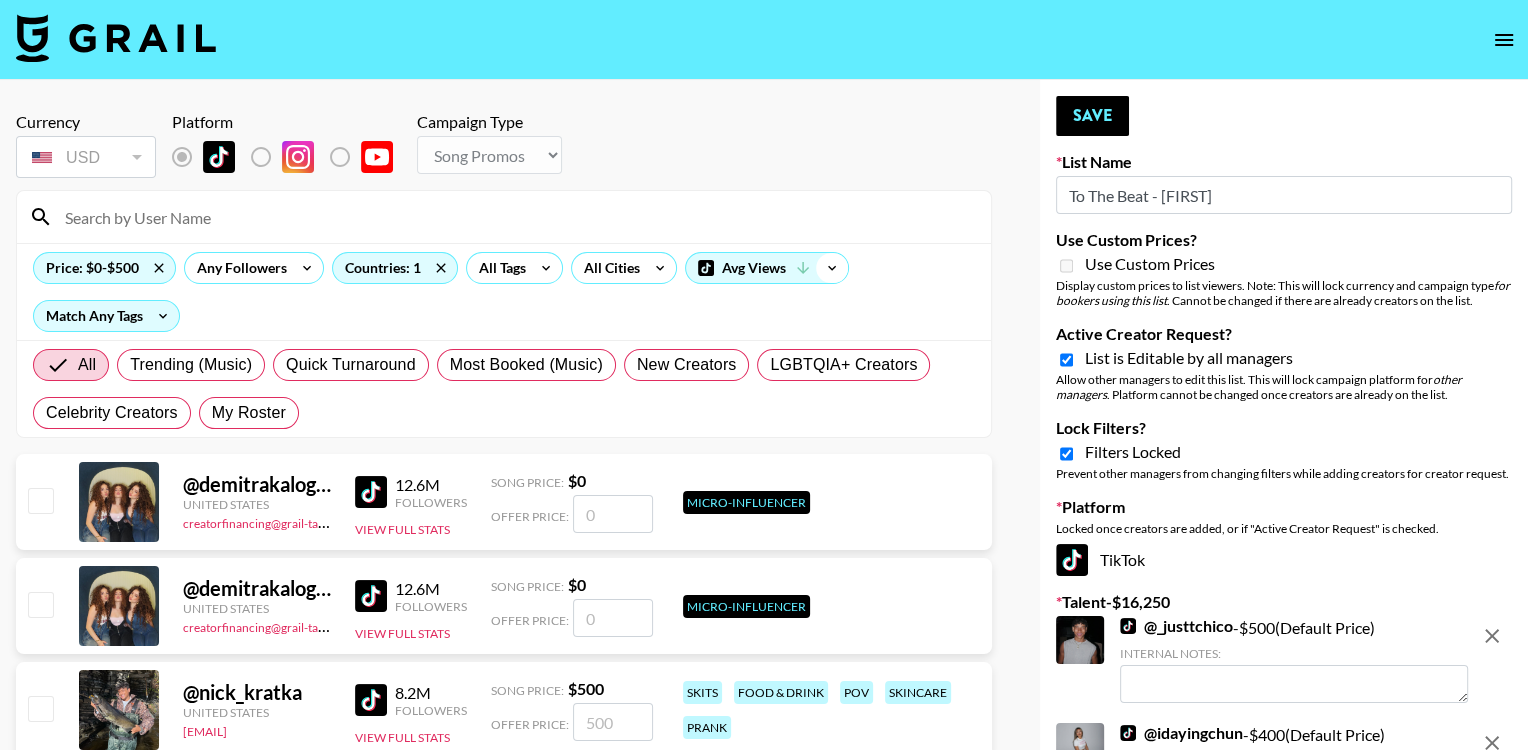 click 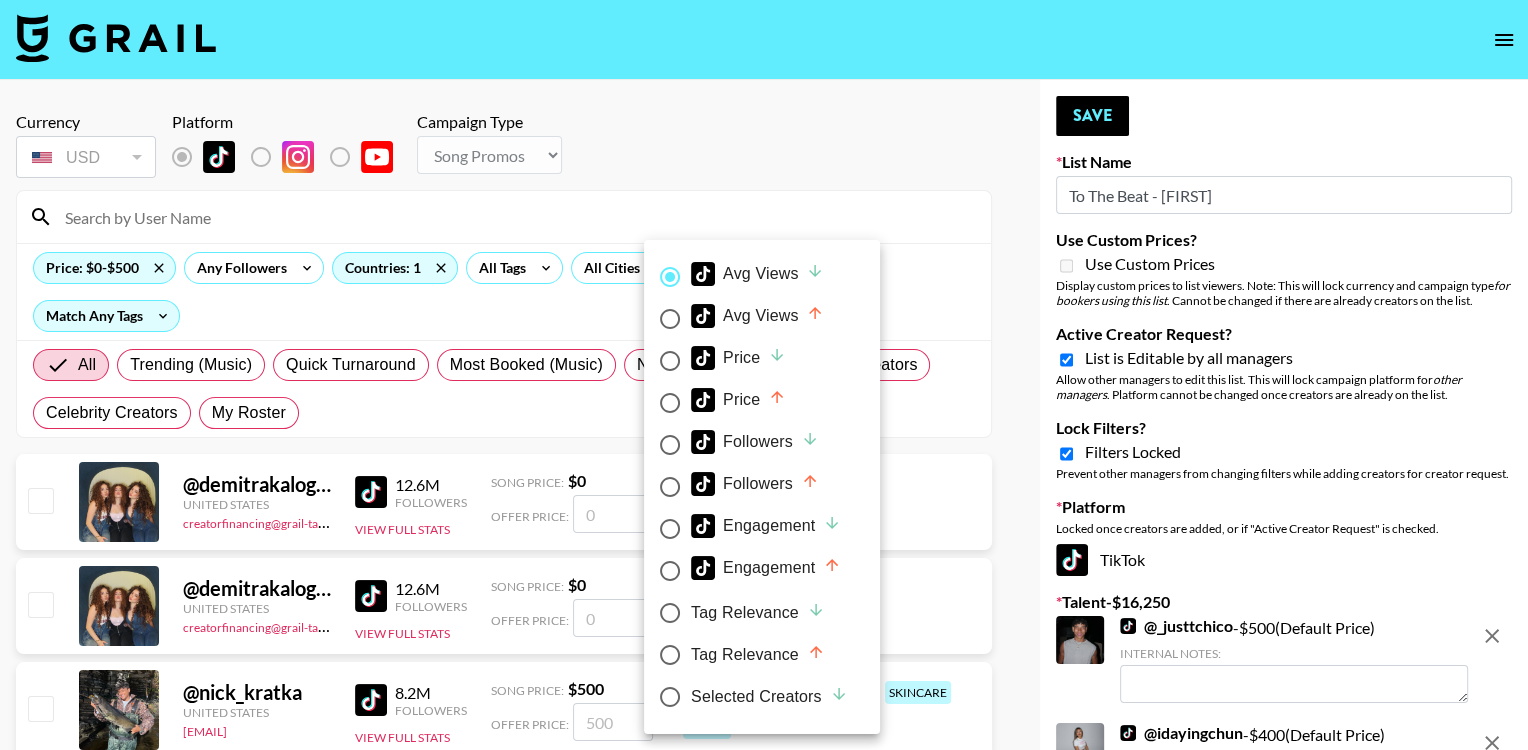 click on "Selected Creators" at bounding box center (769, 697) 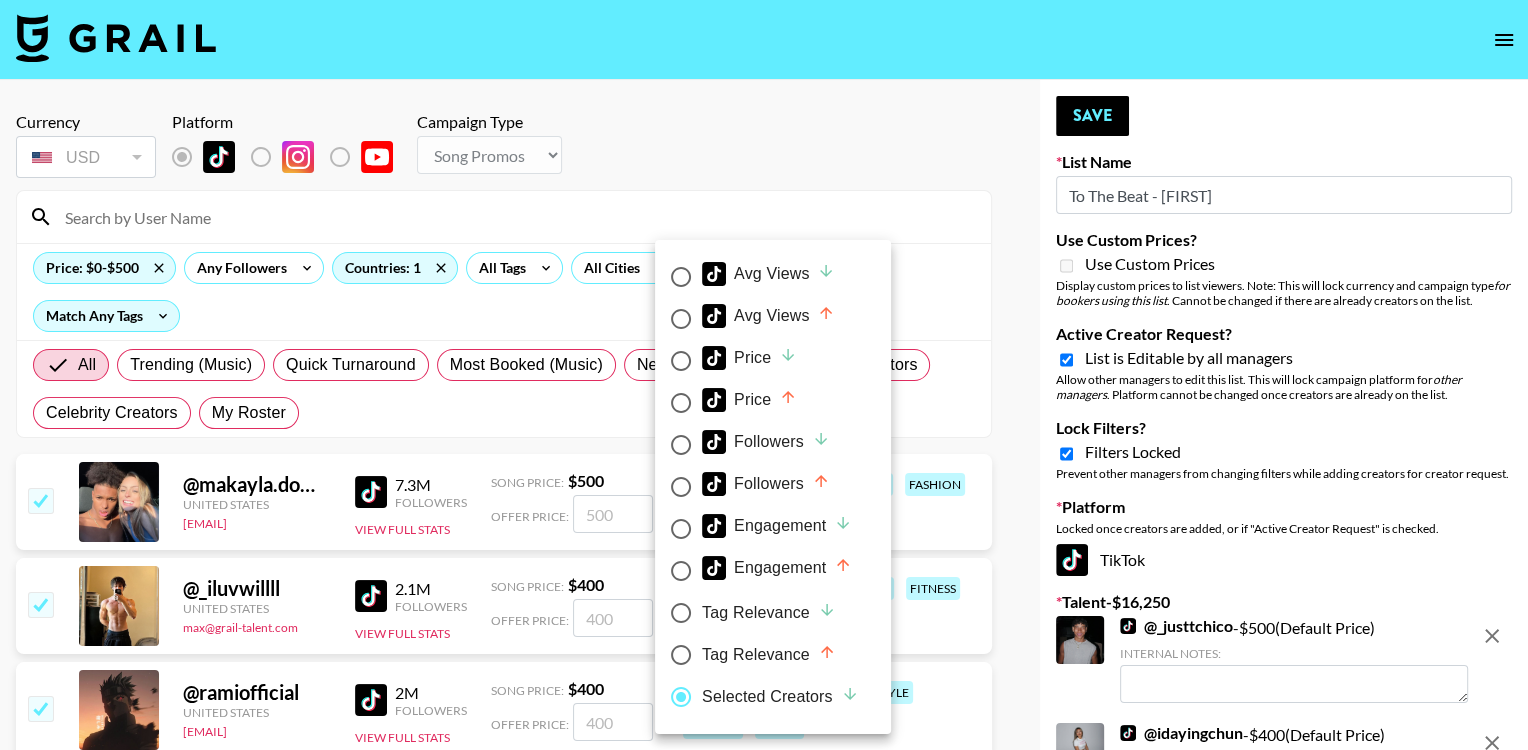 click at bounding box center (764, 375) 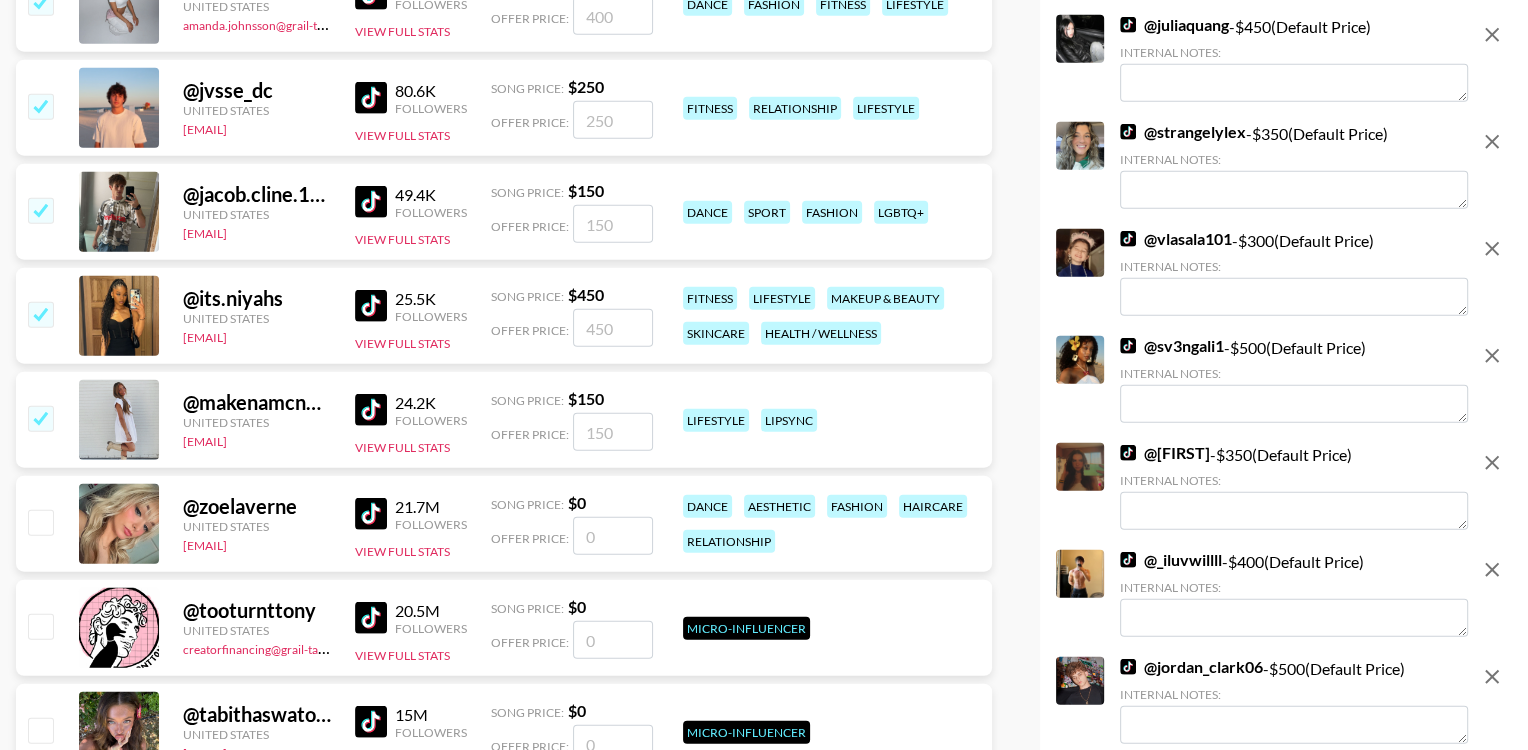 scroll, scrollTop: 4330, scrollLeft: 0, axis: vertical 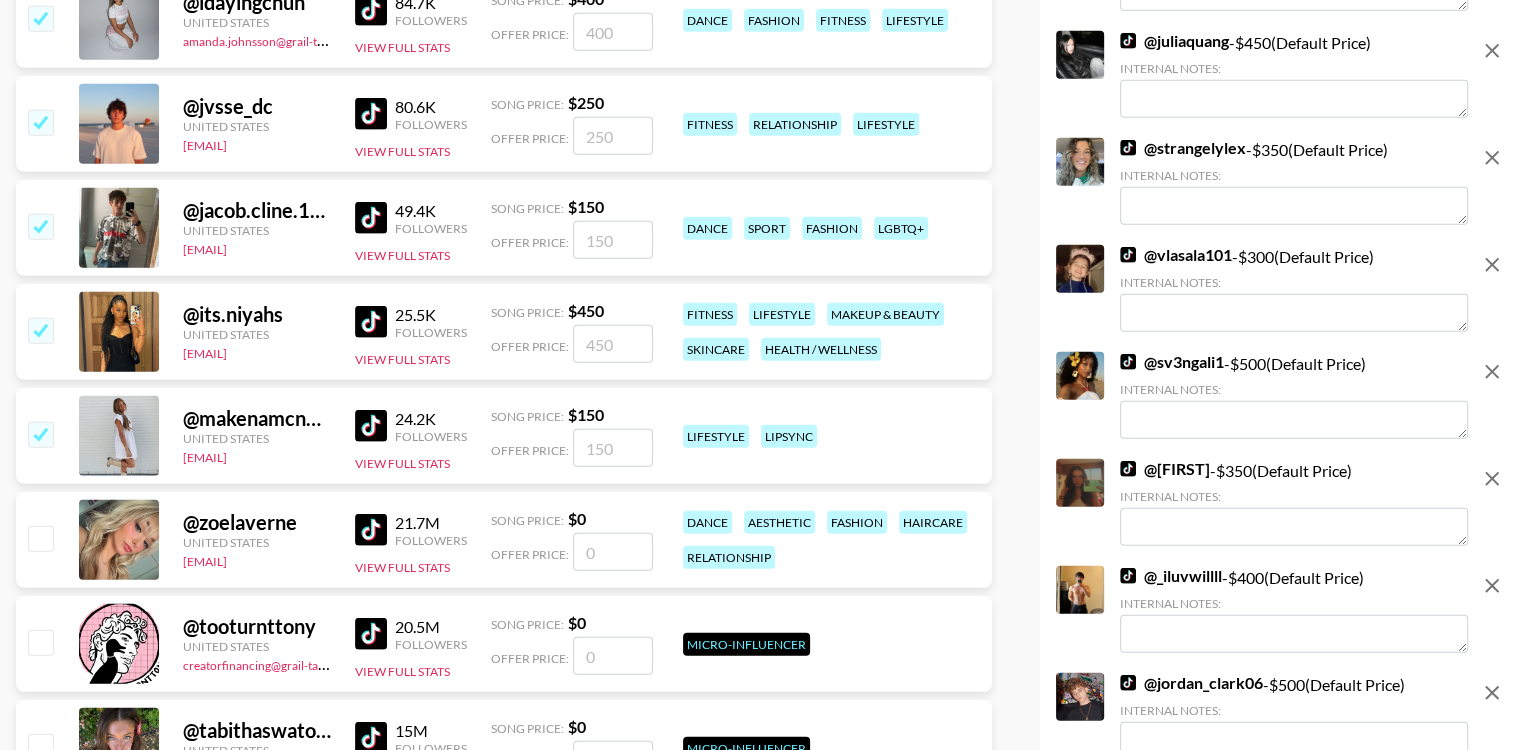 click at bounding box center (371, 426) 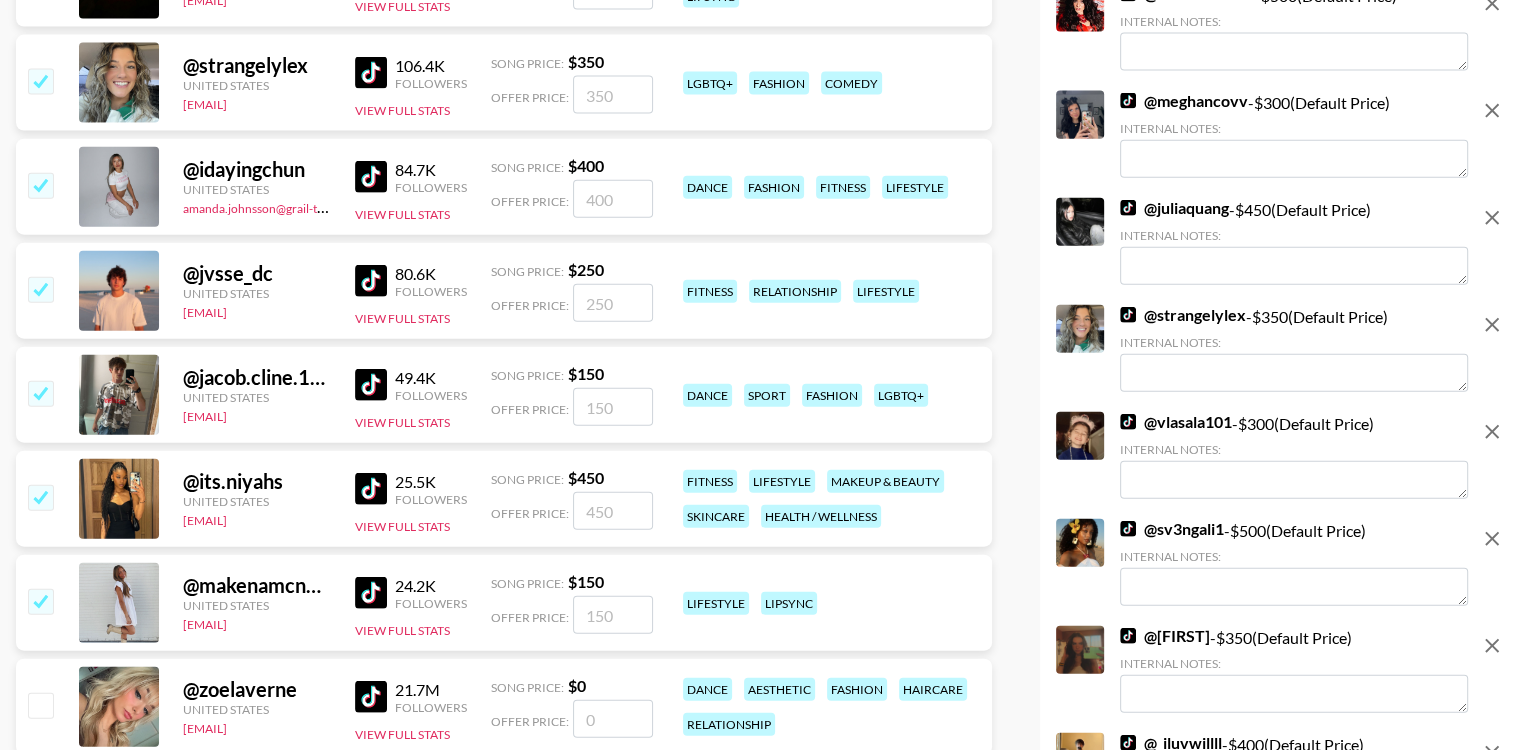scroll, scrollTop: 4098, scrollLeft: 0, axis: vertical 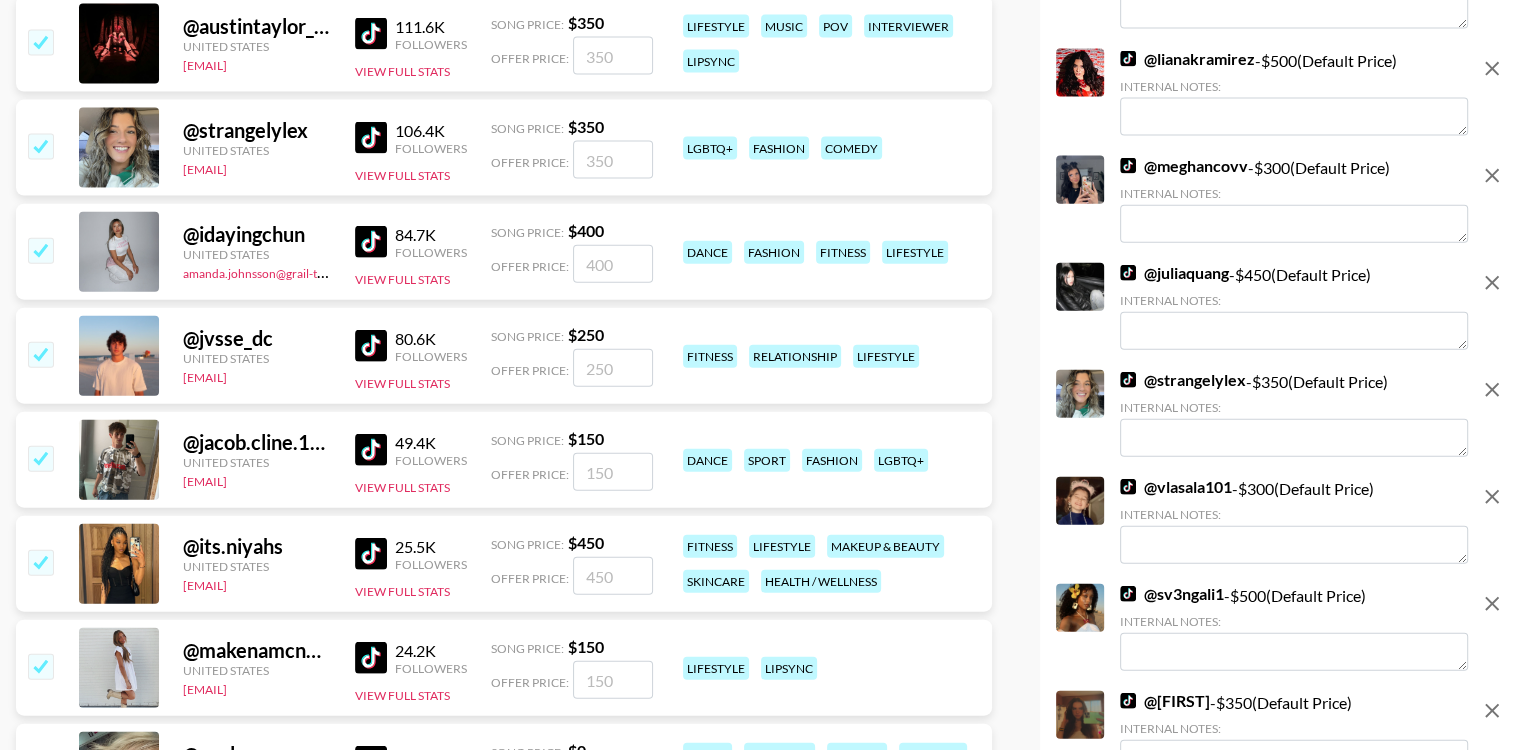 click at bounding box center [371, 554] 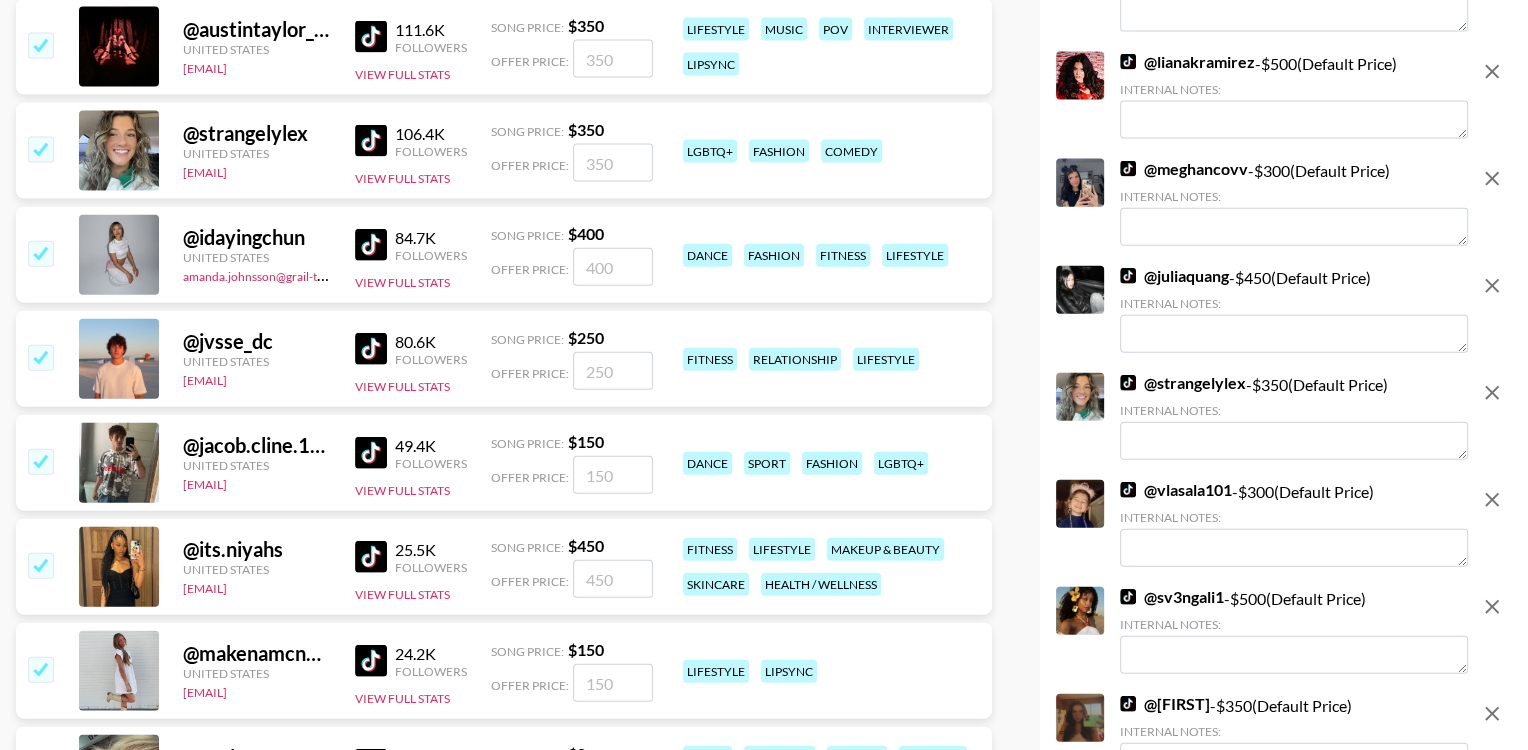 scroll, scrollTop: 4100, scrollLeft: 0, axis: vertical 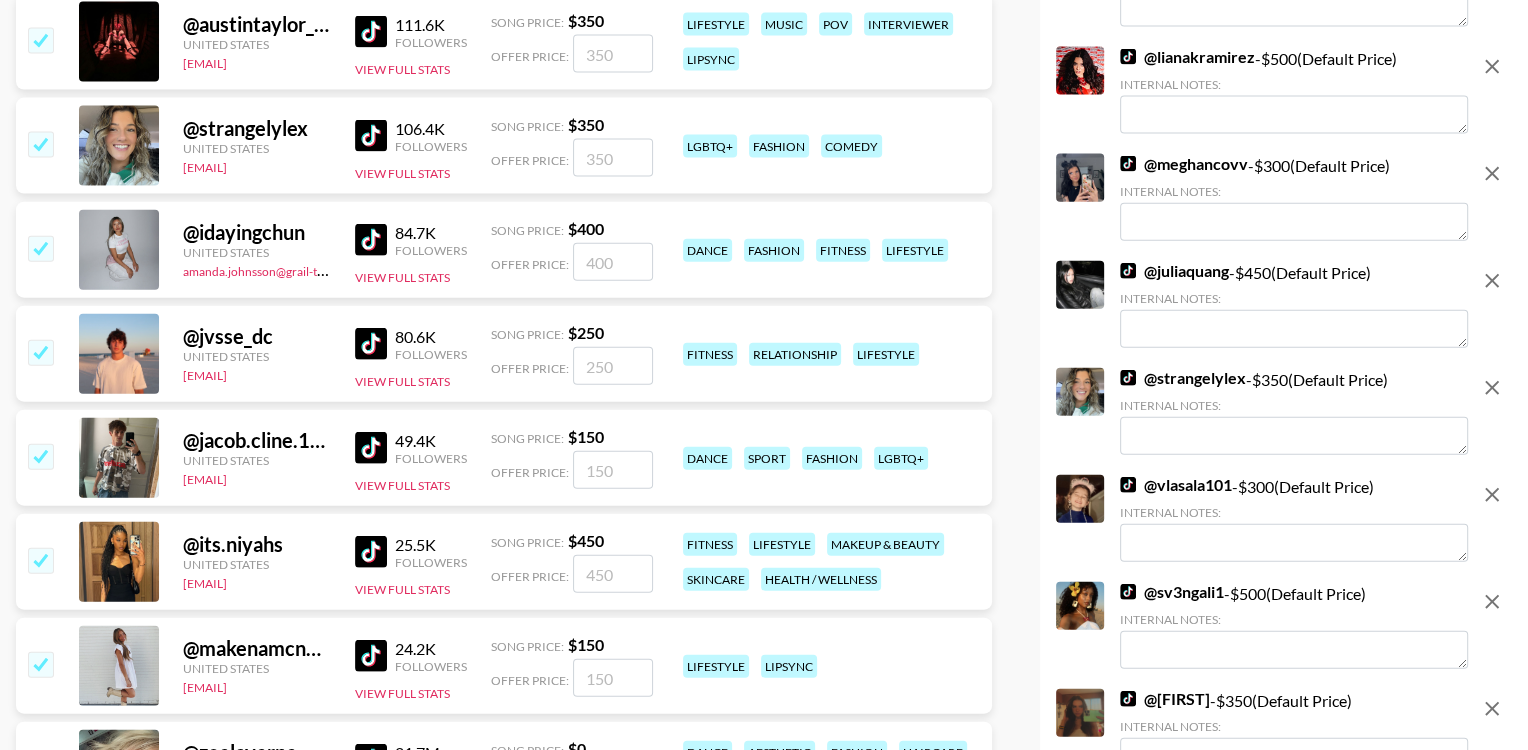 click at bounding box center [40, 40] 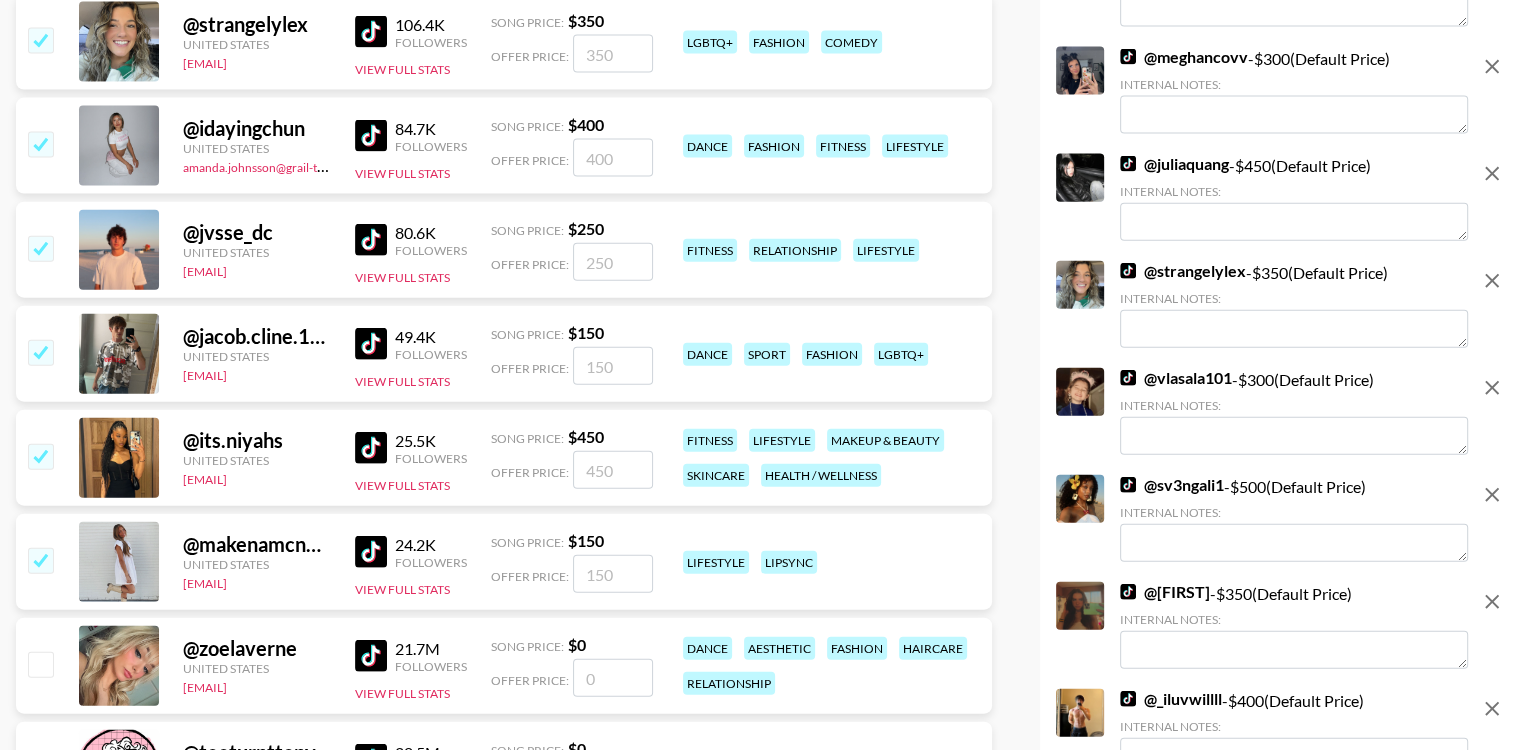 click at bounding box center (40, 560) 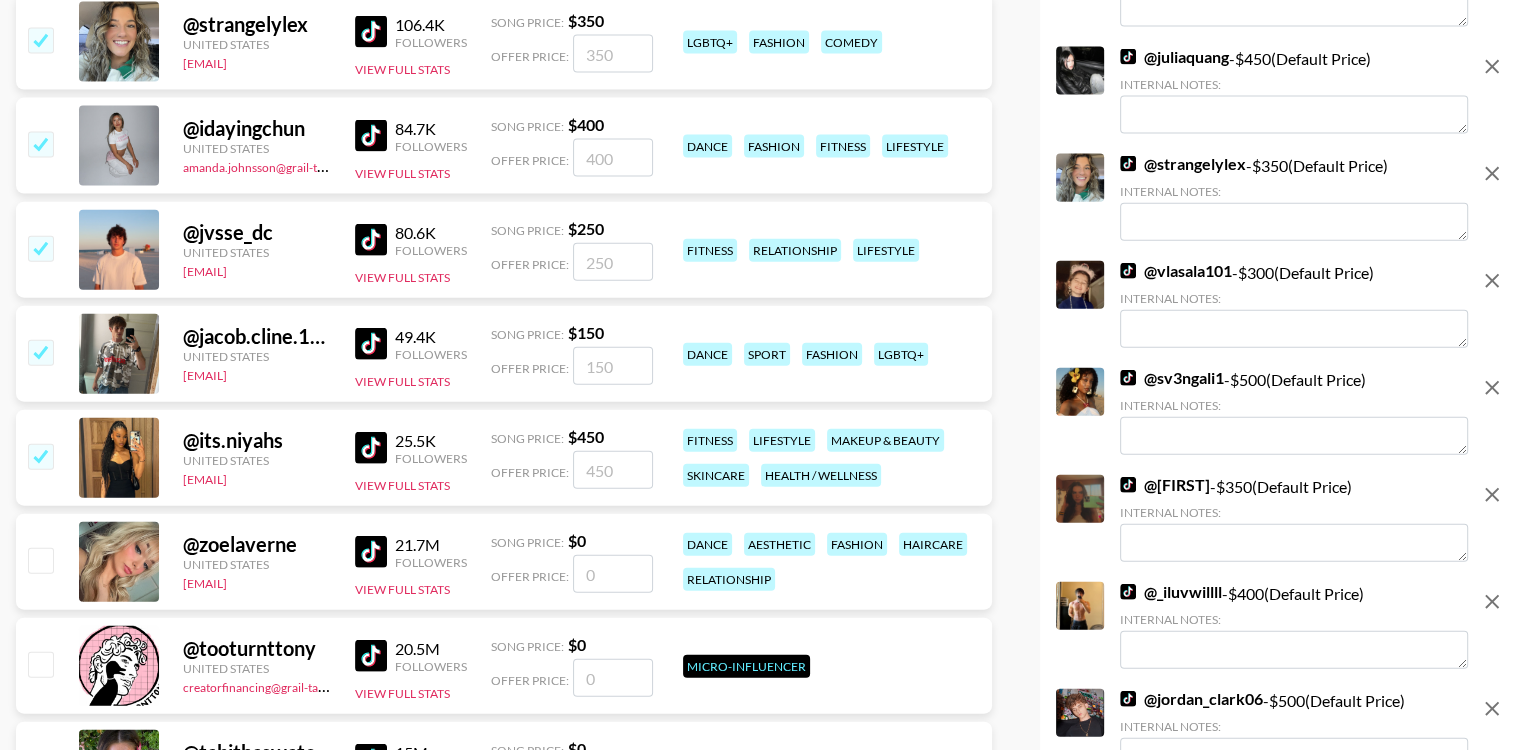 drag, startPoint x: 35, startPoint y: 458, endPoint x: 102, endPoint y: 408, distance: 83.60024 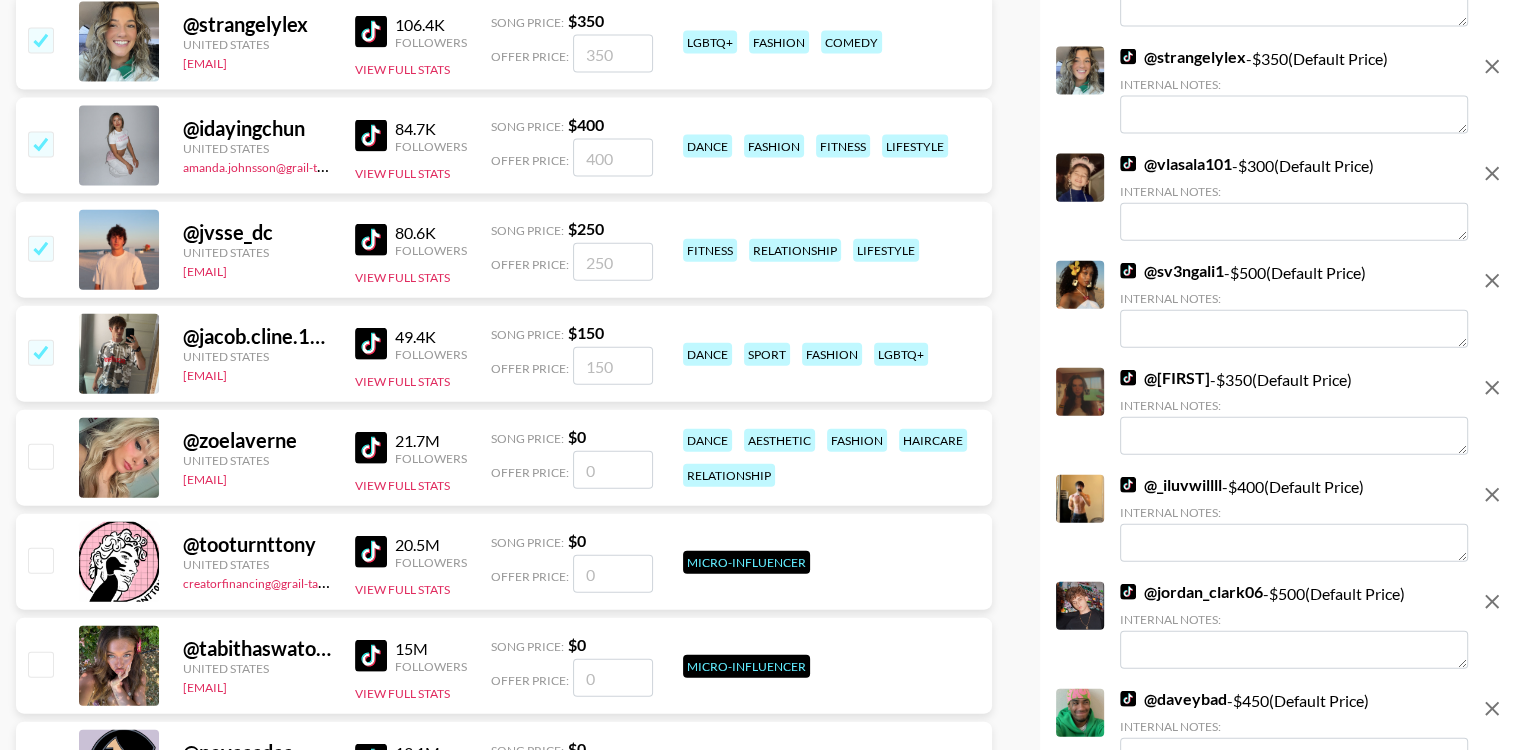 click at bounding box center [40, 352] 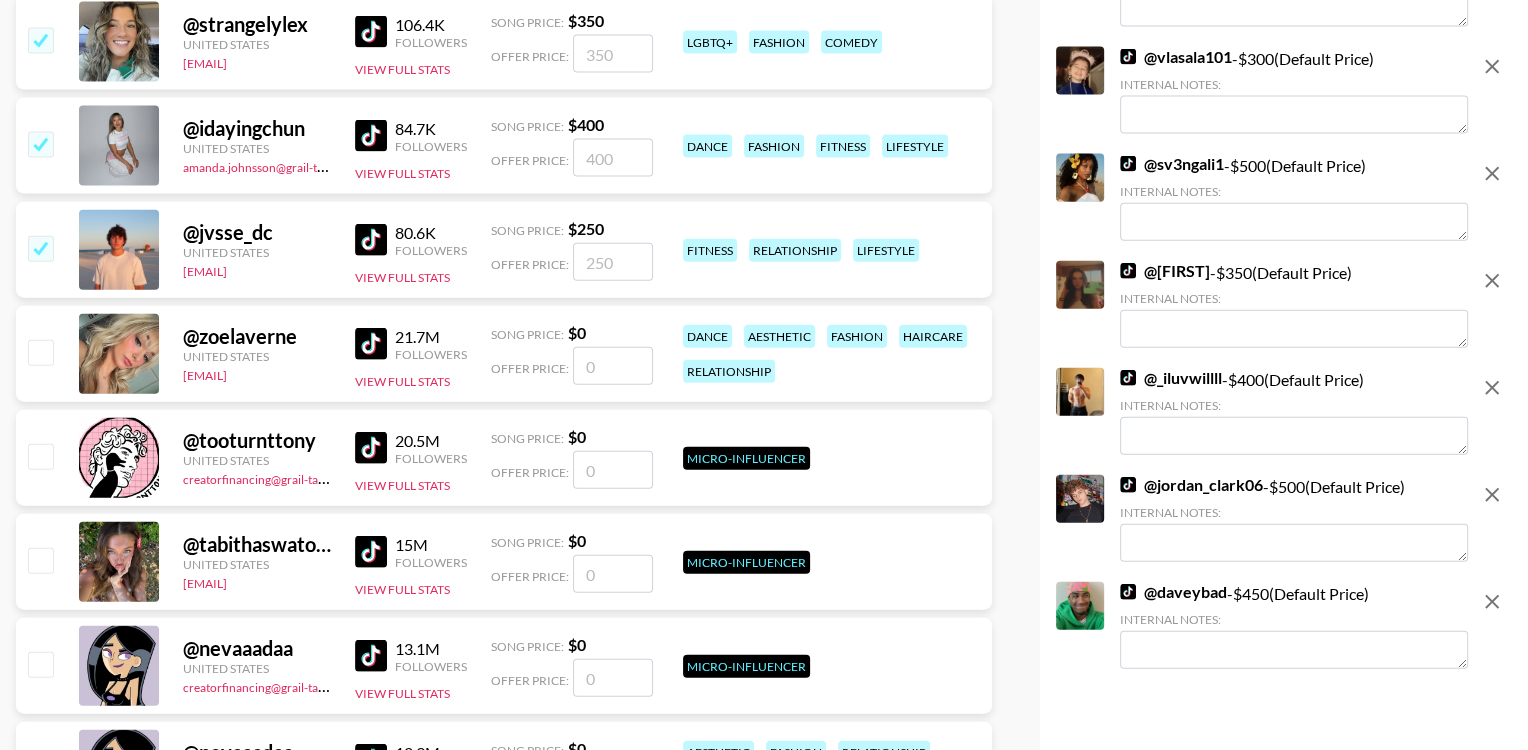 click at bounding box center [40, 248] 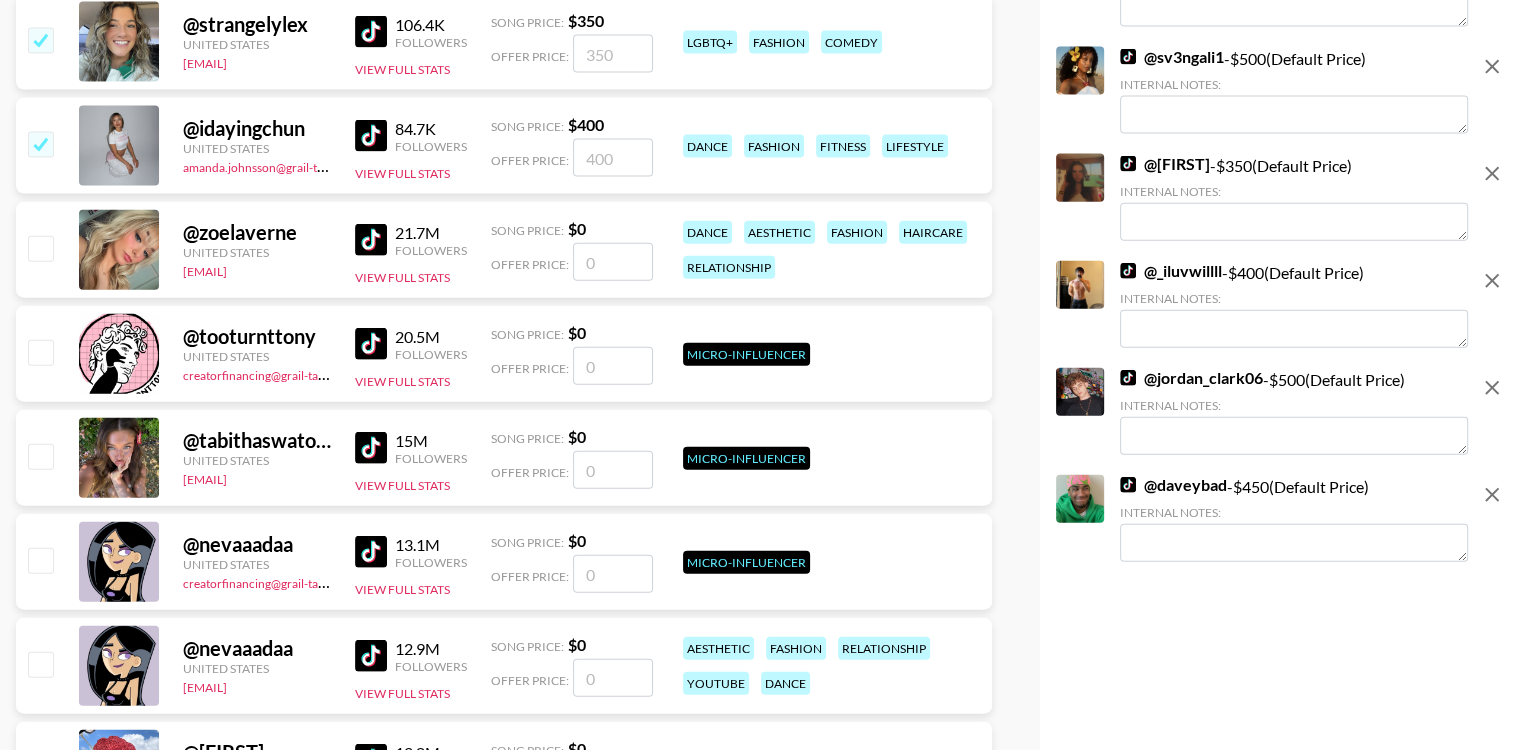 click at bounding box center (40, 144) 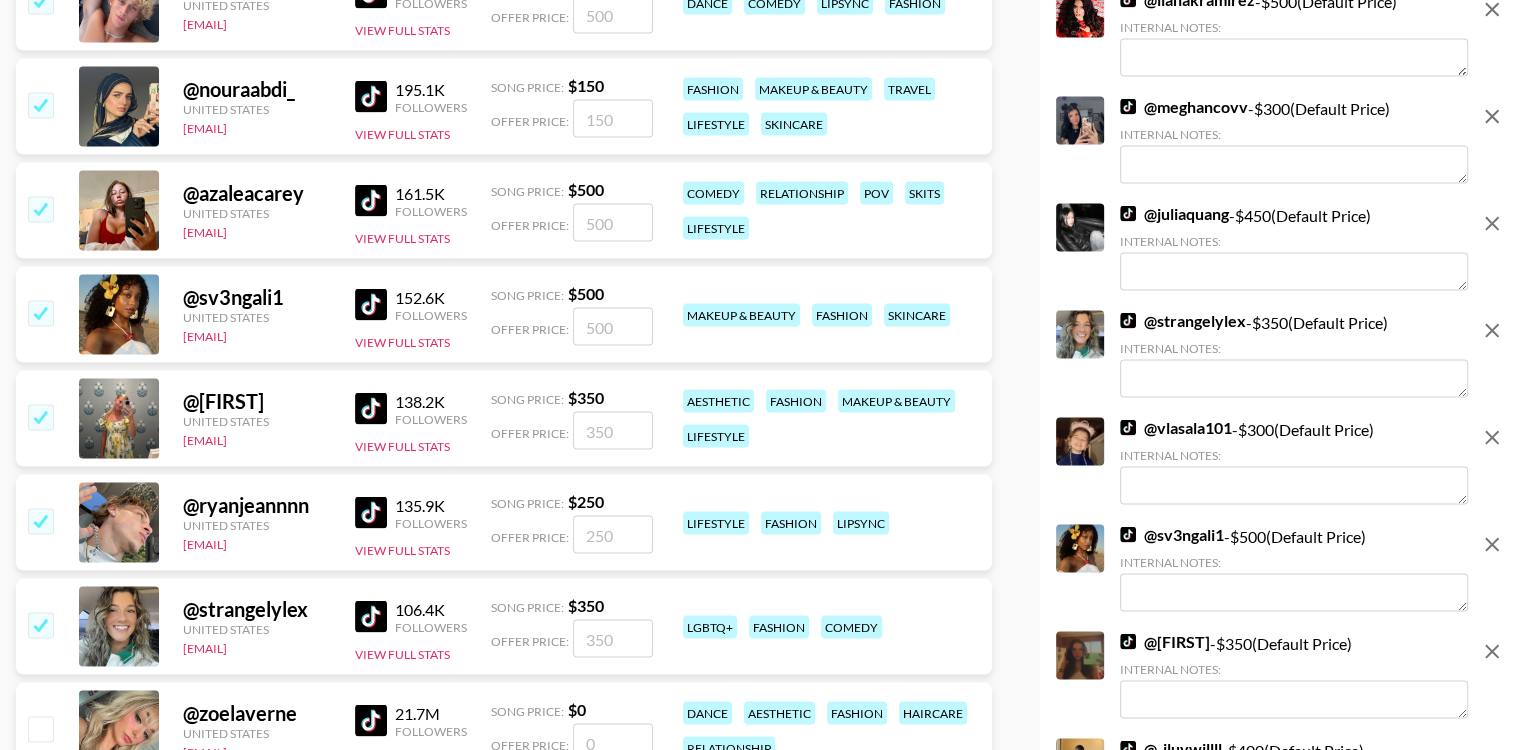 scroll, scrollTop: 3514, scrollLeft: 0, axis: vertical 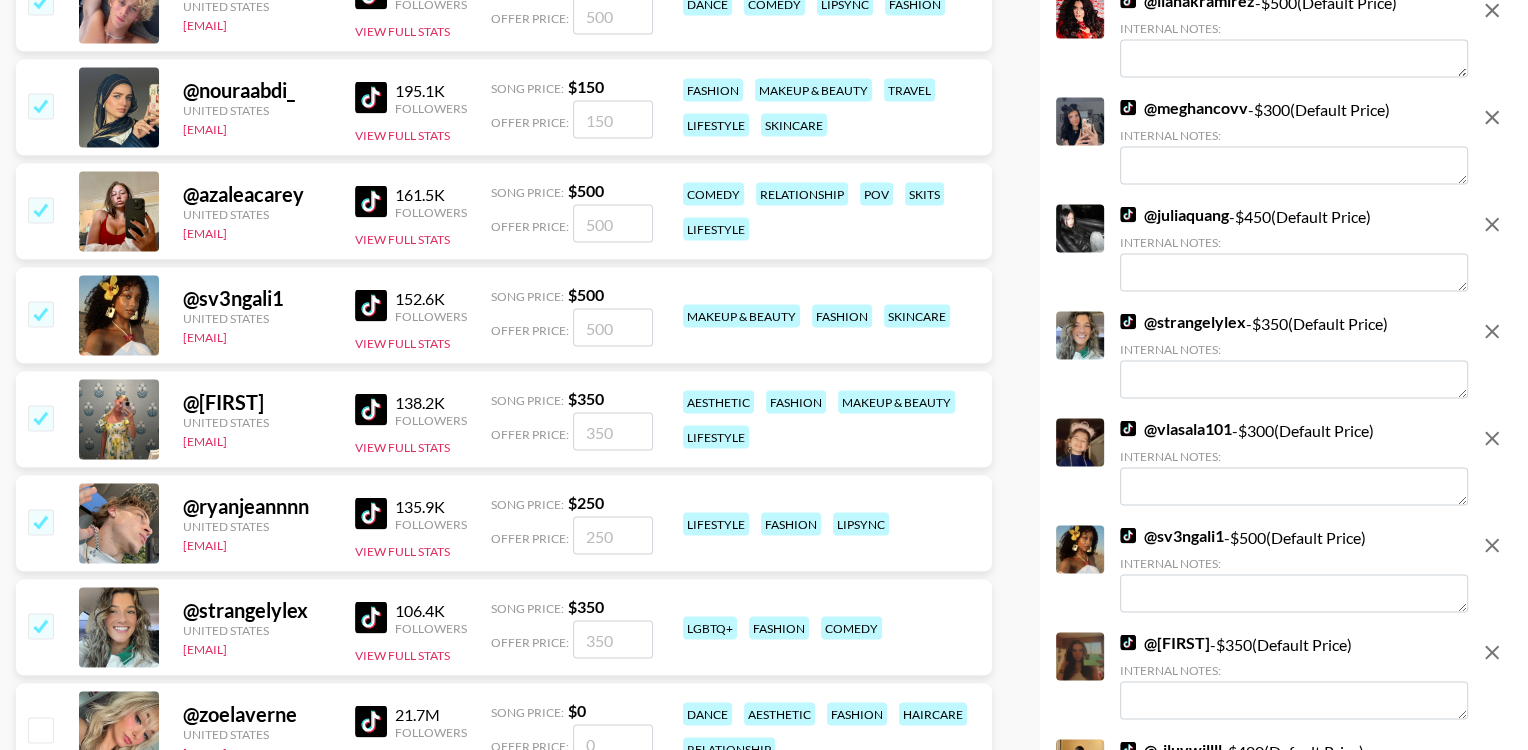 click at bounding box center (371, 618) 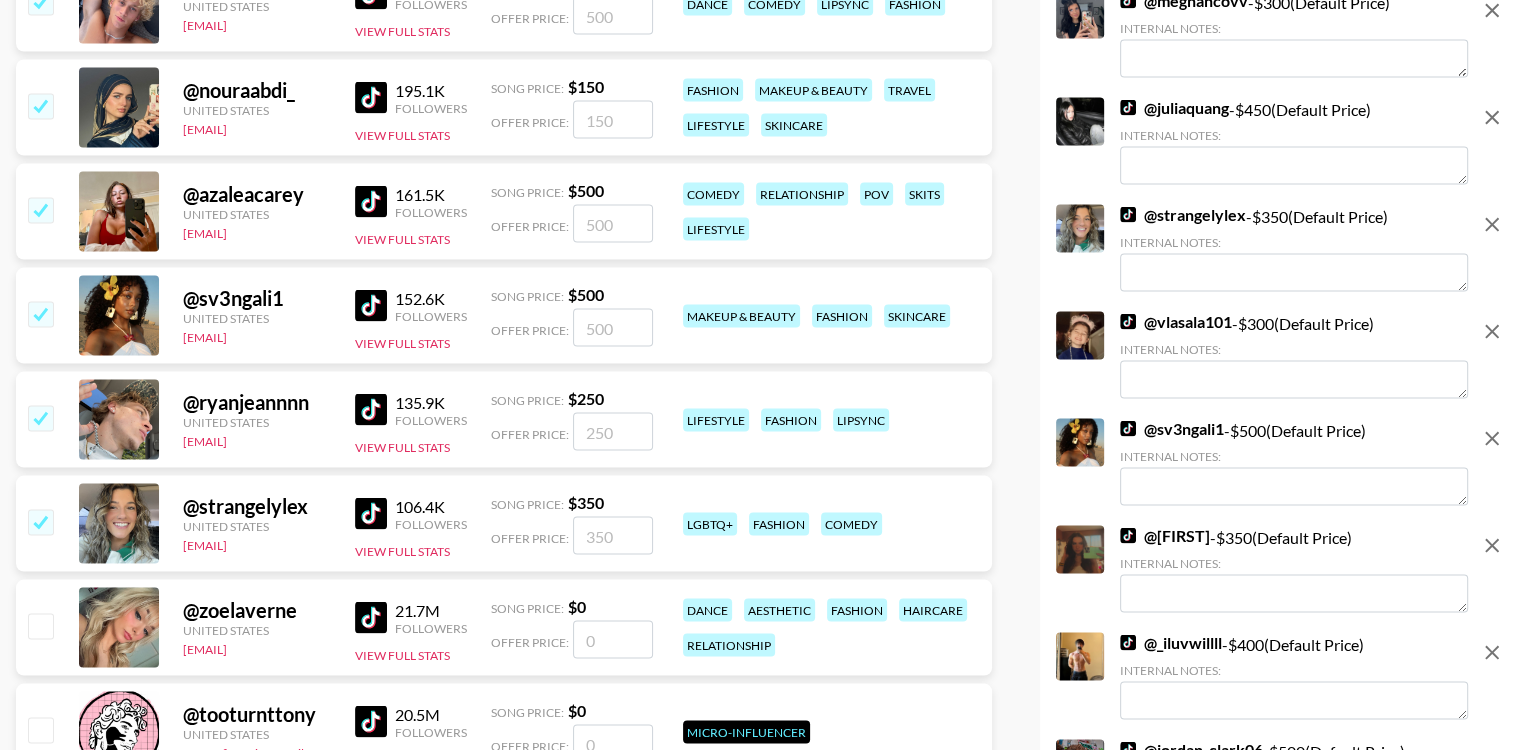 click at bounding box center (39, 316) 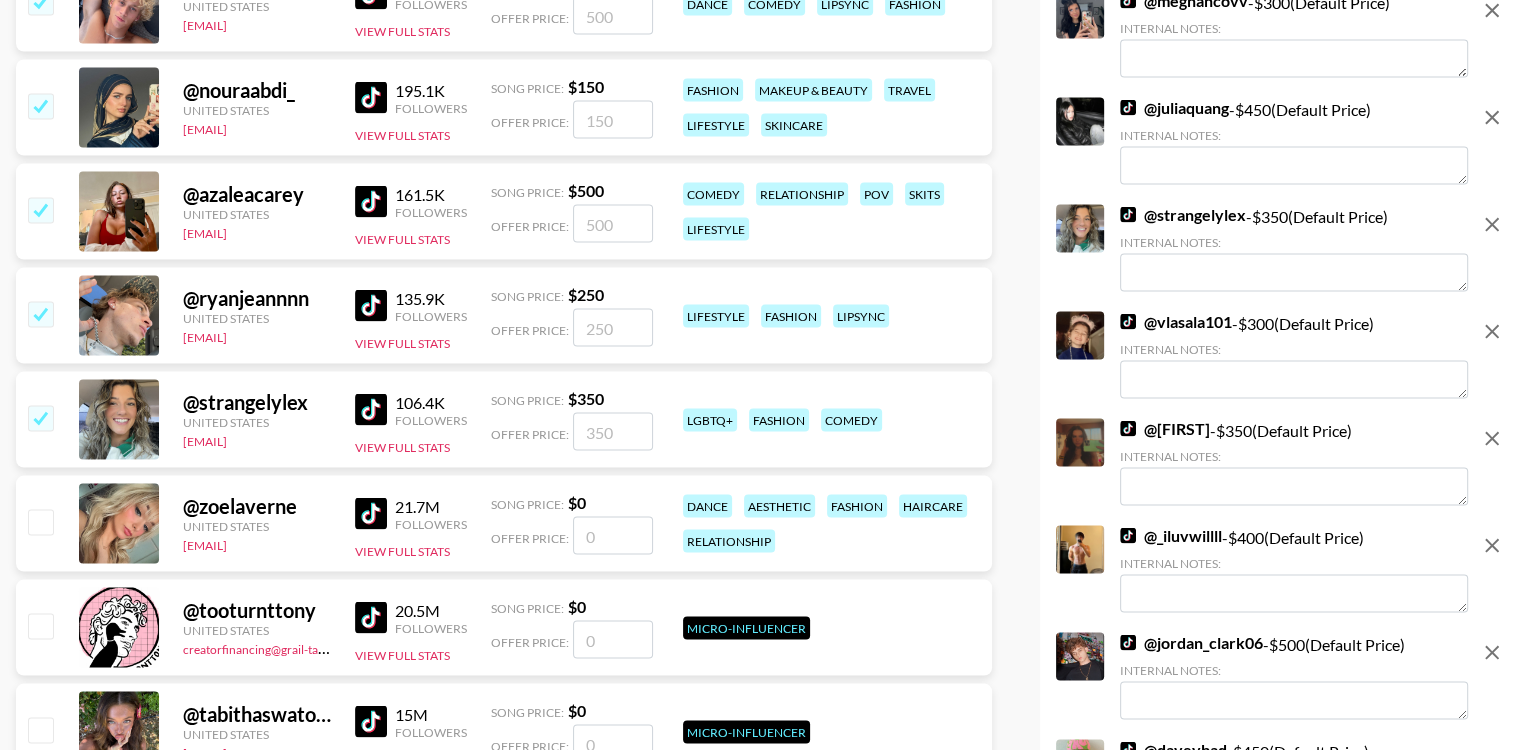 click at bounding box center (40, 106) 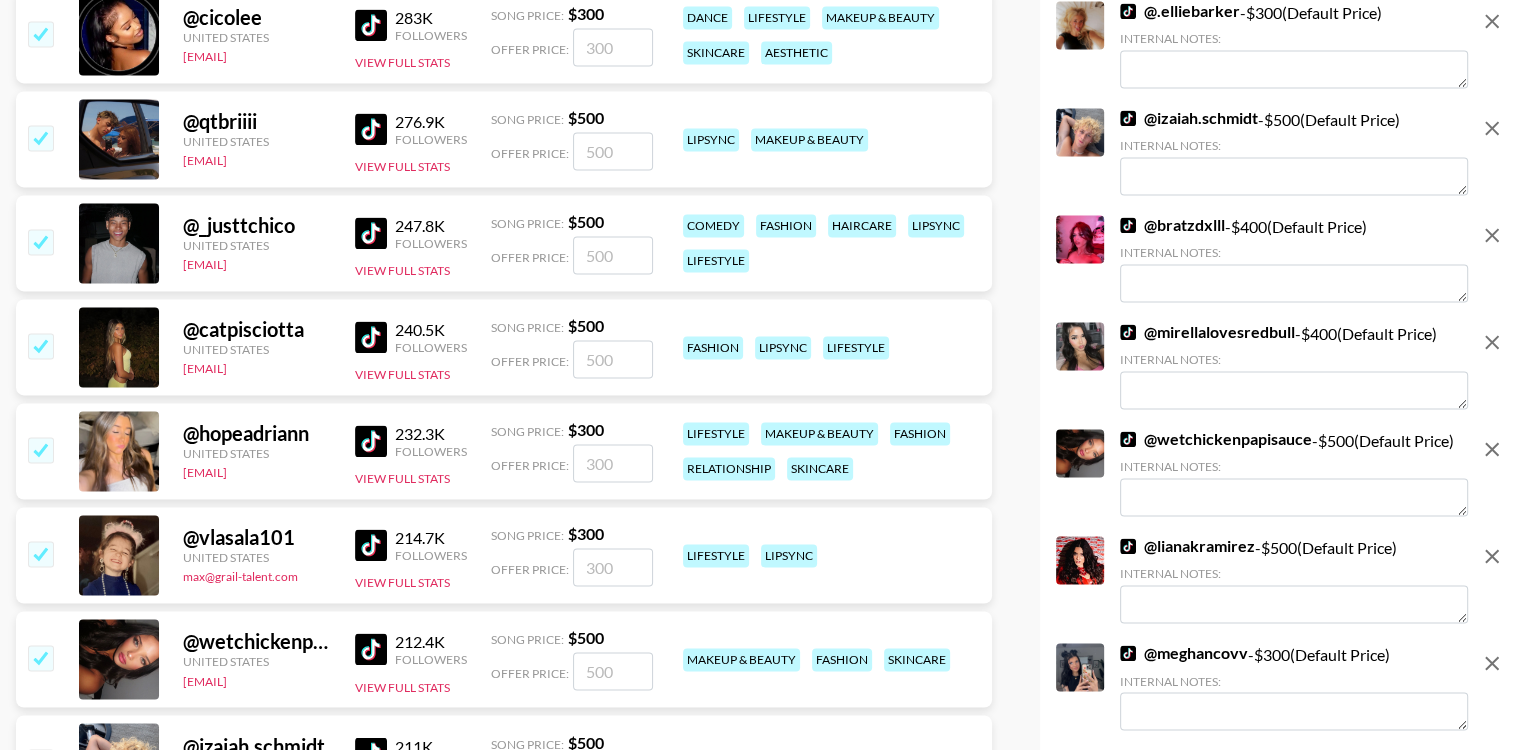scroll, scrollTop: 2746, scrollLeft: 0, axis: vertical 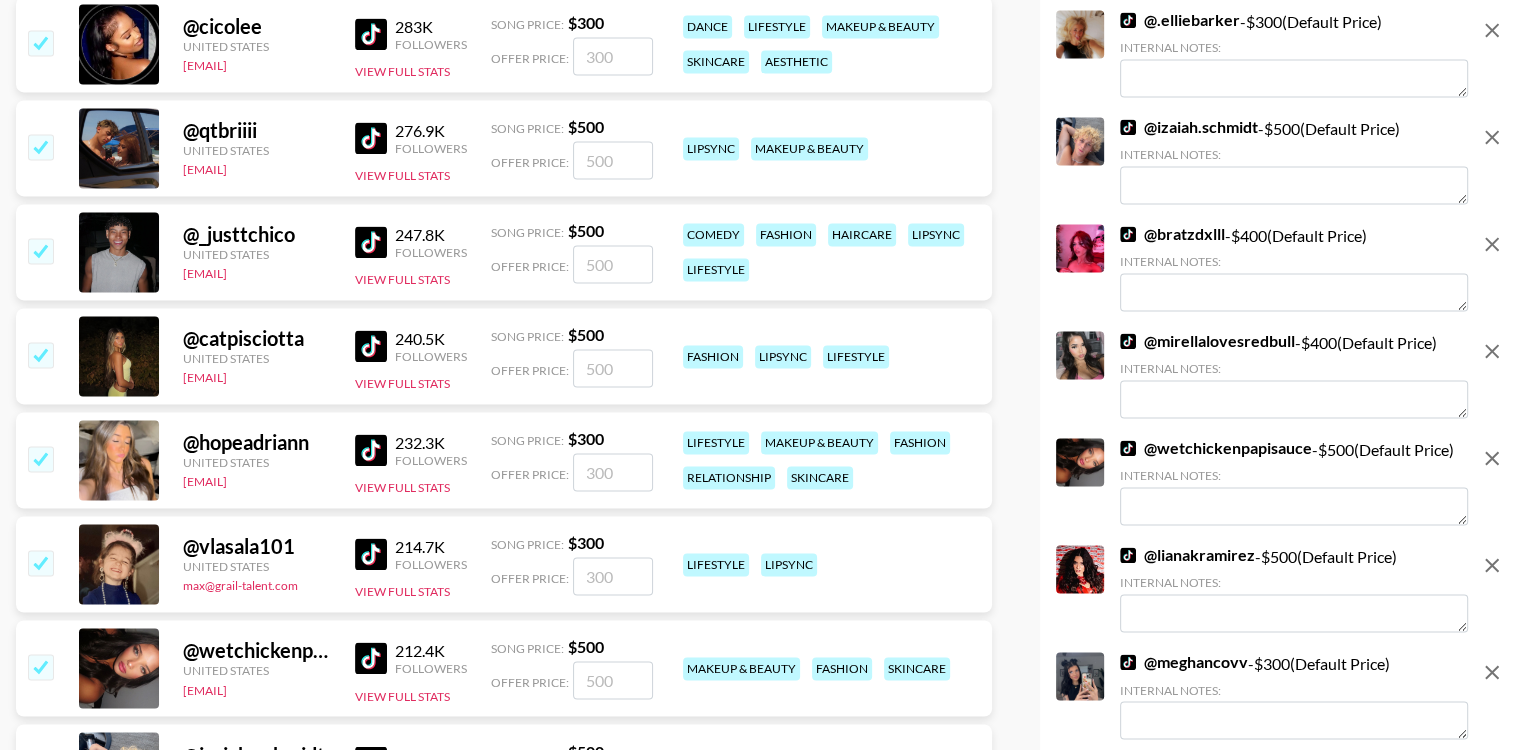 click at bounding box center (371, 658) 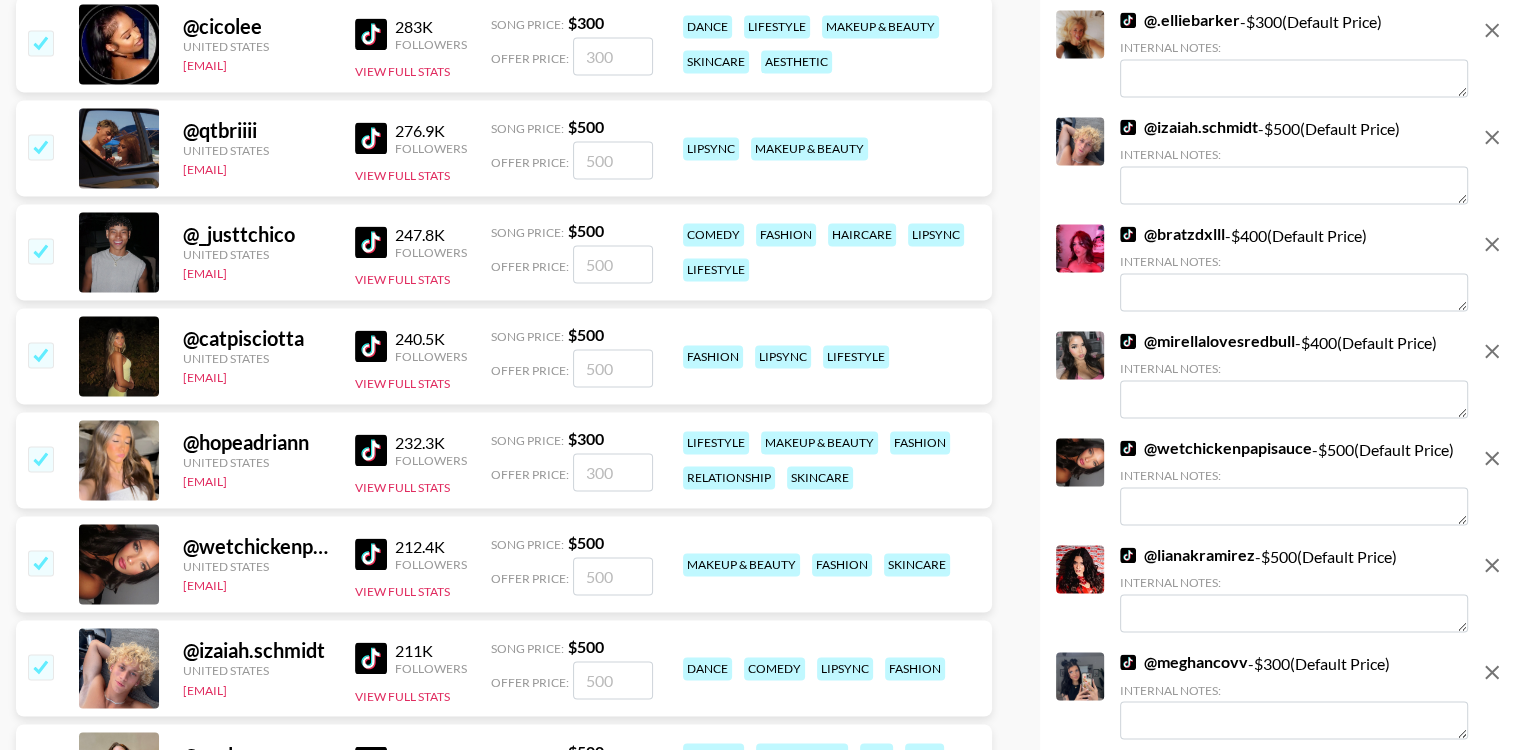click at bounding box center [40, 458] 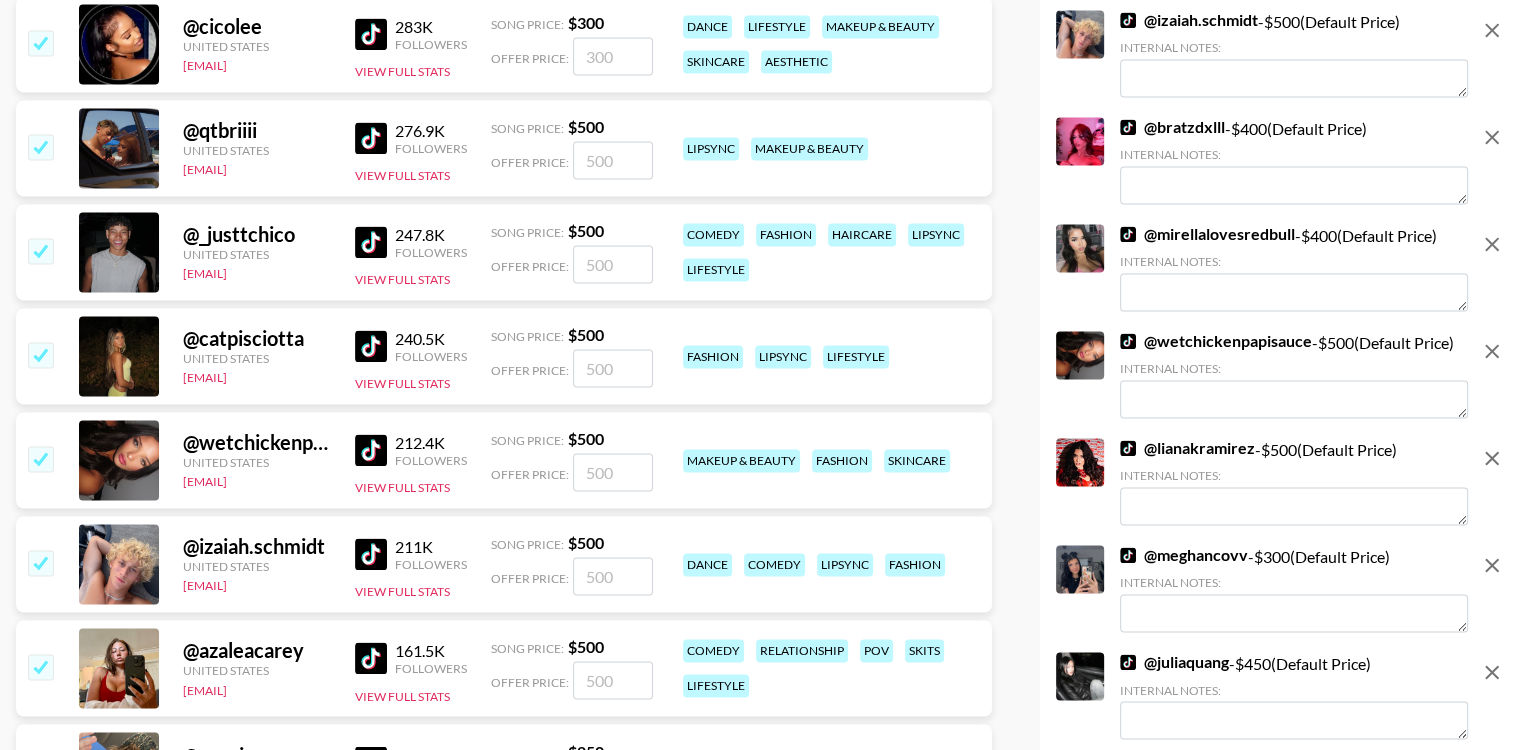 click at bounding box center [40, 42] 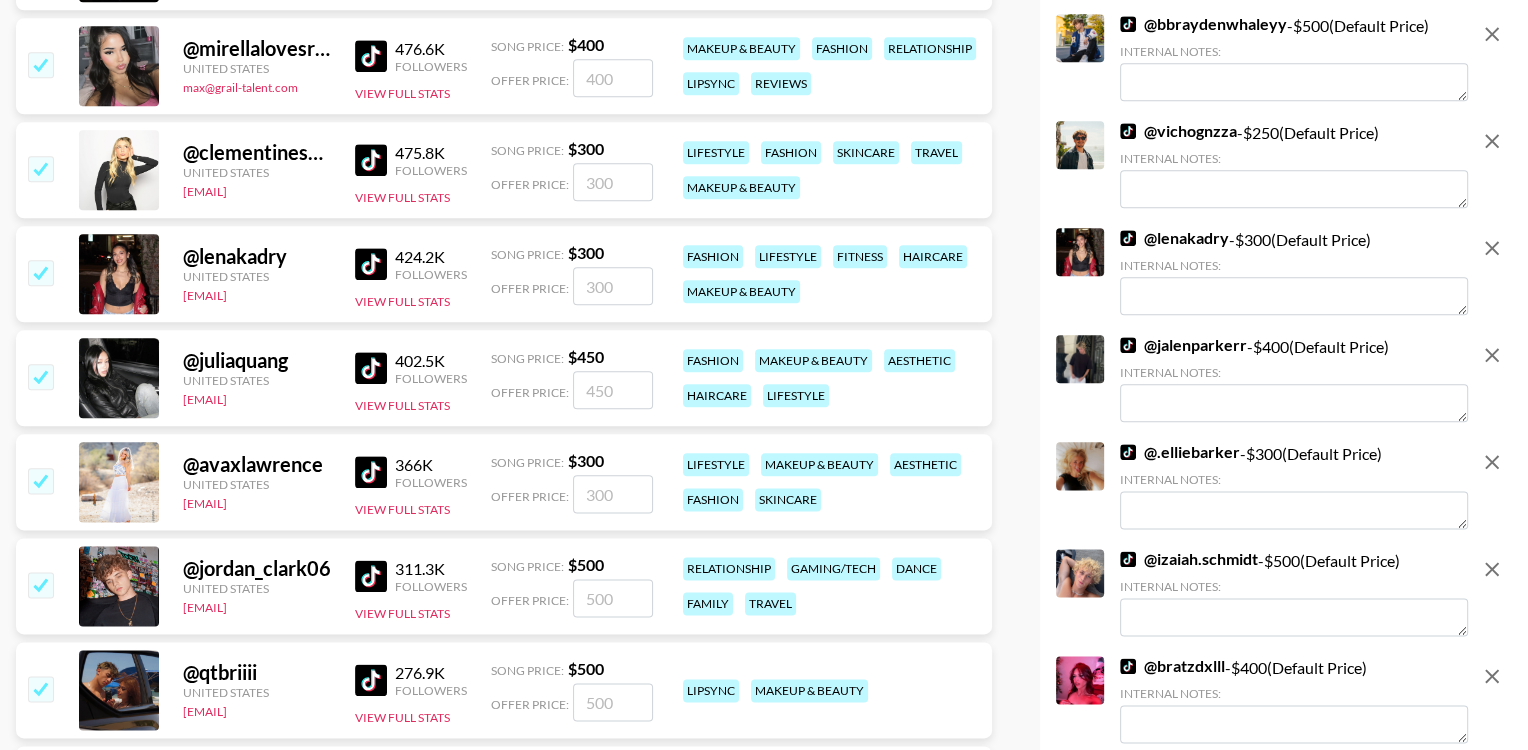 scroll, scrollTop: 2095, scrollLeft: 0, axis: vertical 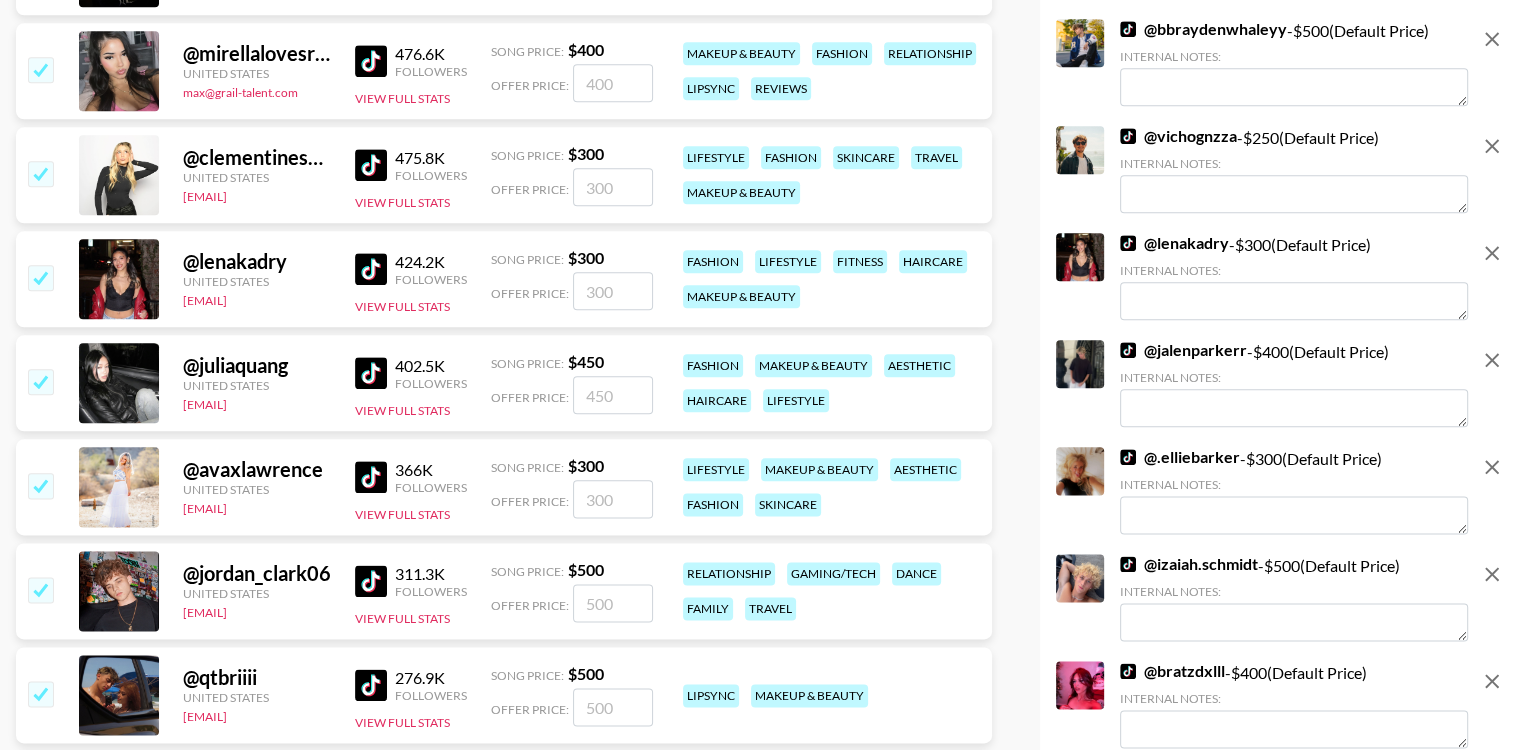 click at bounding box center [371, 685] 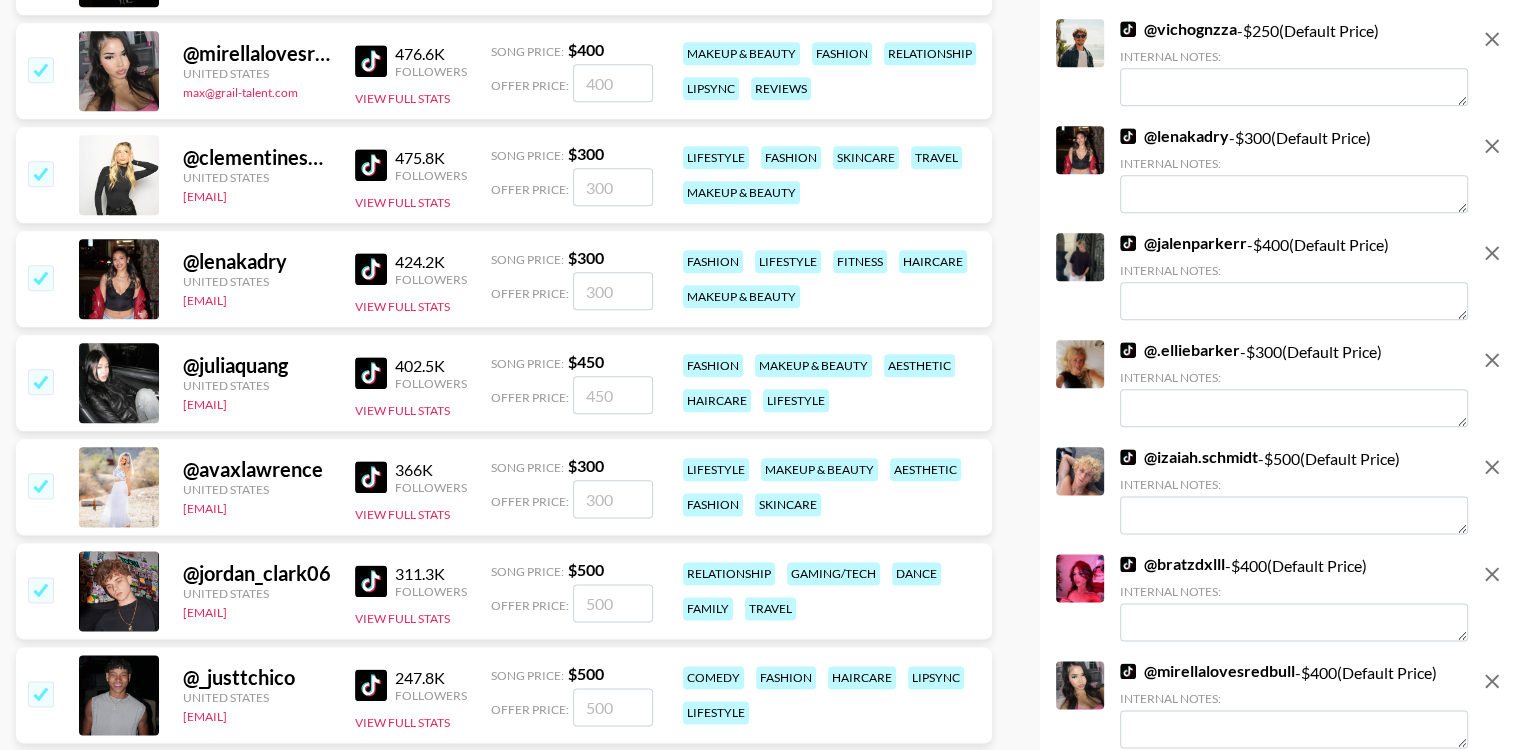 click at bounding box center [40, 589] 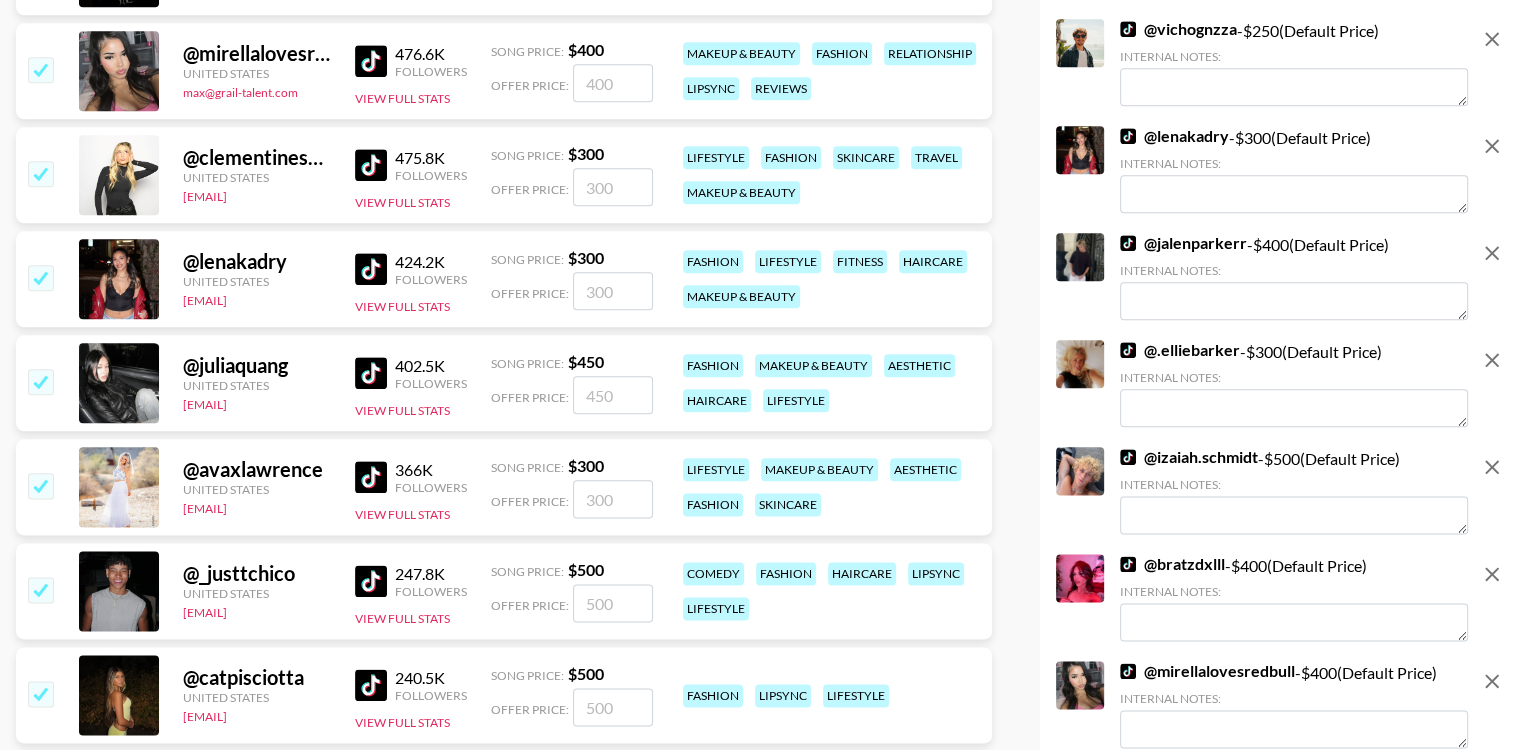 click at bounding box center (40, 485) 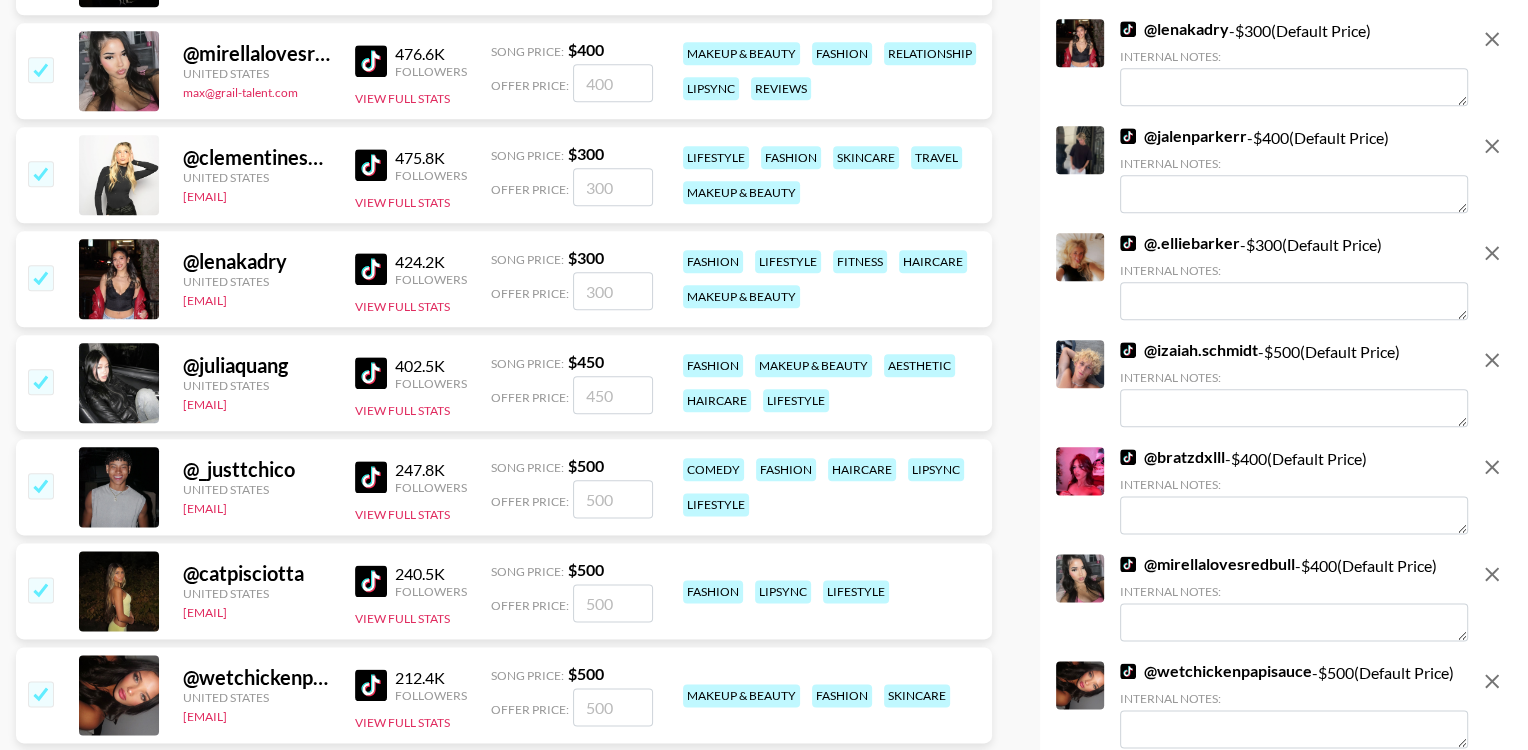 click at bounding box center [40, 277] 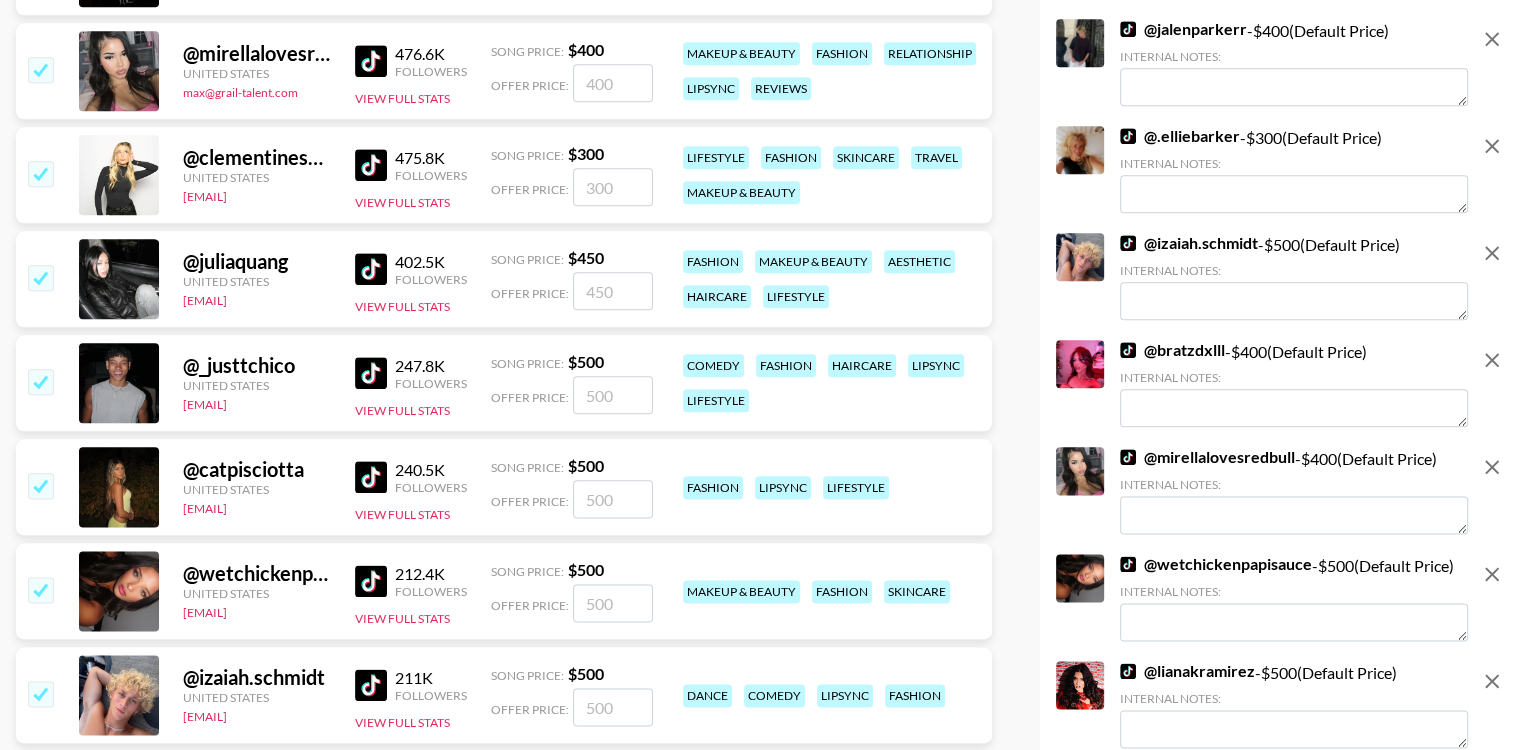 click at bounding box center [40, 173] 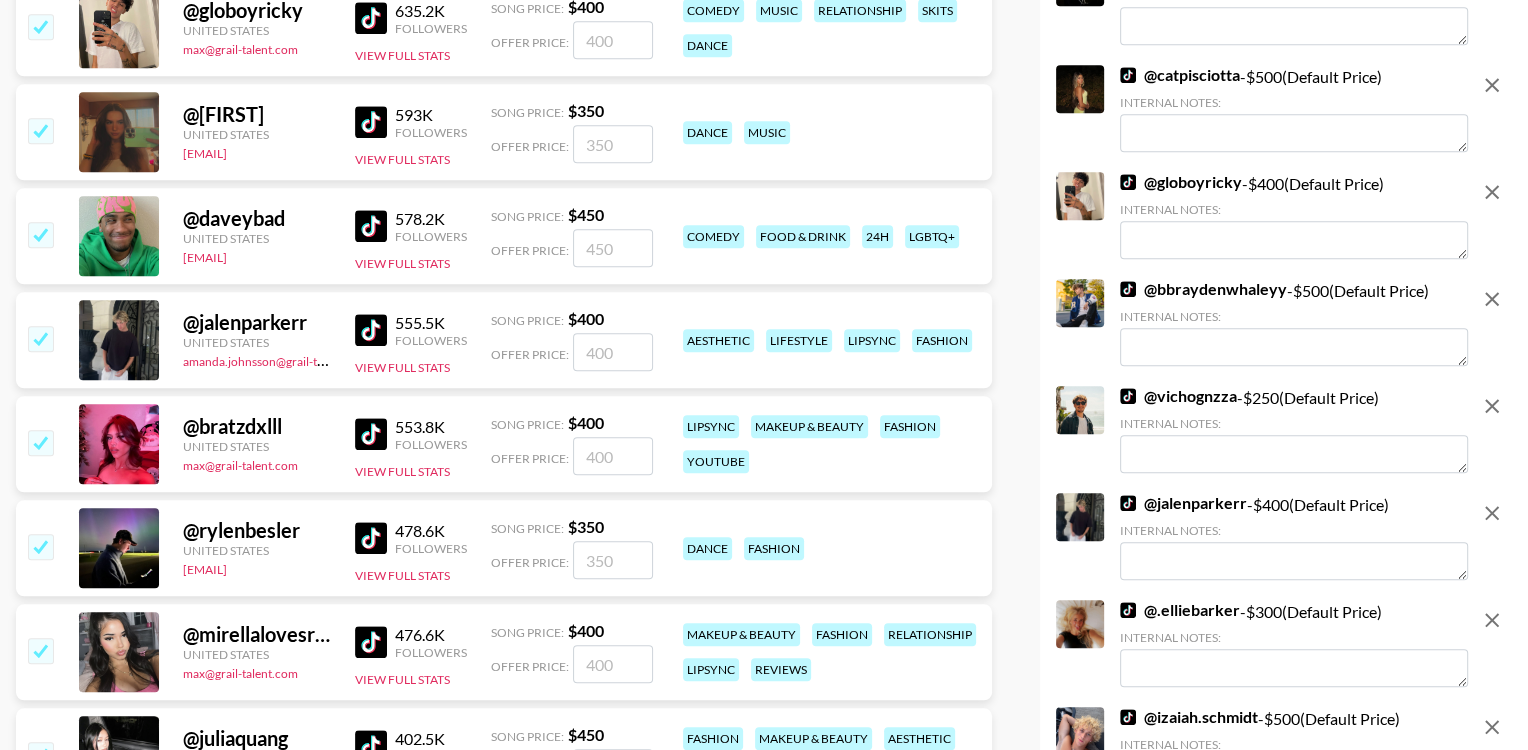 scroll, scrollTop: 1504, scrollLeft: 0, axis: vertical 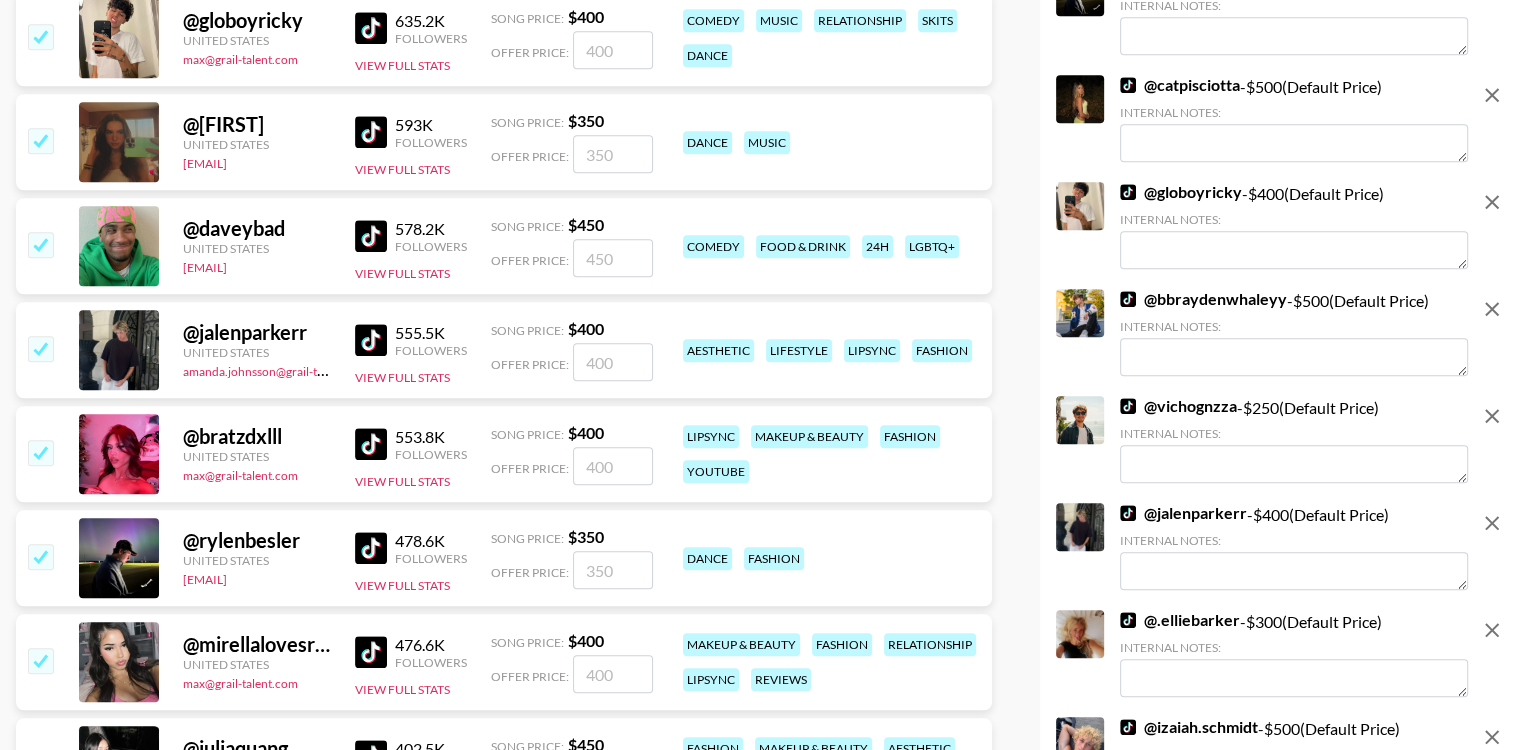 click at bounding box center [371, 548] 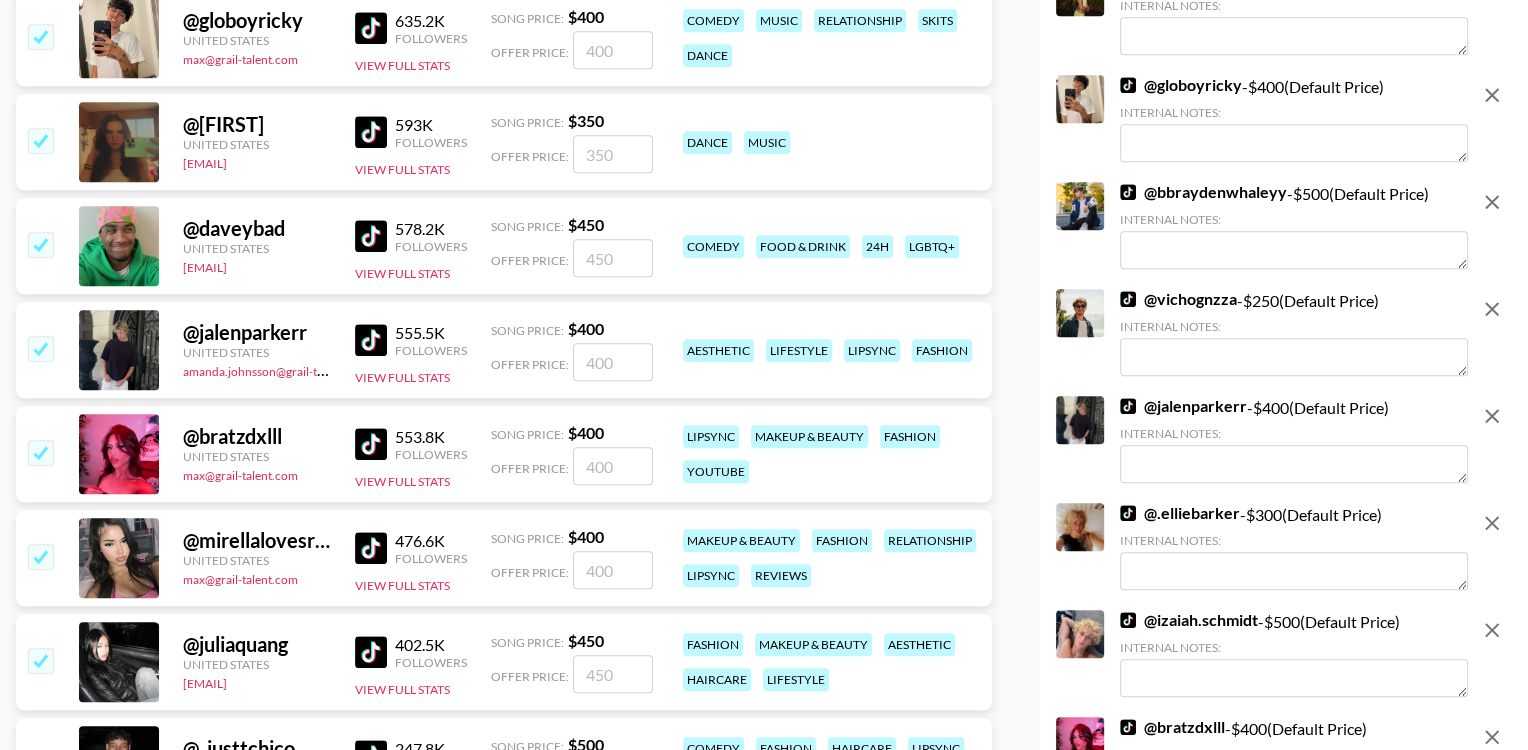 click at bounding box center (40, 244) 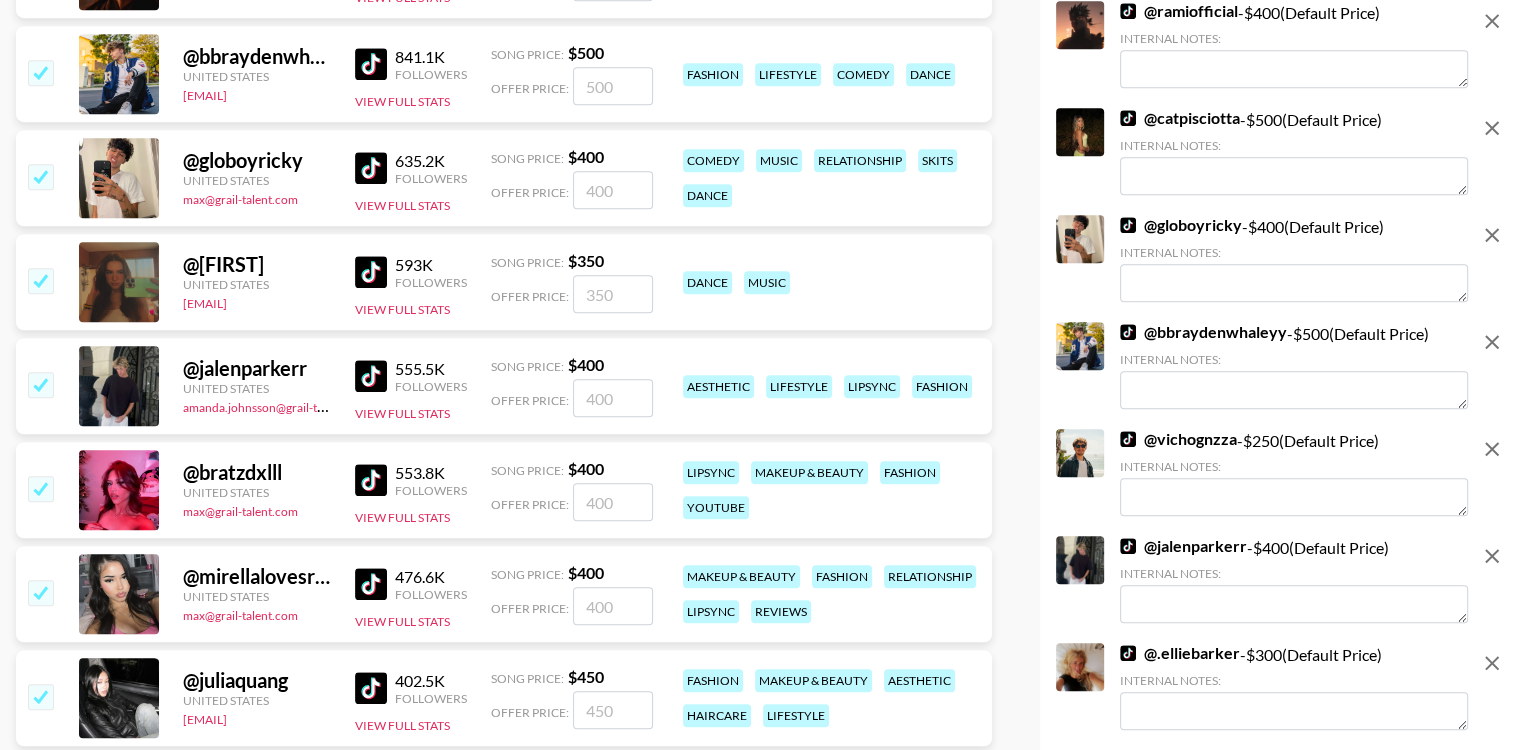 scroll, scrollTop: 1325, scrollLeft: 0, axis: vertical 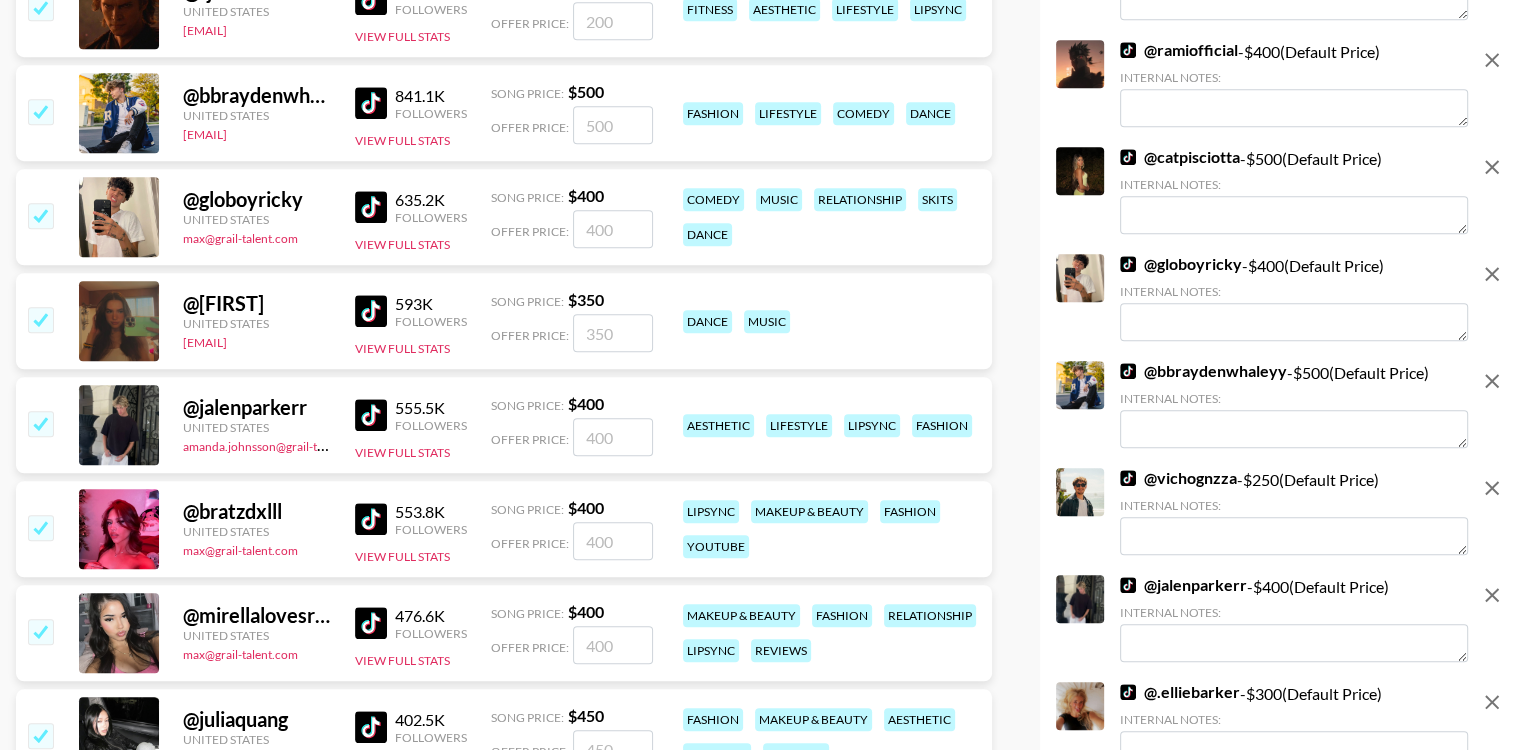 click at bounding box center [371, 311] 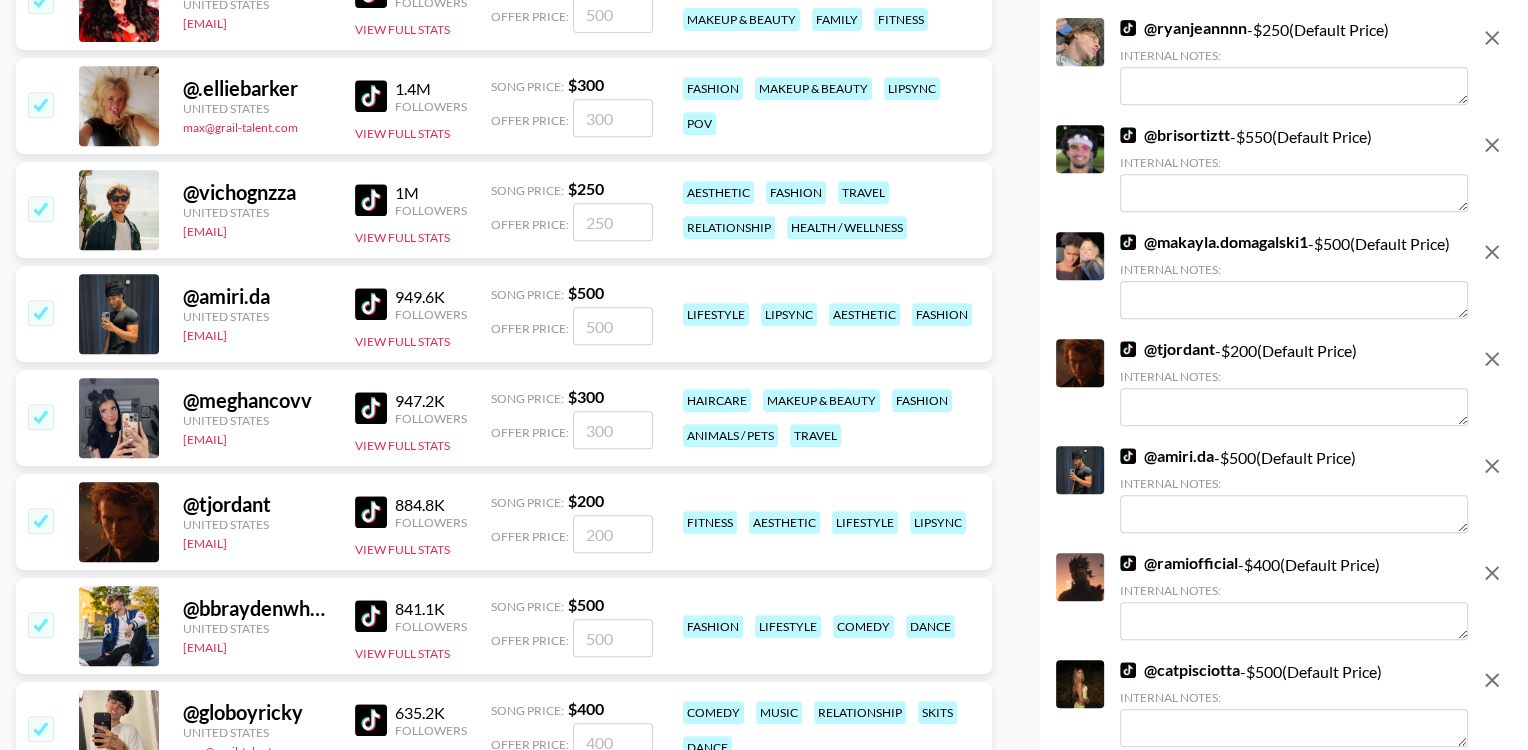 scroll, scrollTop: 743, scrollLeft: 0, axis: vertical 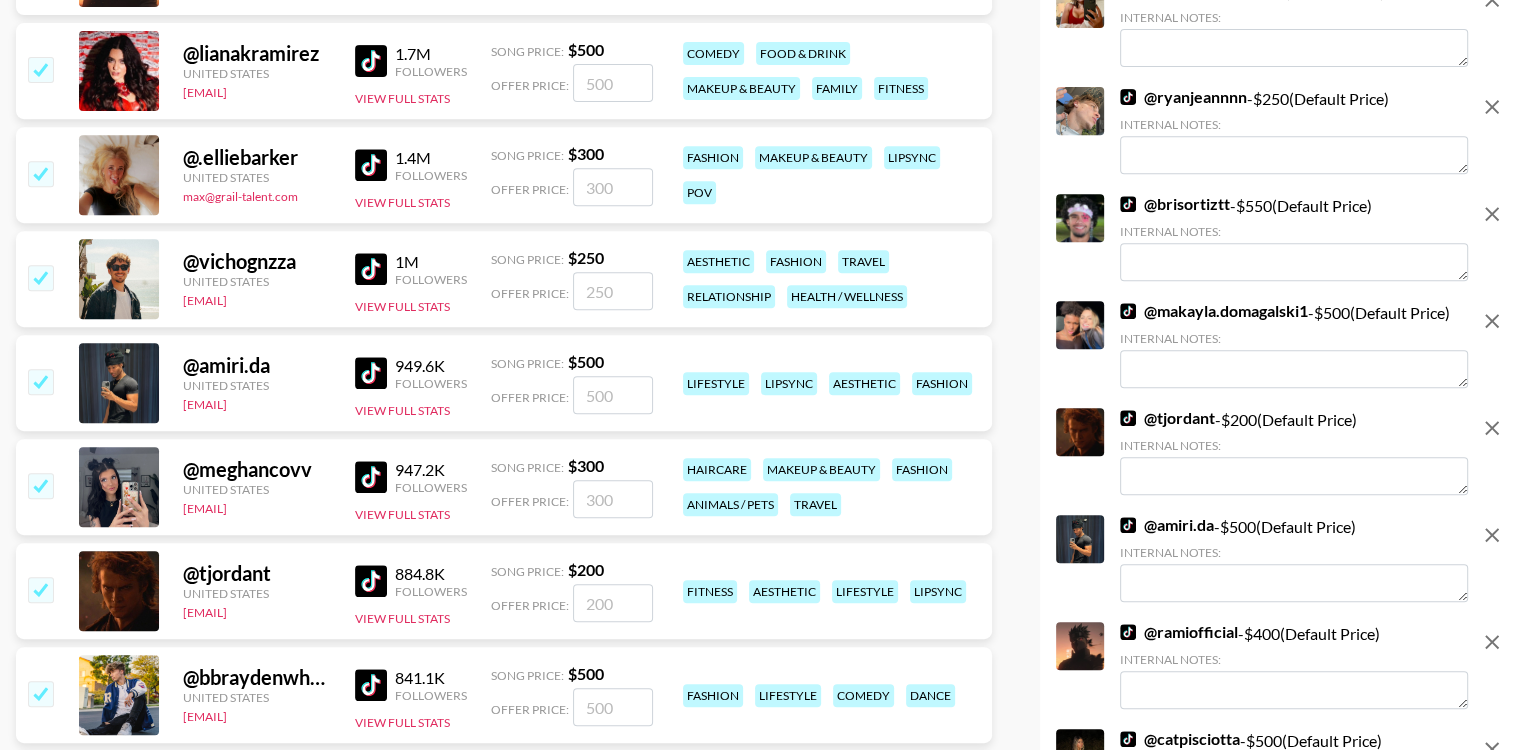 click at bounding box center [371, 477] 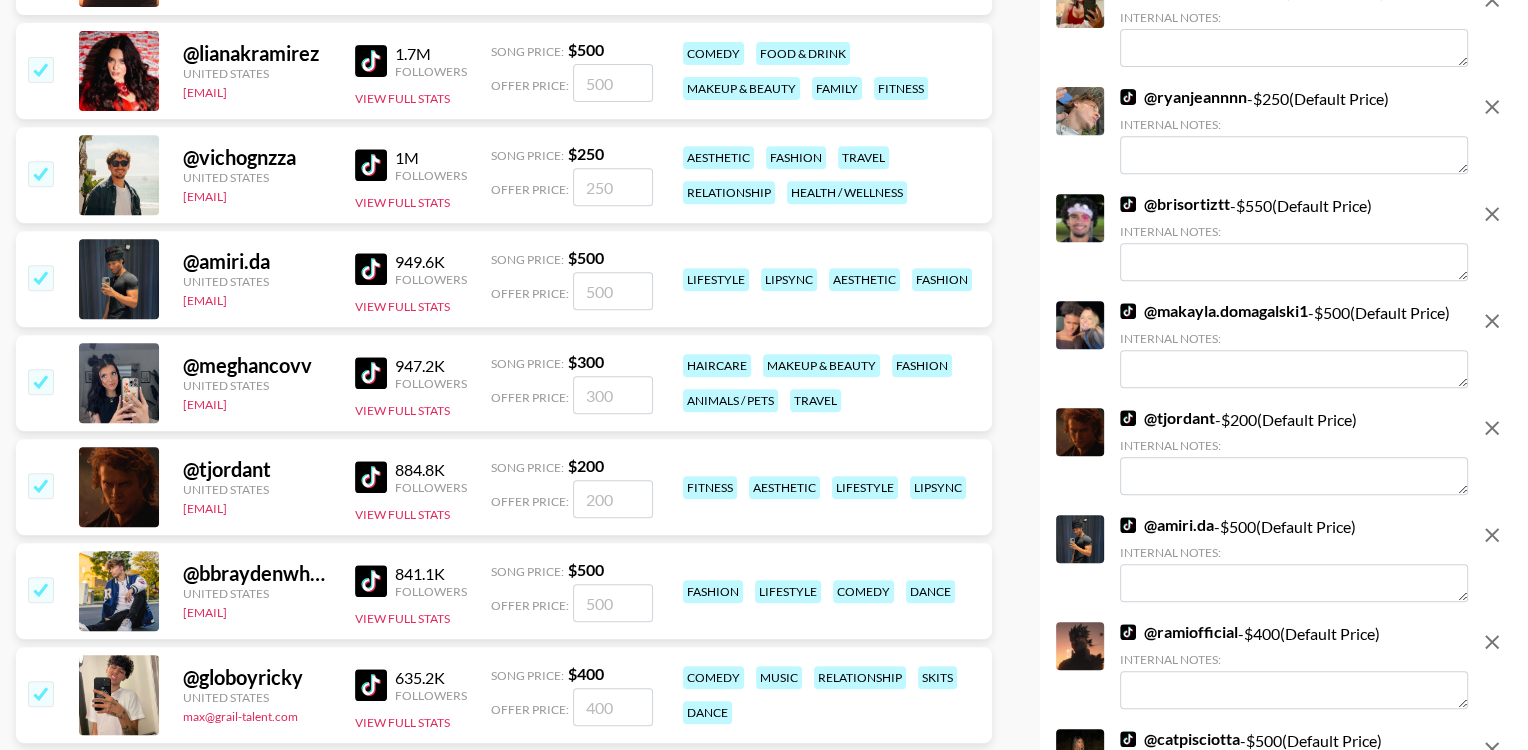 click at bounding box center (371, 165) 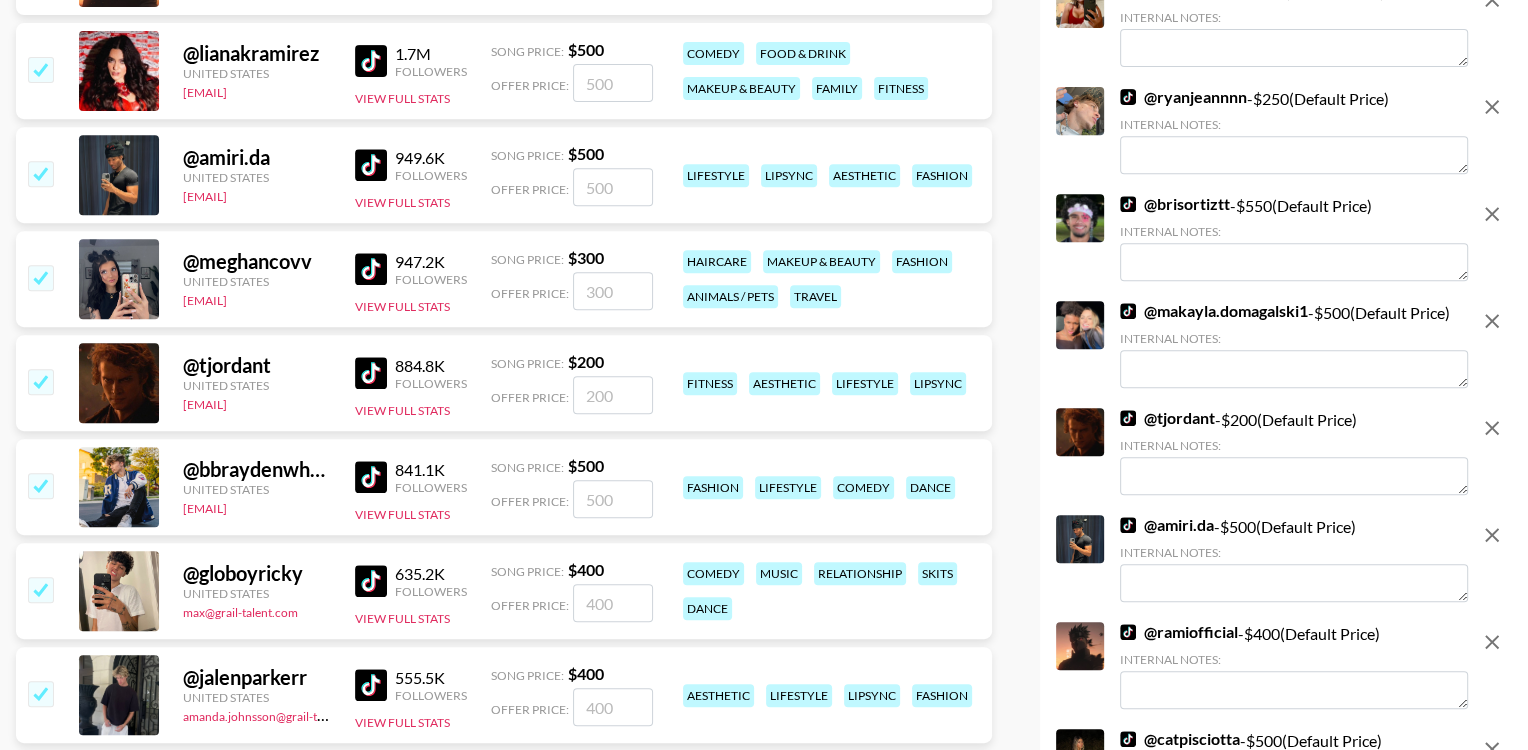 click at bounding box center [371, 477] 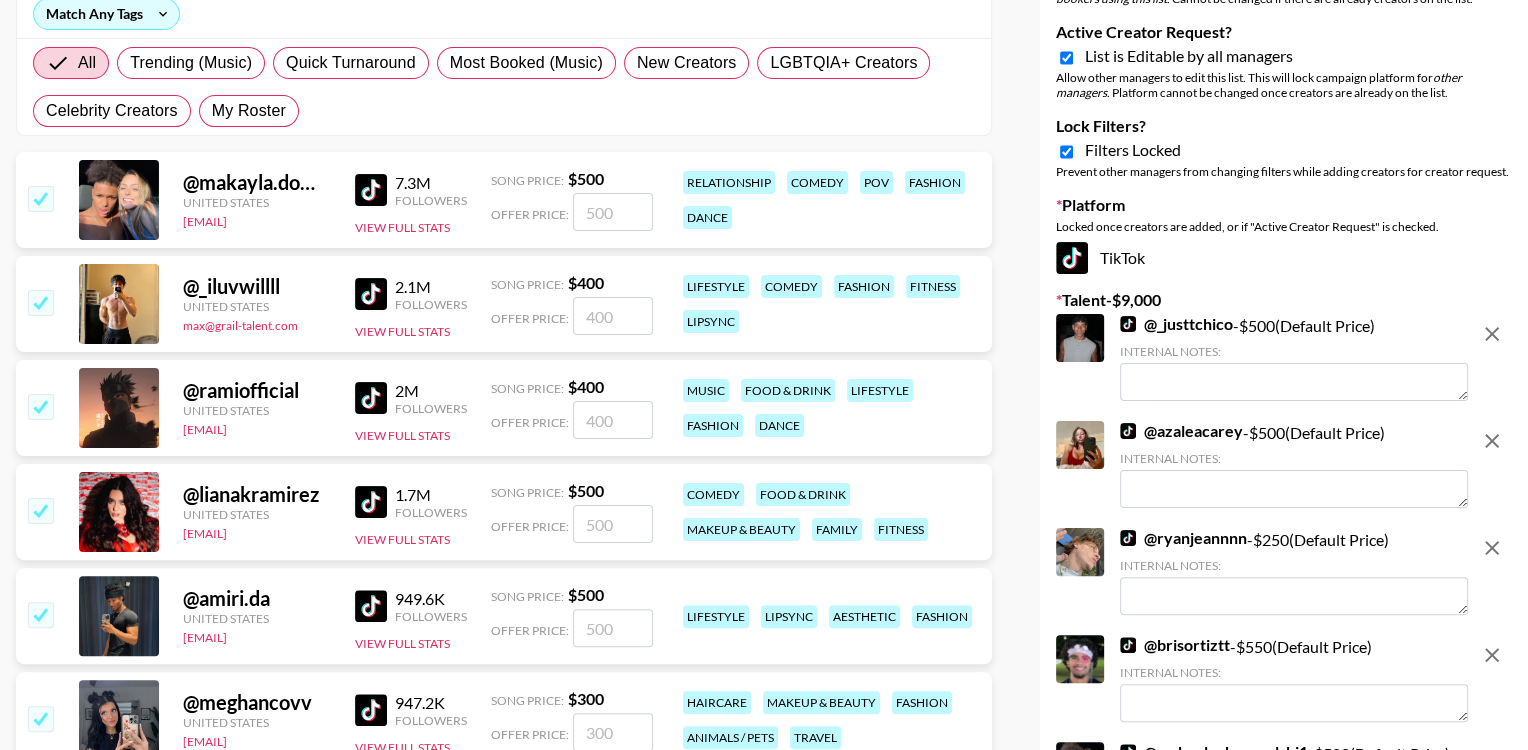 scroll, scrollTop: 295, scrollLeft: 0, axis: vertical 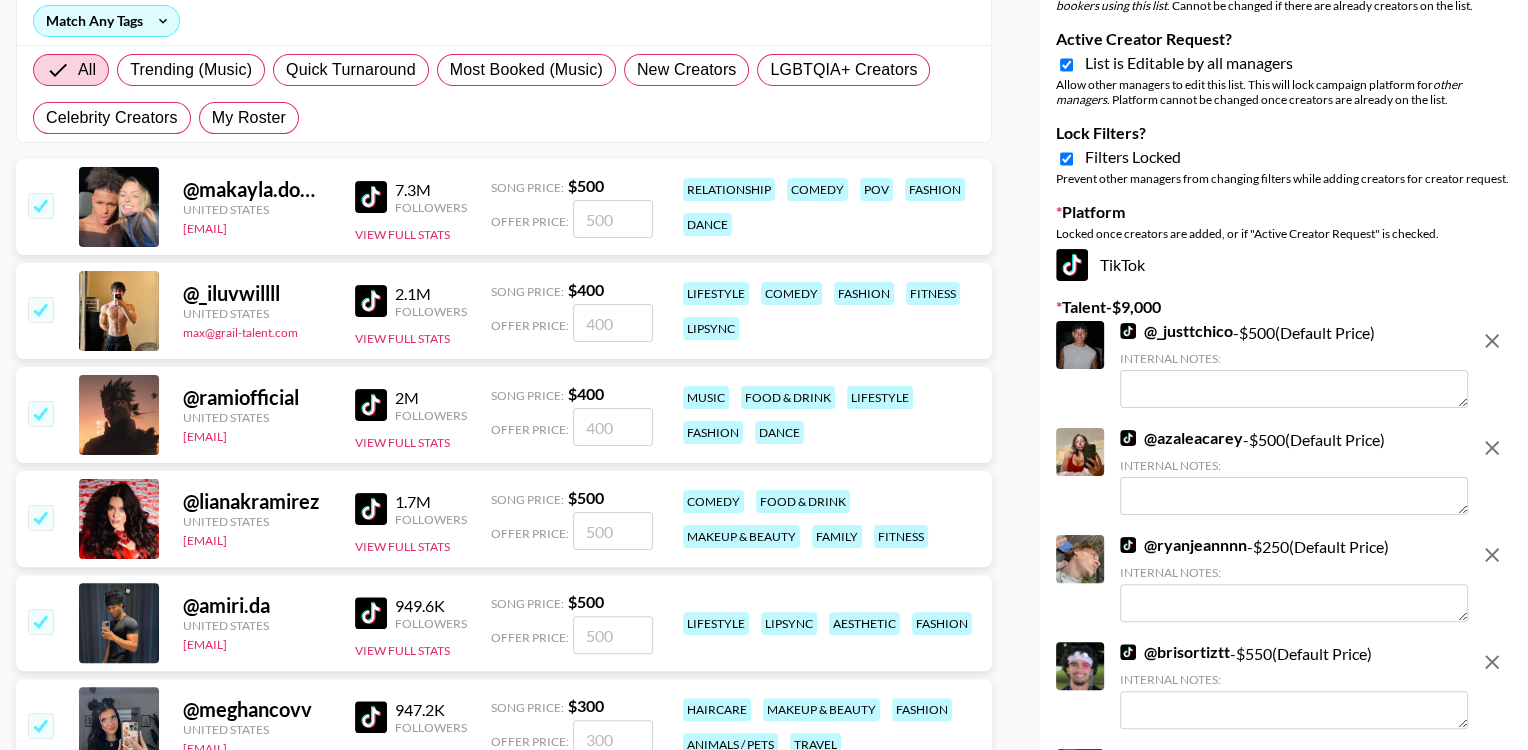 click at bounding box center [371, 301] 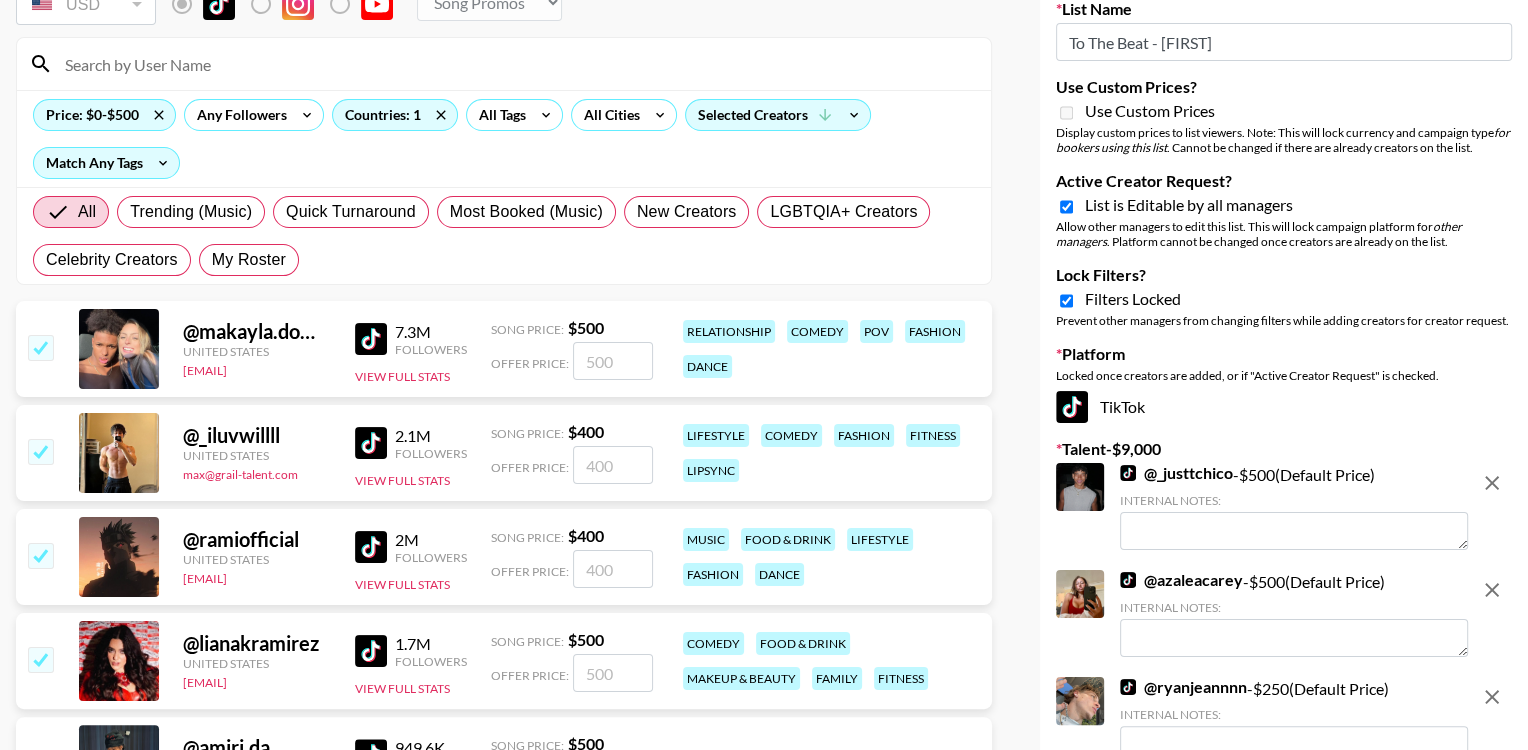 scroll, scrollTop: 0, scrollLeft: 0, axis: both 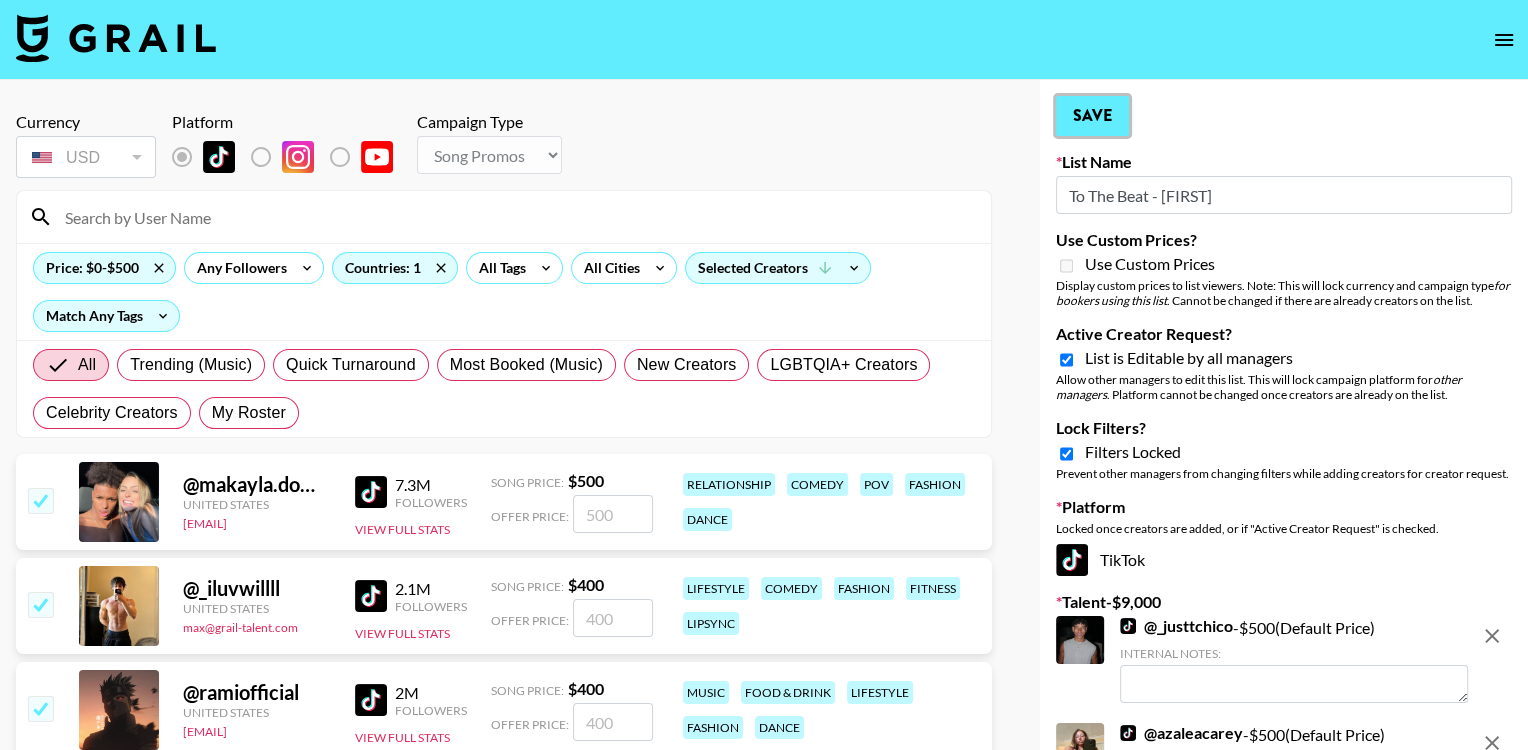 click on "Save" at bounding box center [1092, 116] 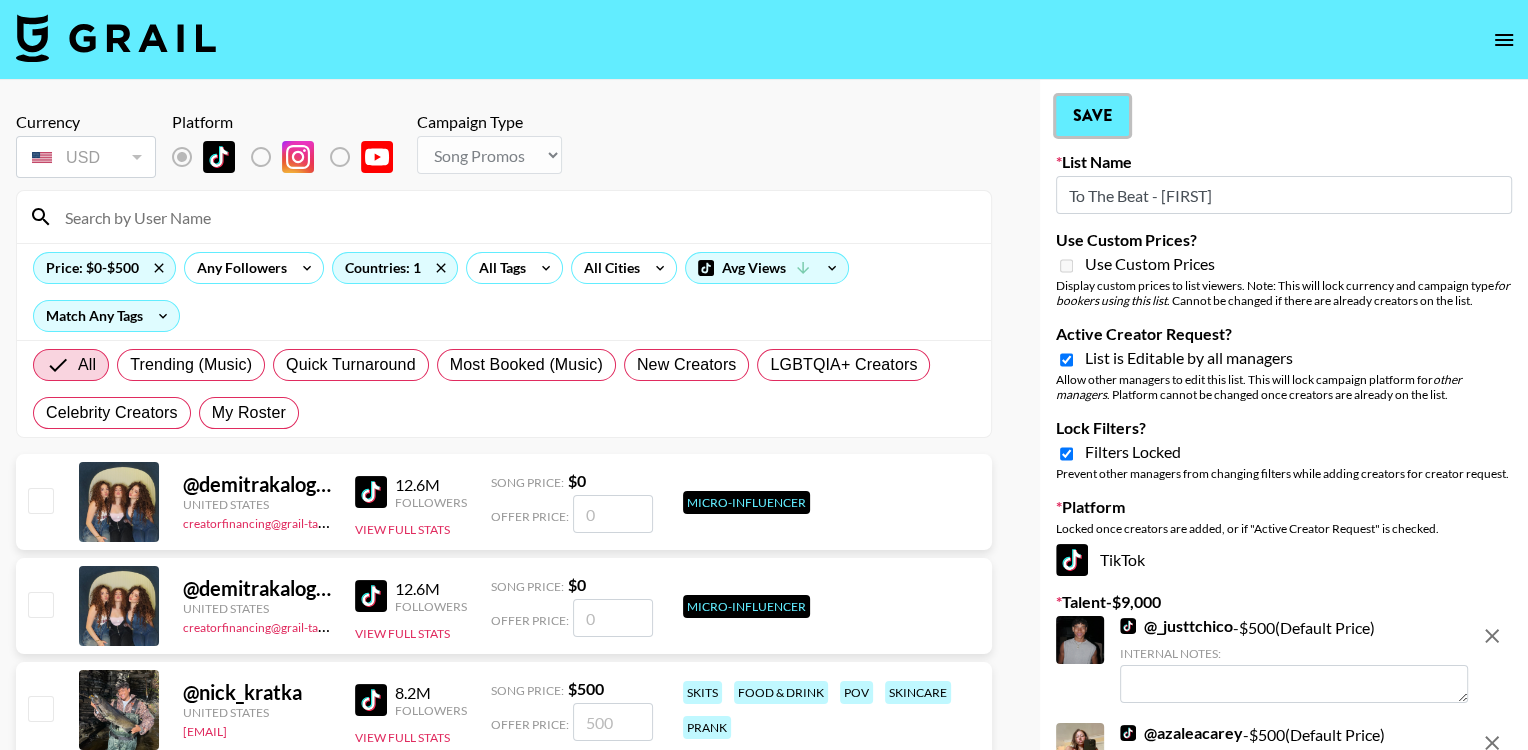 click on "Save" at bounding box center (1092, 116) 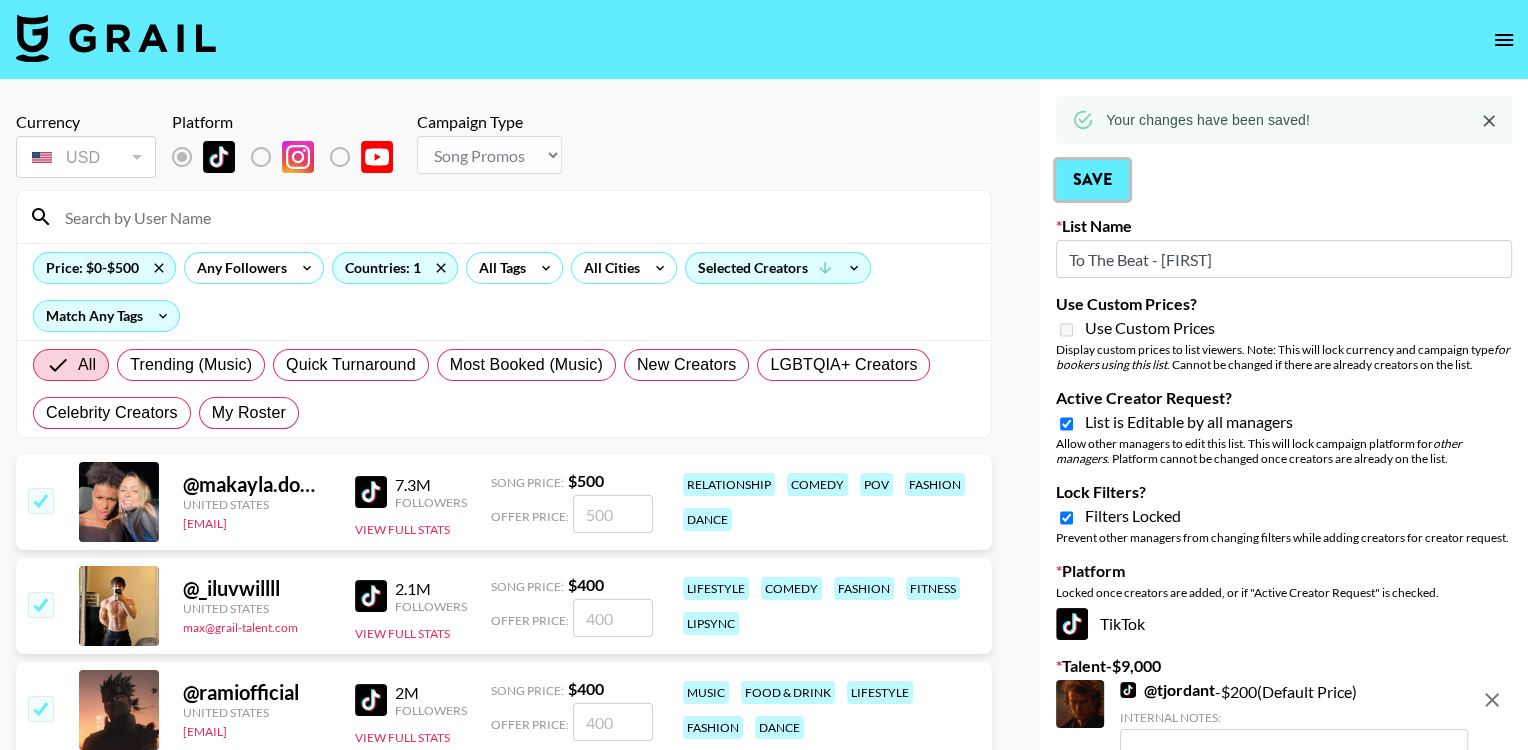 click on "Save" at bounding box center (1092, 180) 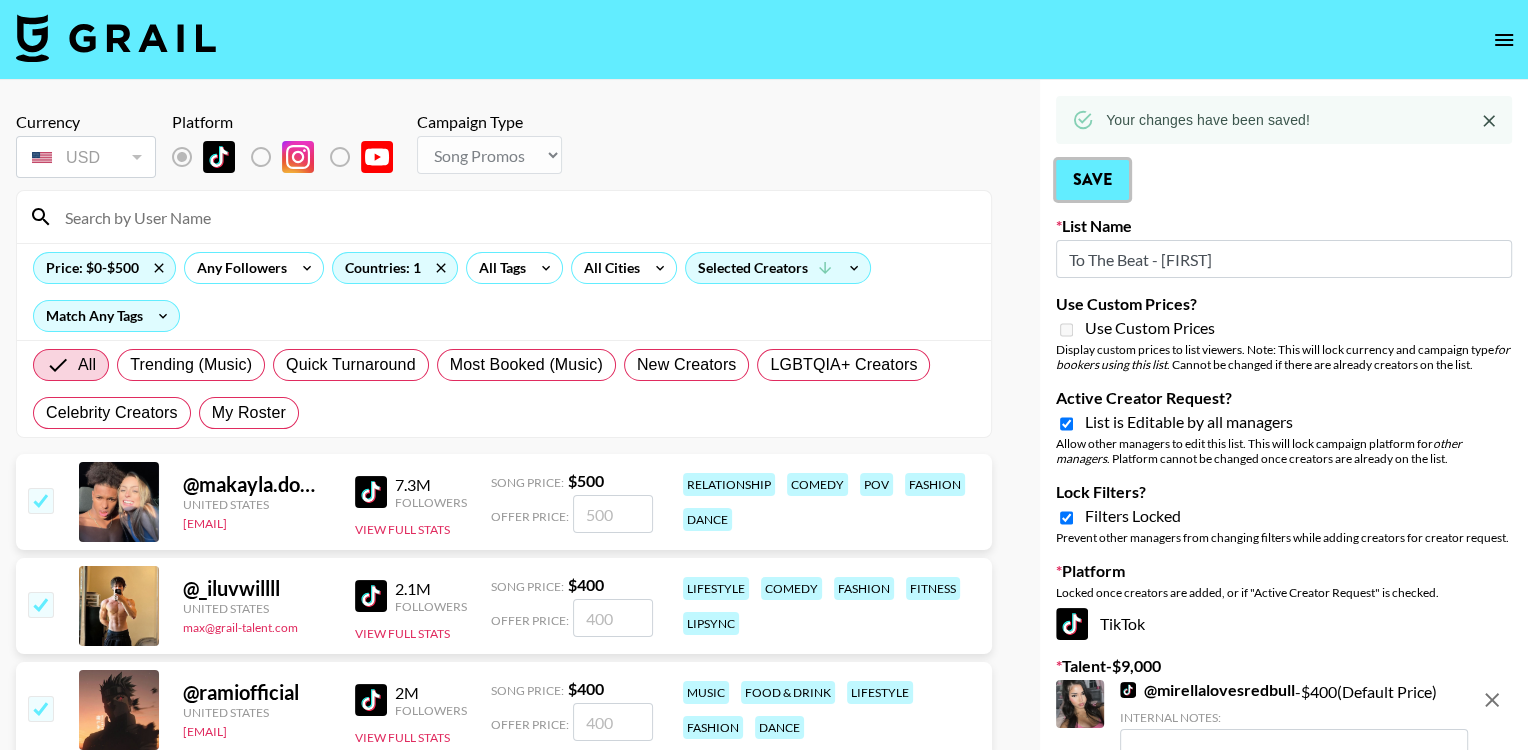 click on "Save" at bounding box center (1092, 180) 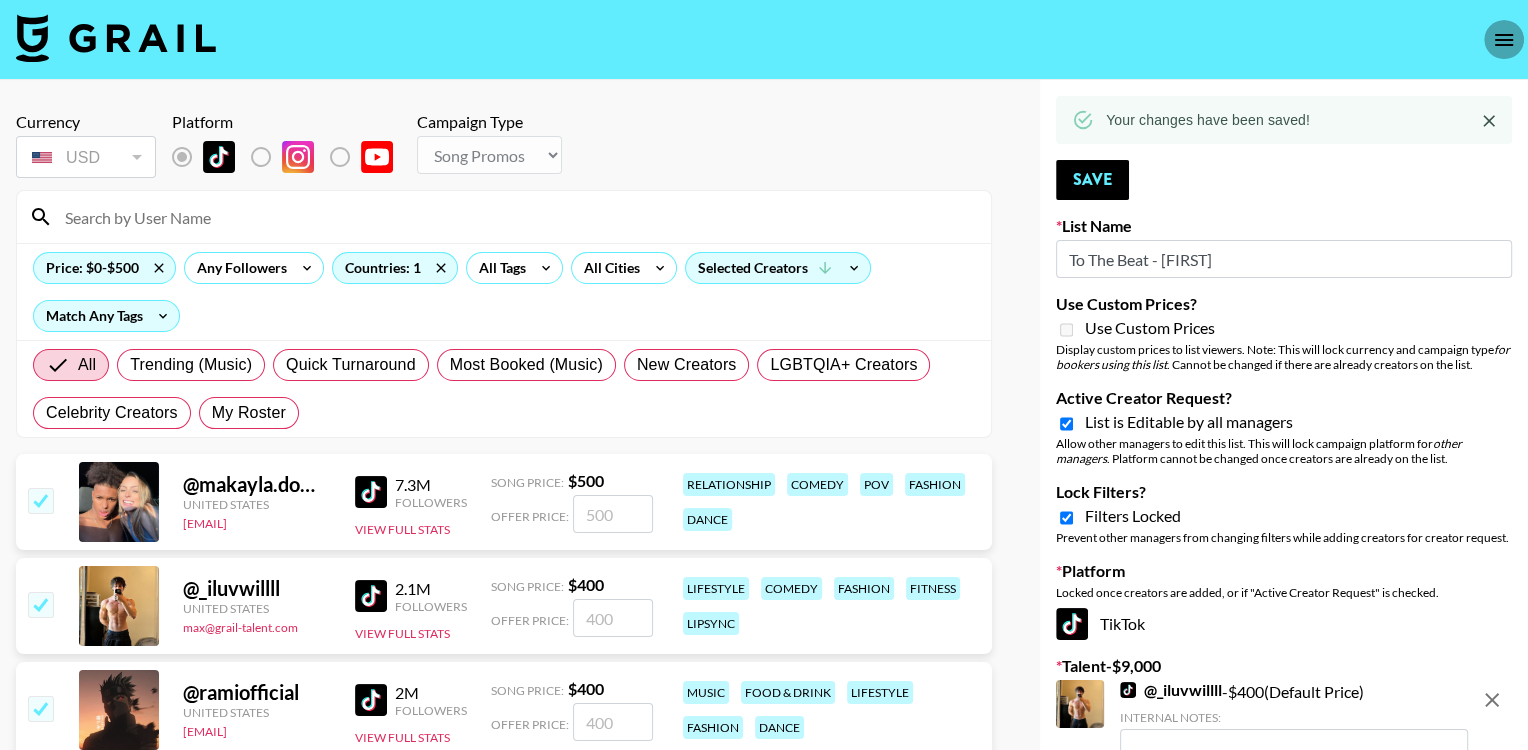 click at bounding box center [1504, 40] 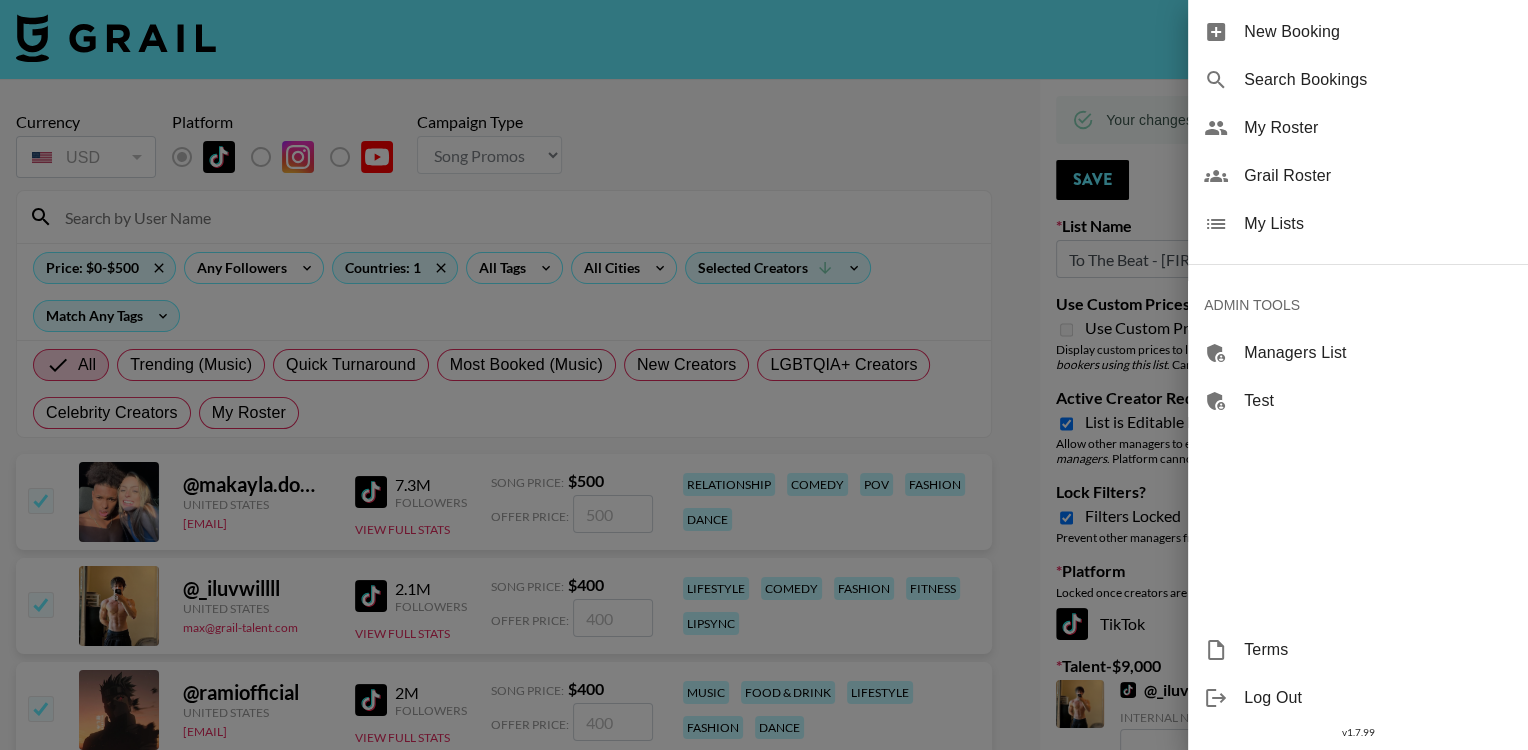 click on "My Lists" at bounding box center [1378, 224] 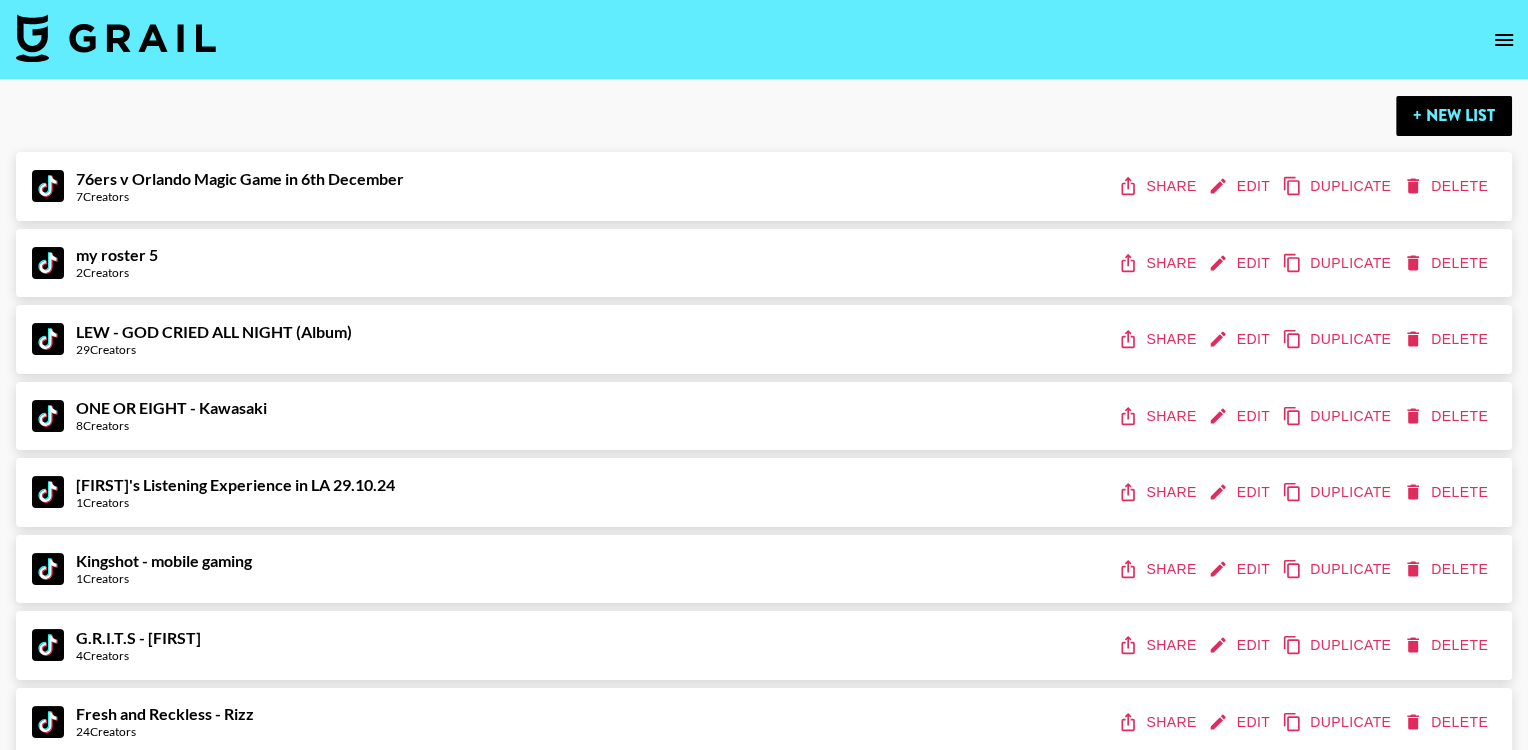 scroll, scrollTop: 22060, scrollLeft: 0, axis: vertical 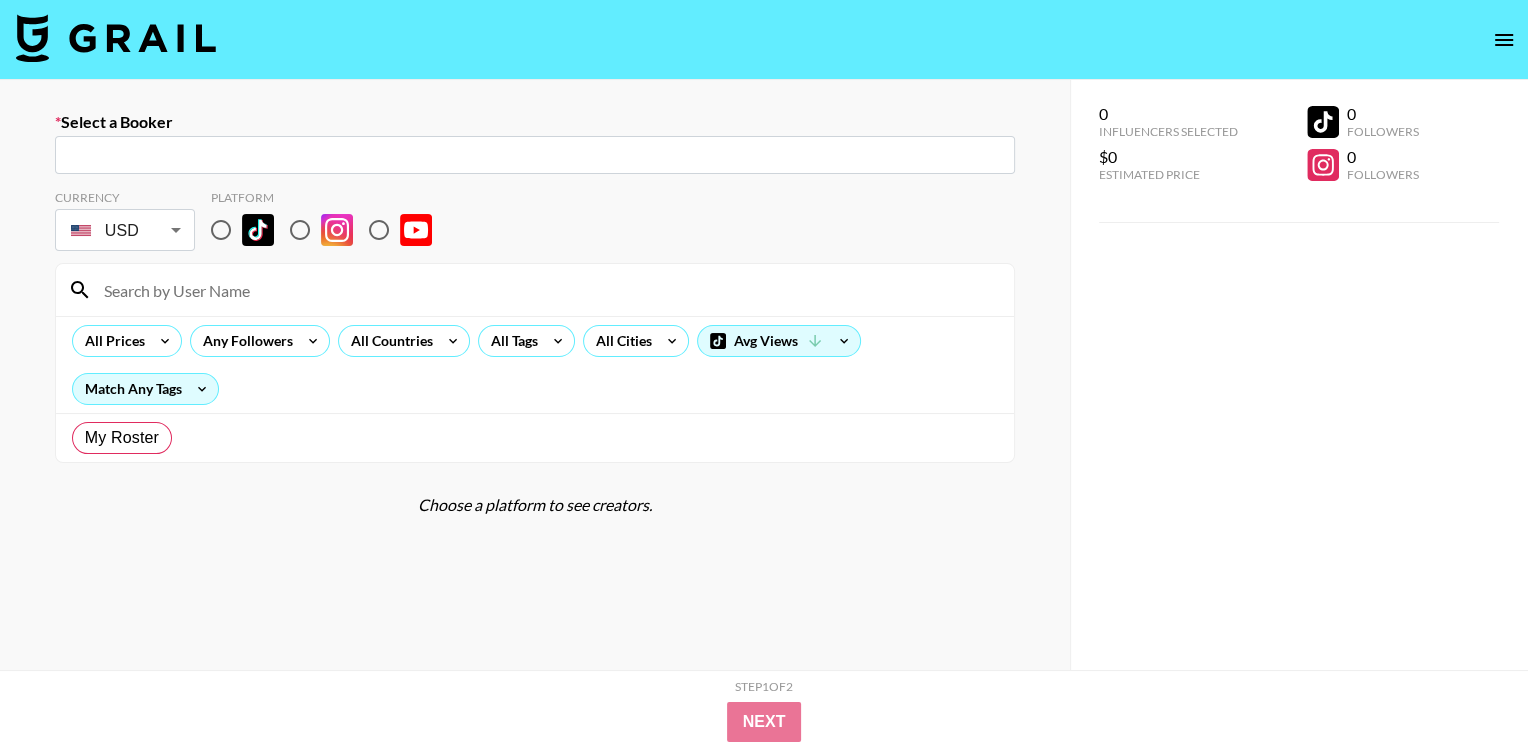 click at bounding box center (221, 230) 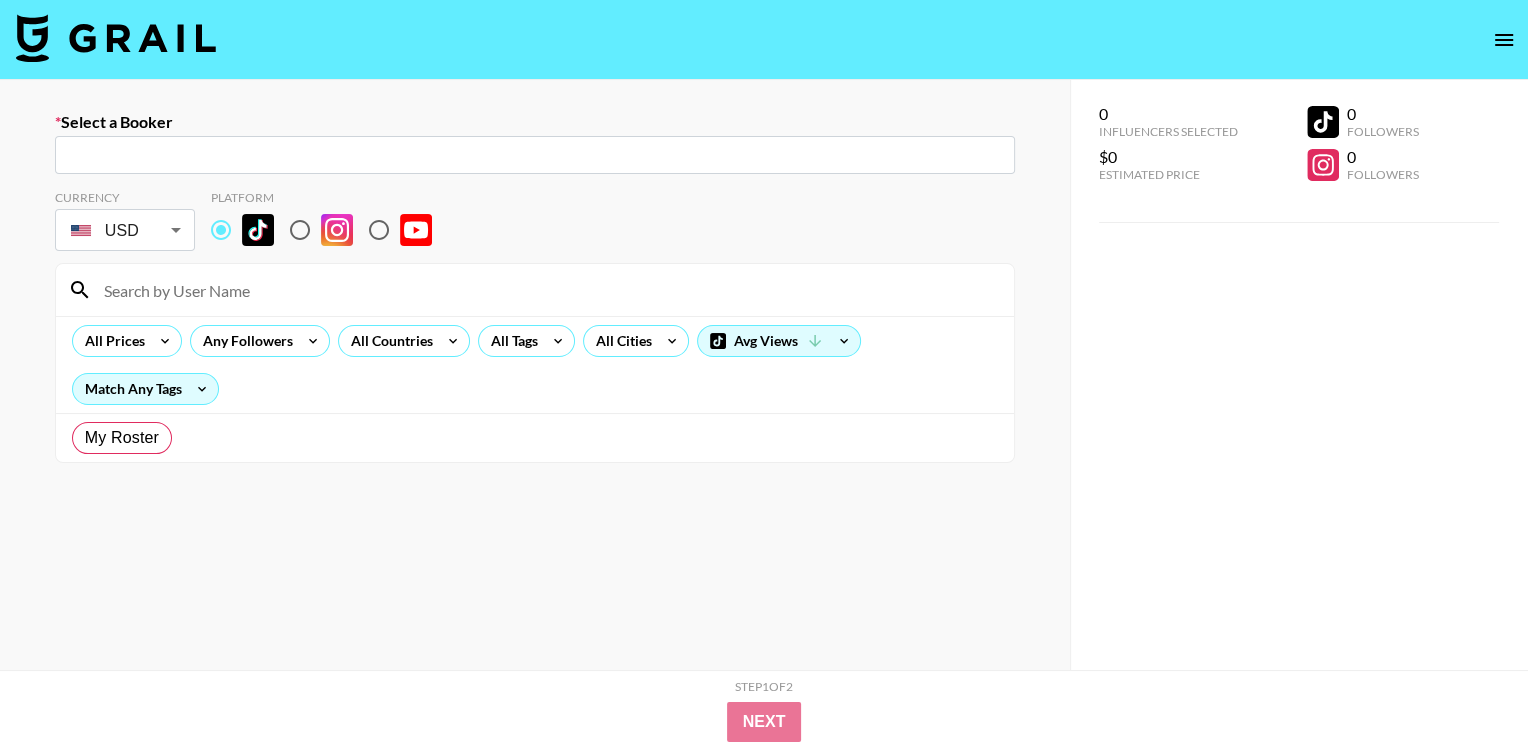 drag, startPoint x: 220, startPoint y: 232, endPoint x: 477, endPoint y: 317, distance: 270.6917 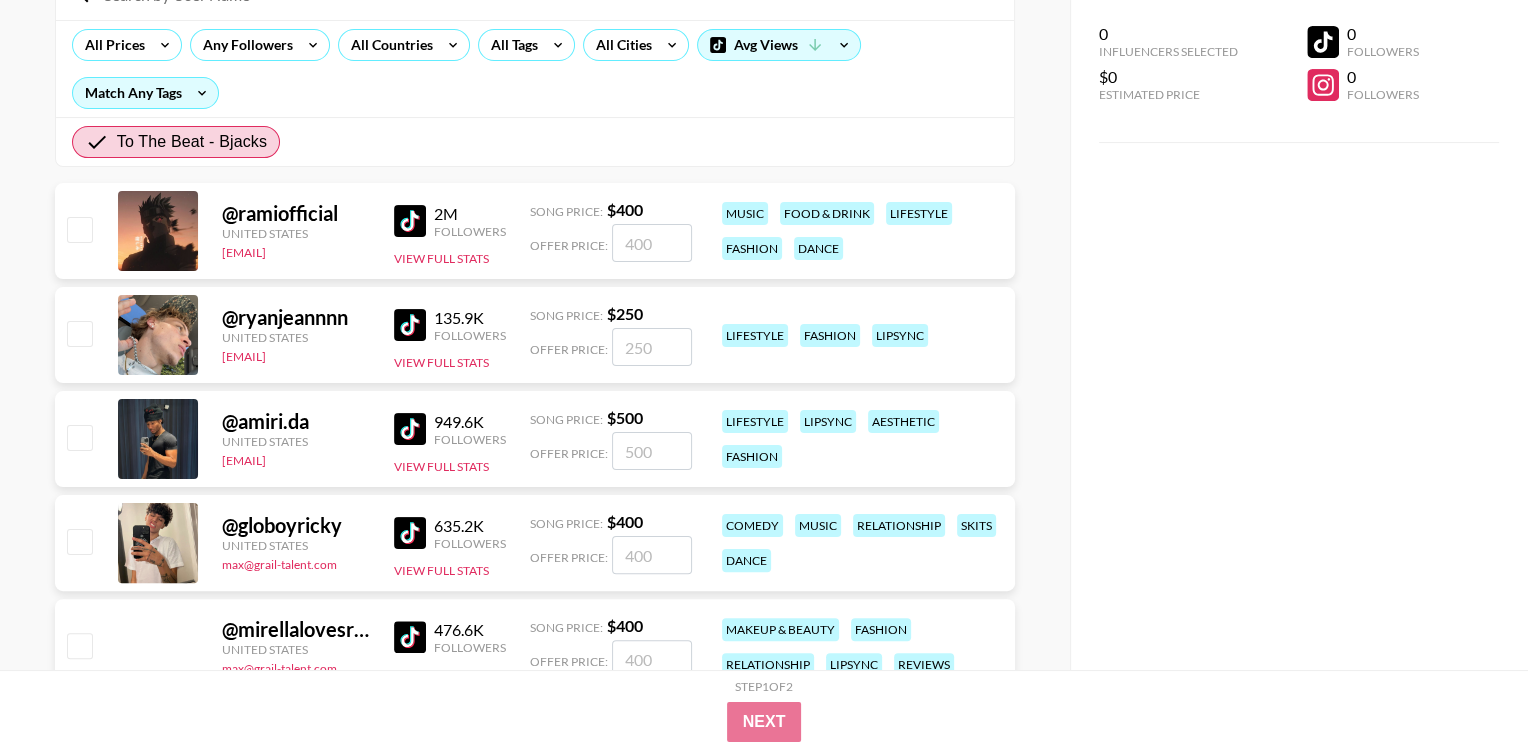 scroll, scrollTop: 0, scrollLeft: 0, axis: both 